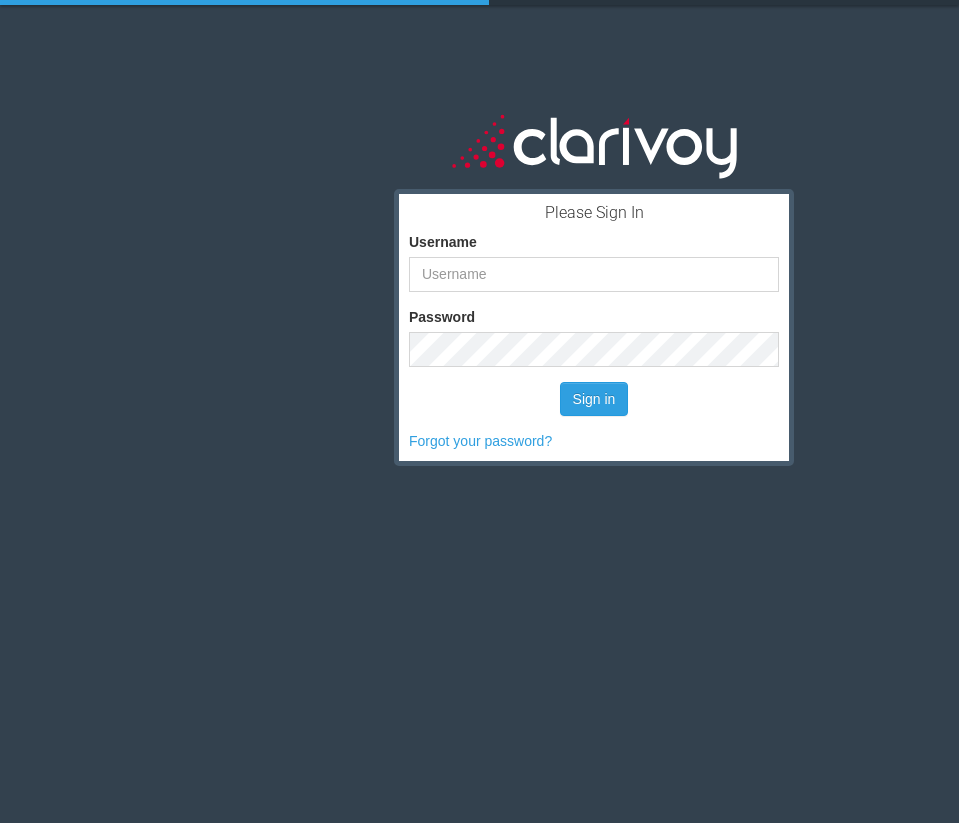 scroll, scrollTop: 0, scrollLeft: 0, axis: both 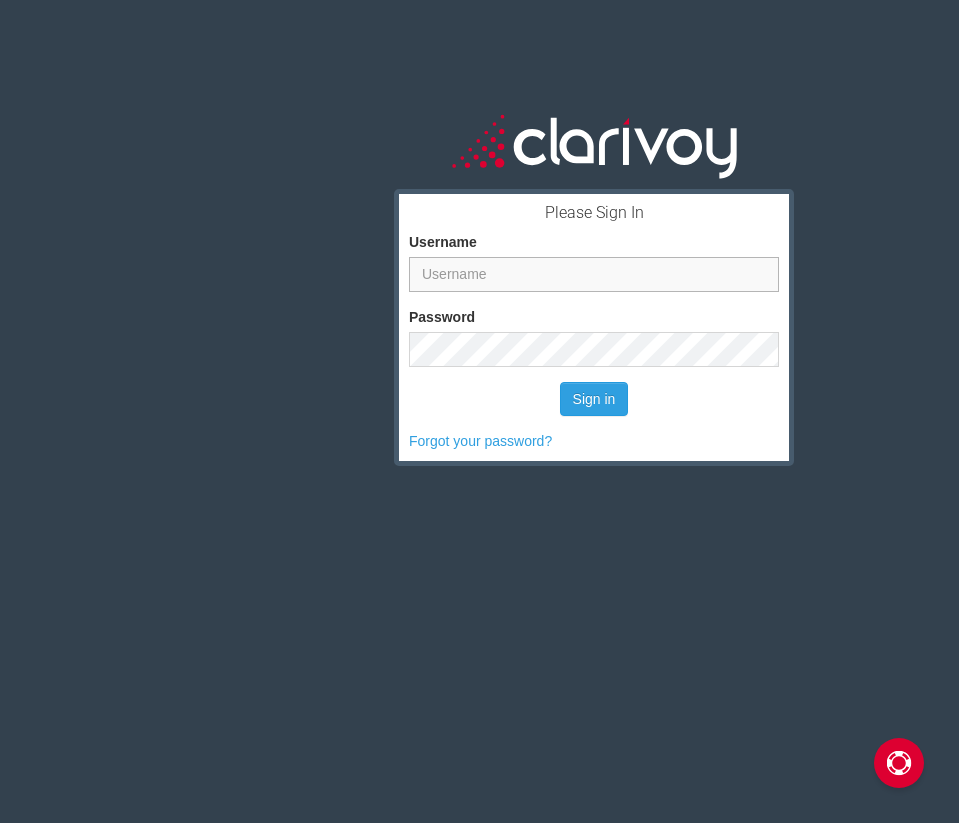click on "Username" at bounding box center (594, 274) 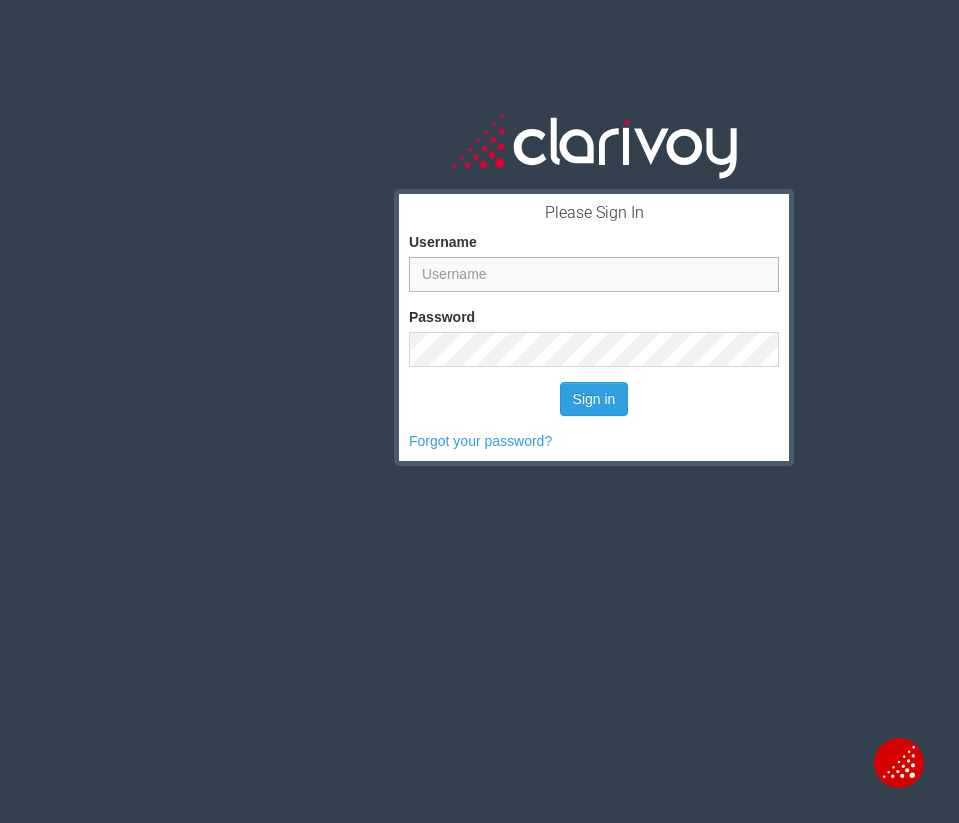 type on "[EMAIL_ADDRESS][DOMAIN_NAME]" 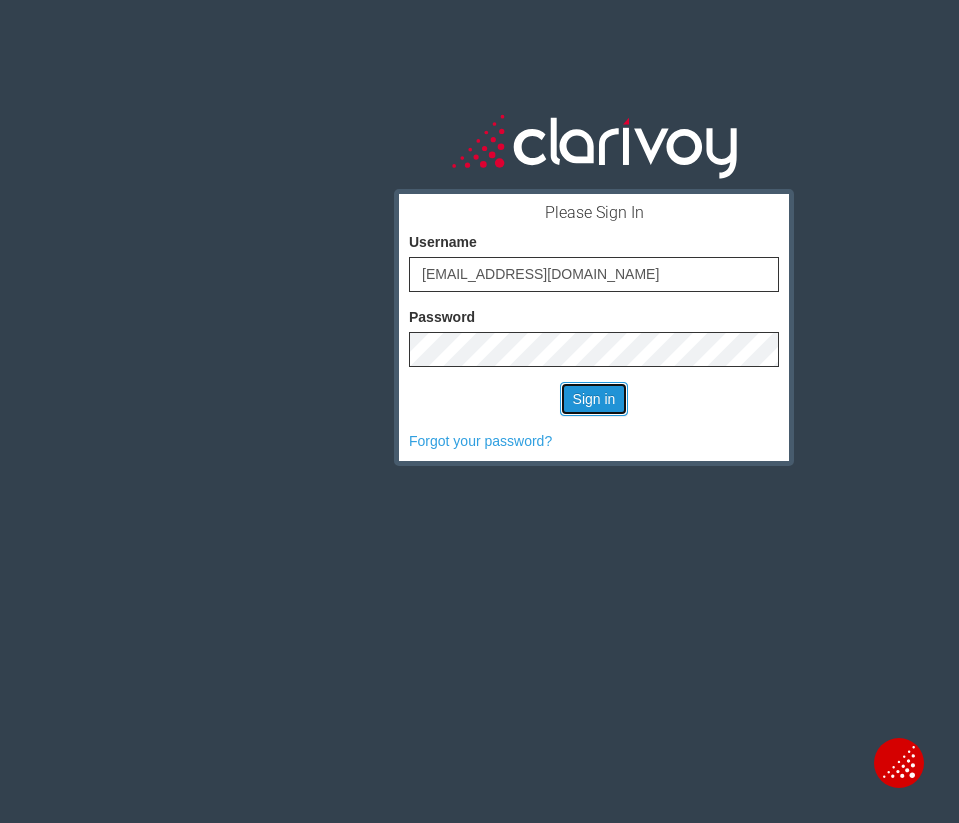 click on "Sign in" at bounding box center [594, 399] 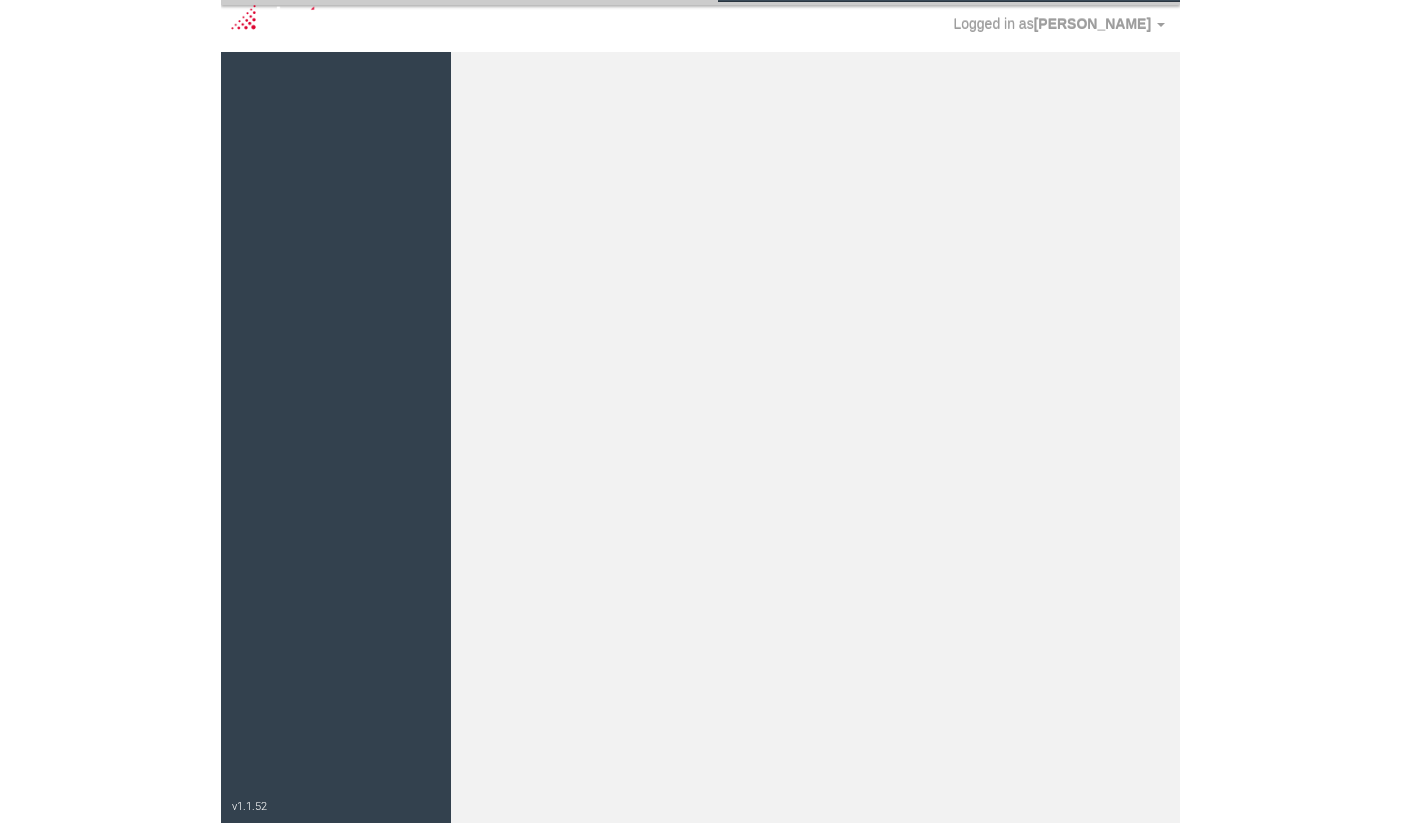 scroll, scrollTop: 0, scrollLeft: 0, axis: both 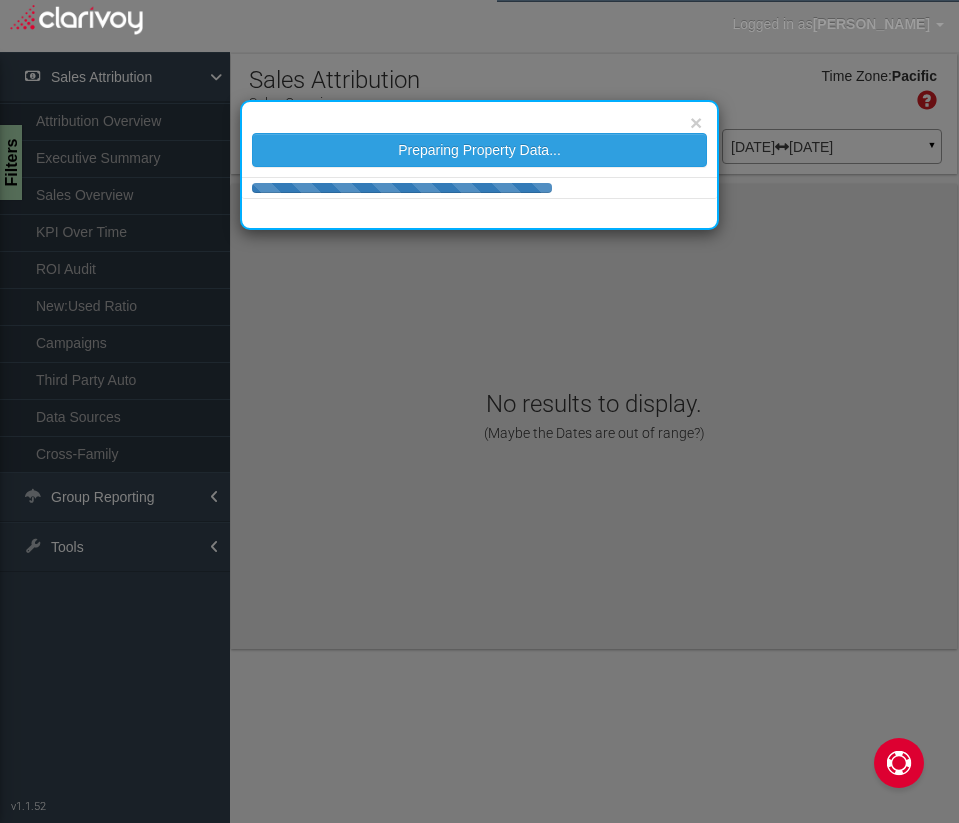 select on "object:194" 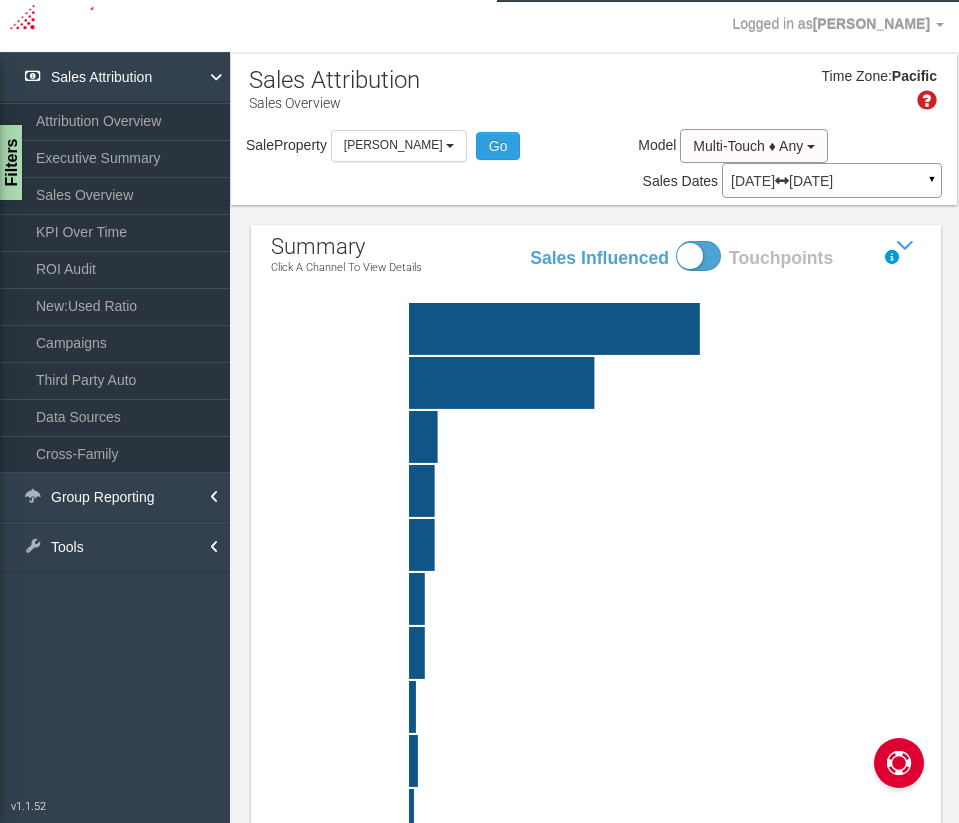drag, startPoint x: 260, startPoint y: 164, endPoint x: 238, endPoint y: 172, distance: 23.409399 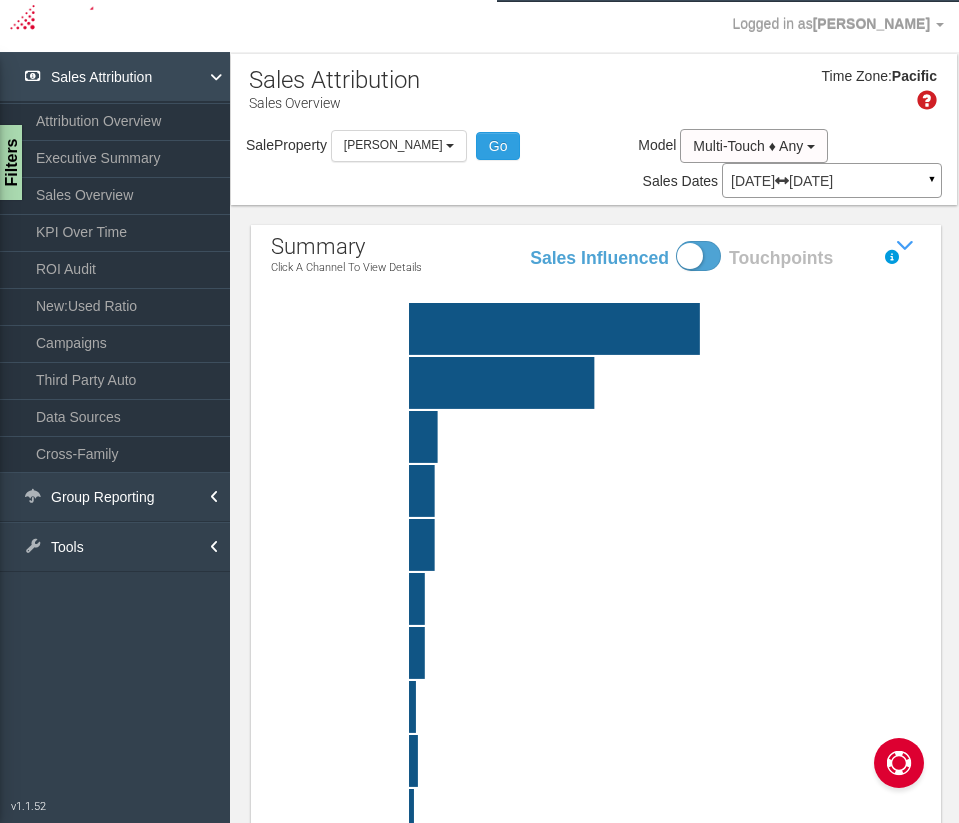 click on "Sales Attribution" at bounding box center (115, 77) 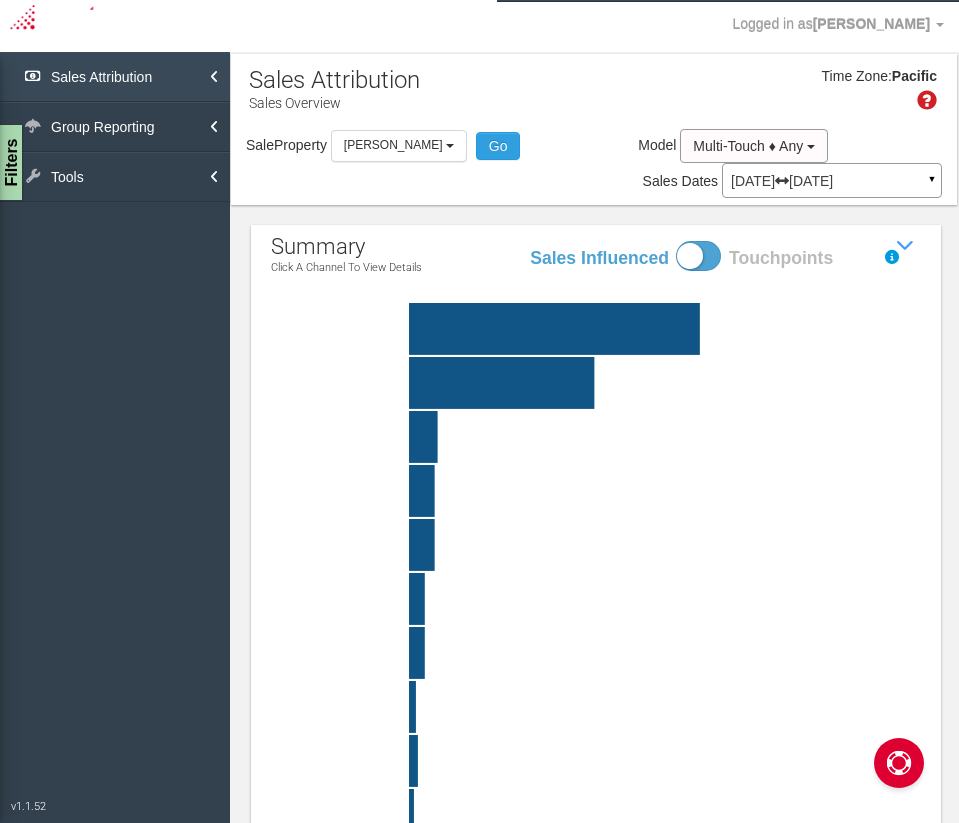 click on "Sales Attribution" at bounding box center (115, 77) 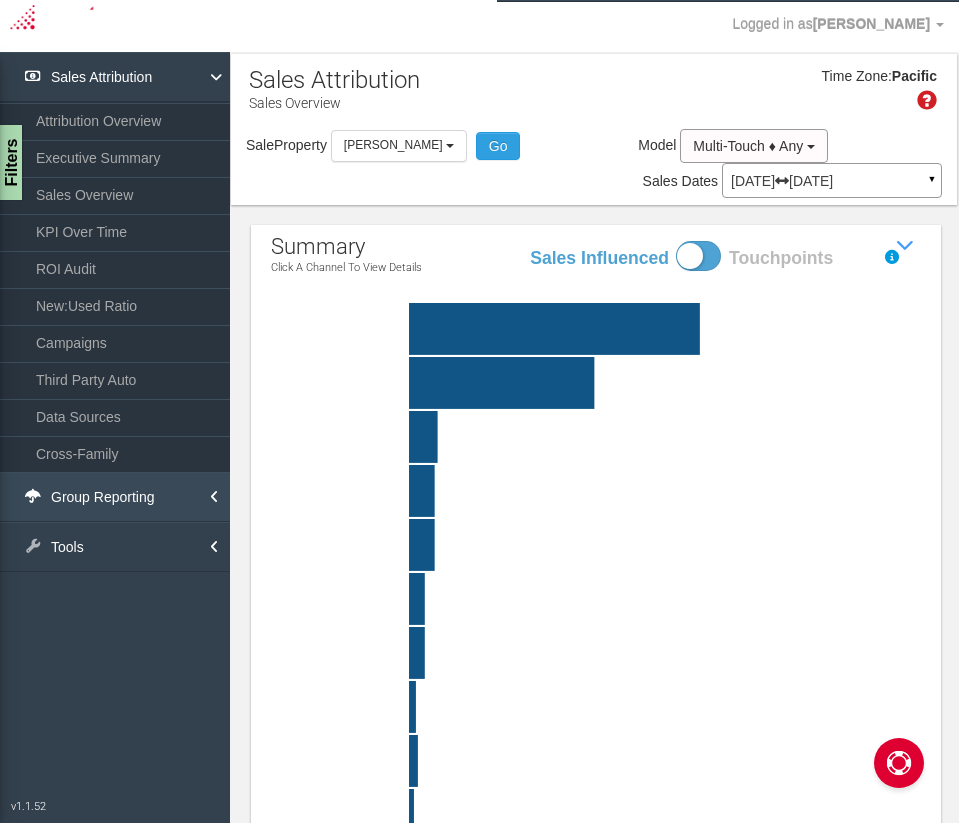 click on "Group Reporting" at bounding box center [115, 497] 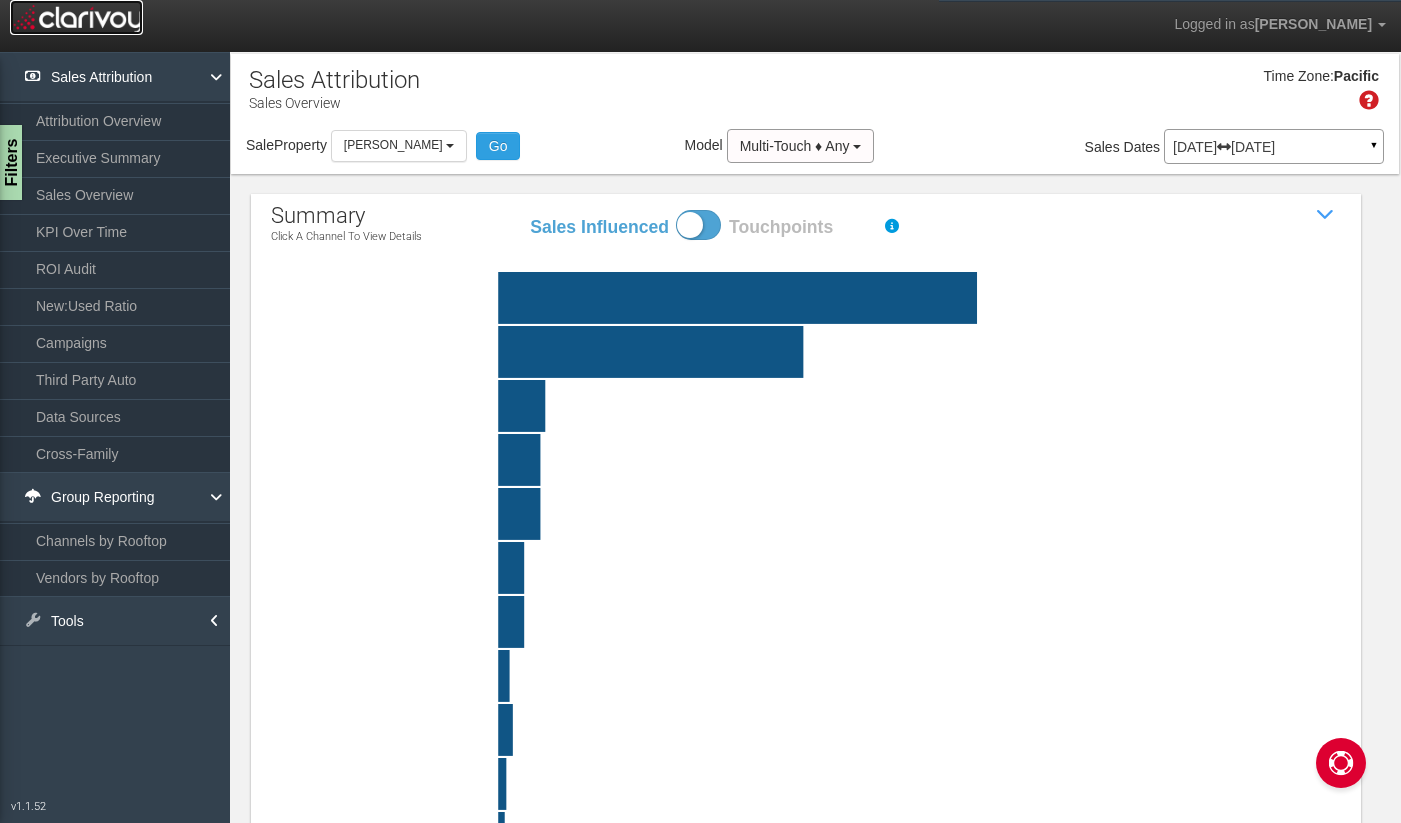 click at bounding box center [76, 17] 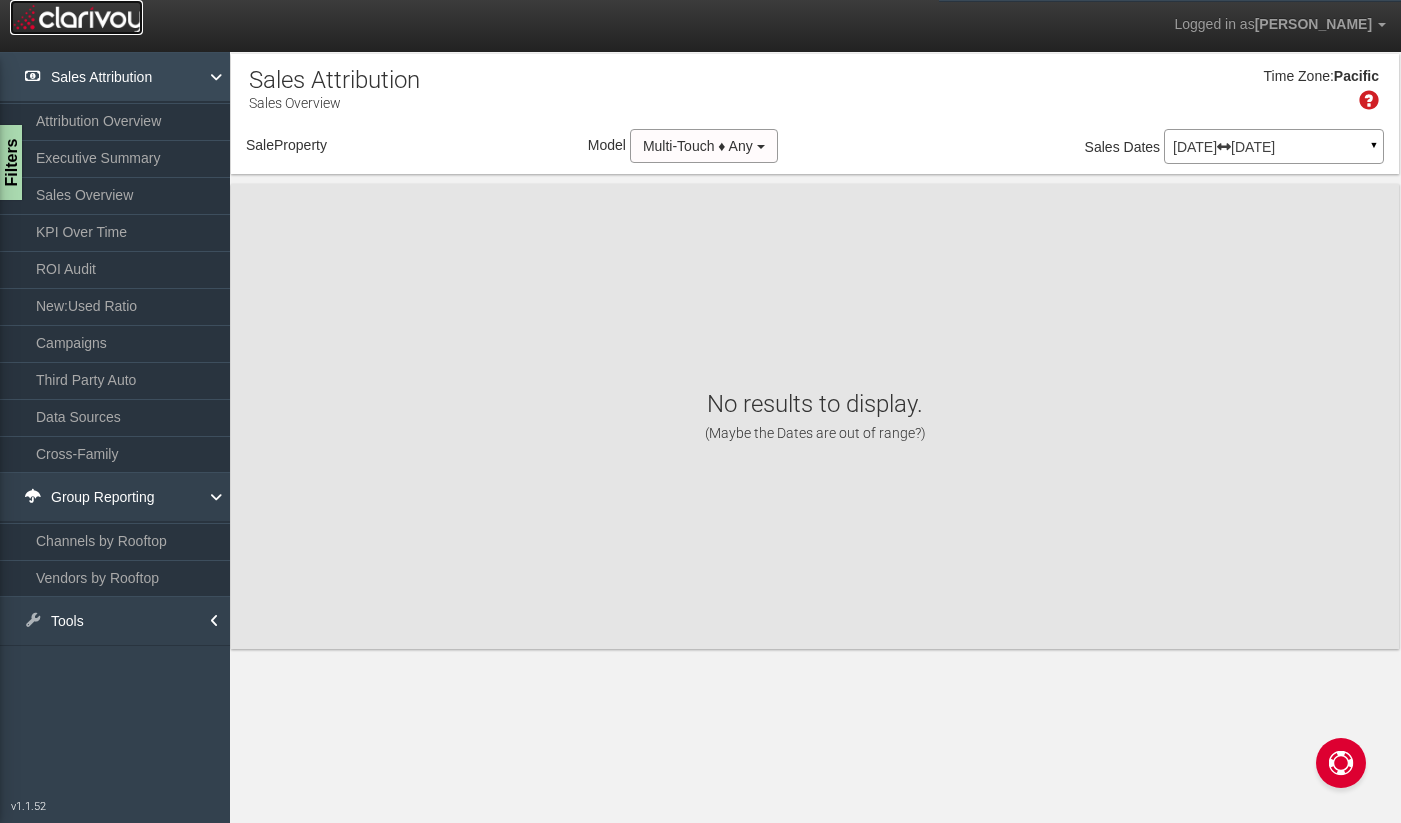 select on "object:241" 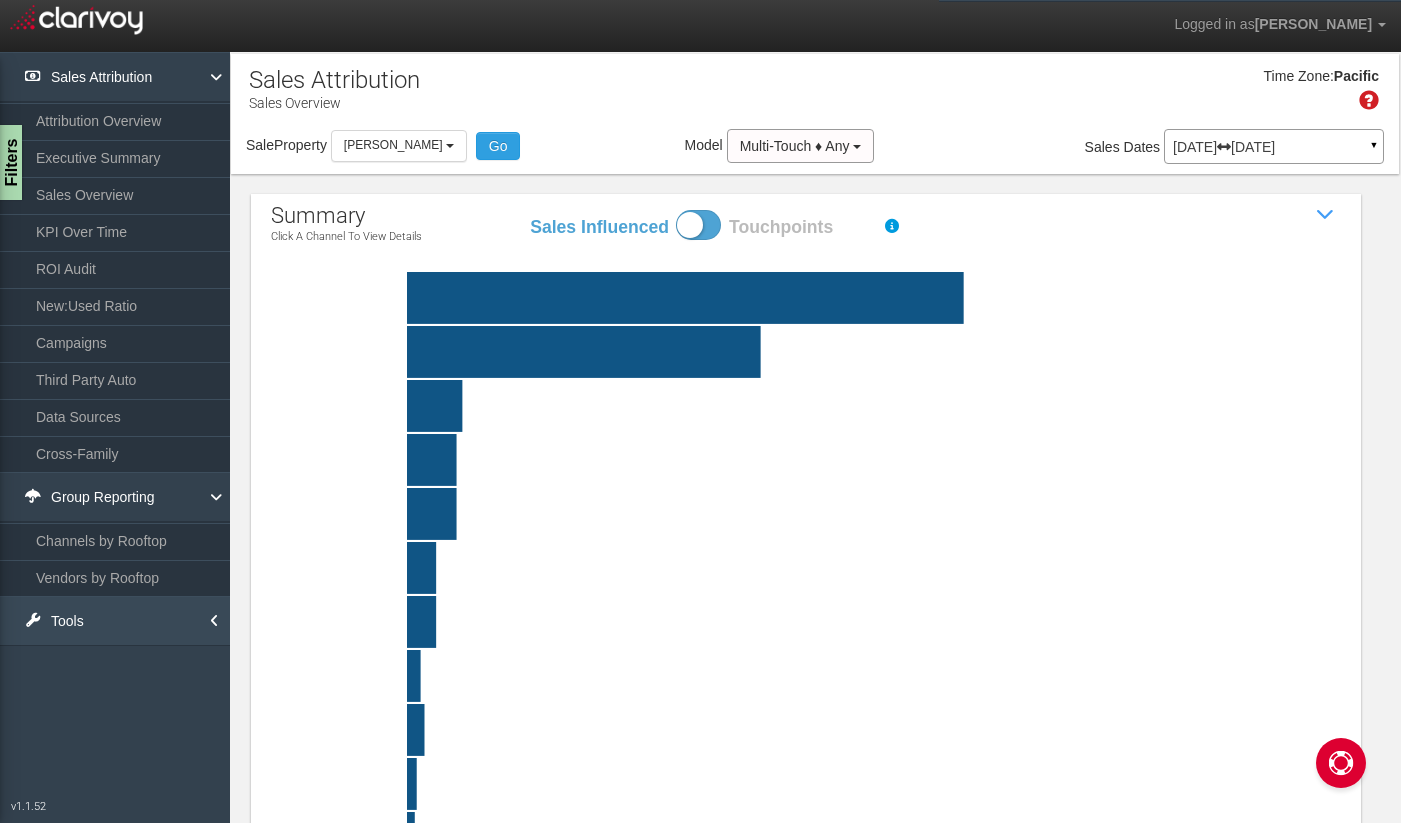 click on "Tools" at bounding box center (115, 621) 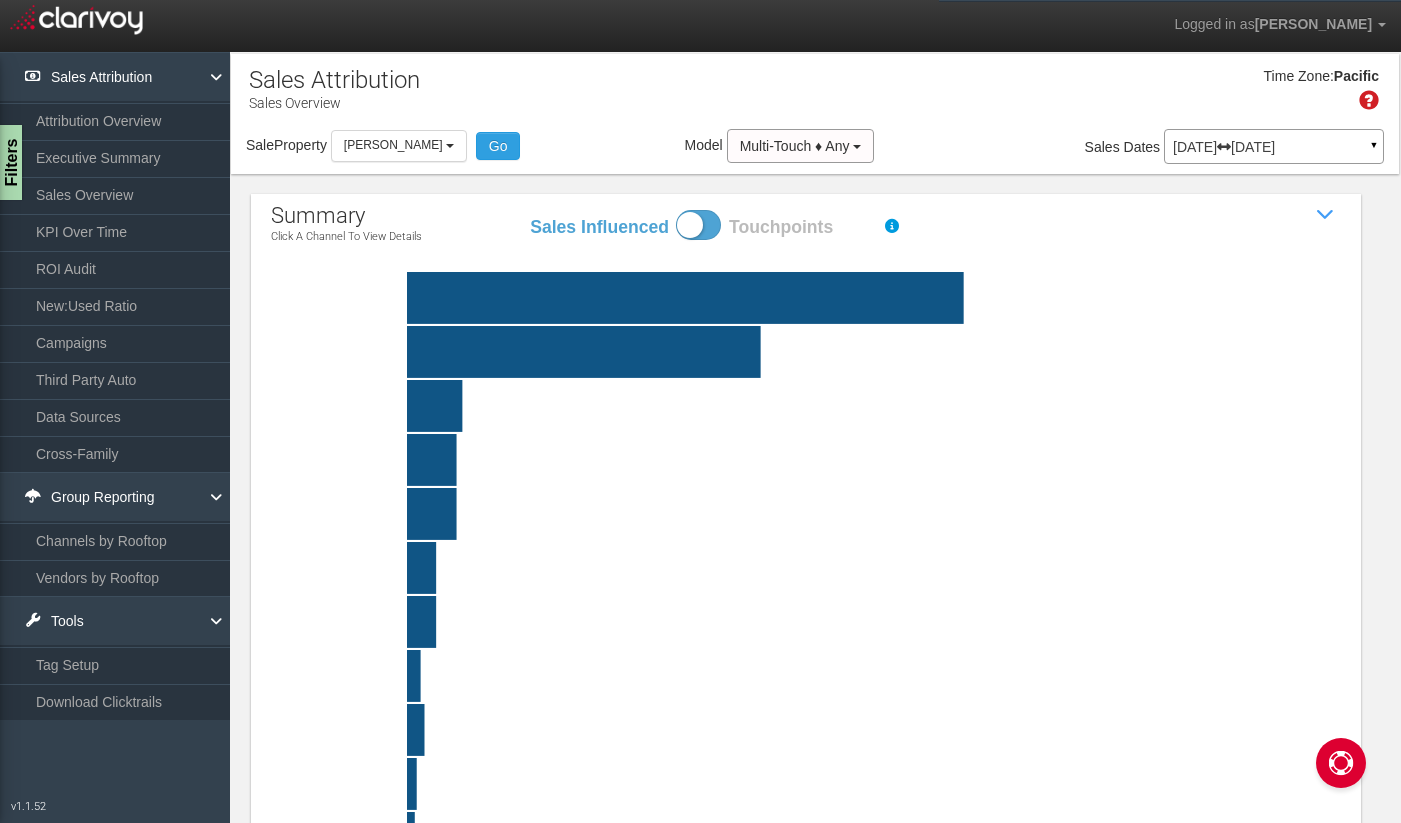 drag, startPoint x: 1272, startPoint y: 512, endPoint x: 1292, endPoint y: 299, distance: 213.9369 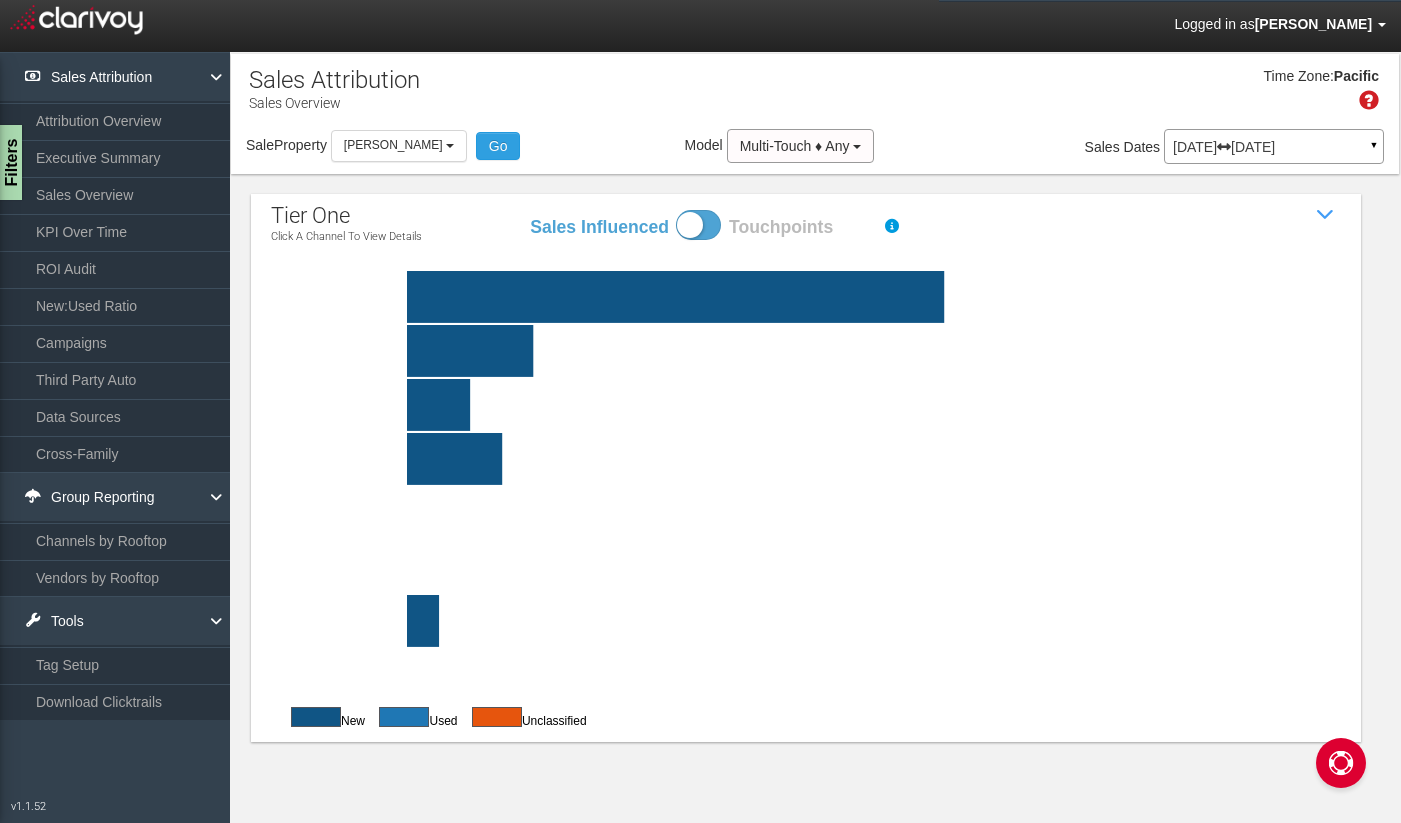 click on "Logged in as" at bounding box center [1214, 24] 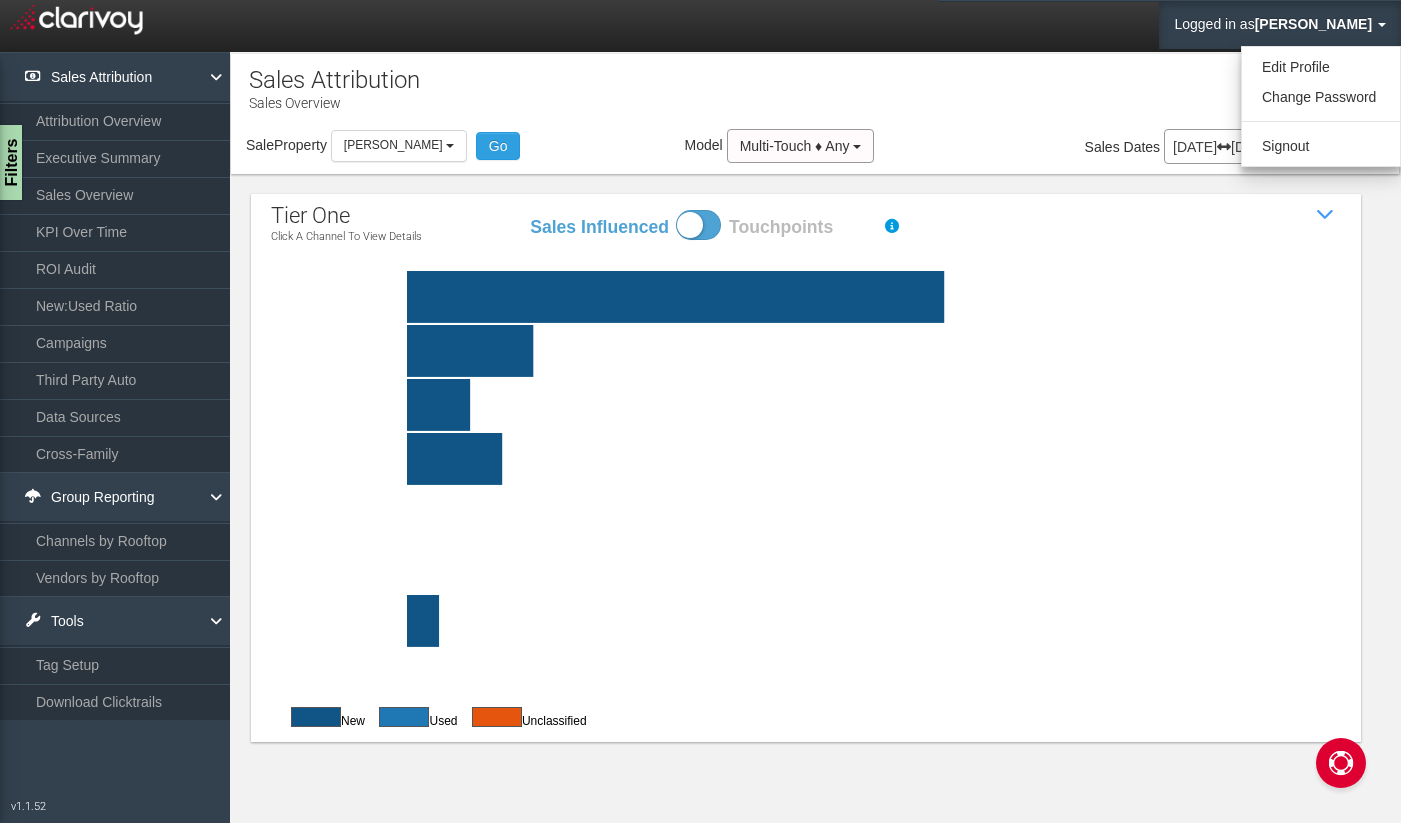 drag, startPoint x: 1106, startPoint y: 102, endPoint x: 1093, endPoint y: 104, distance: 13.152946 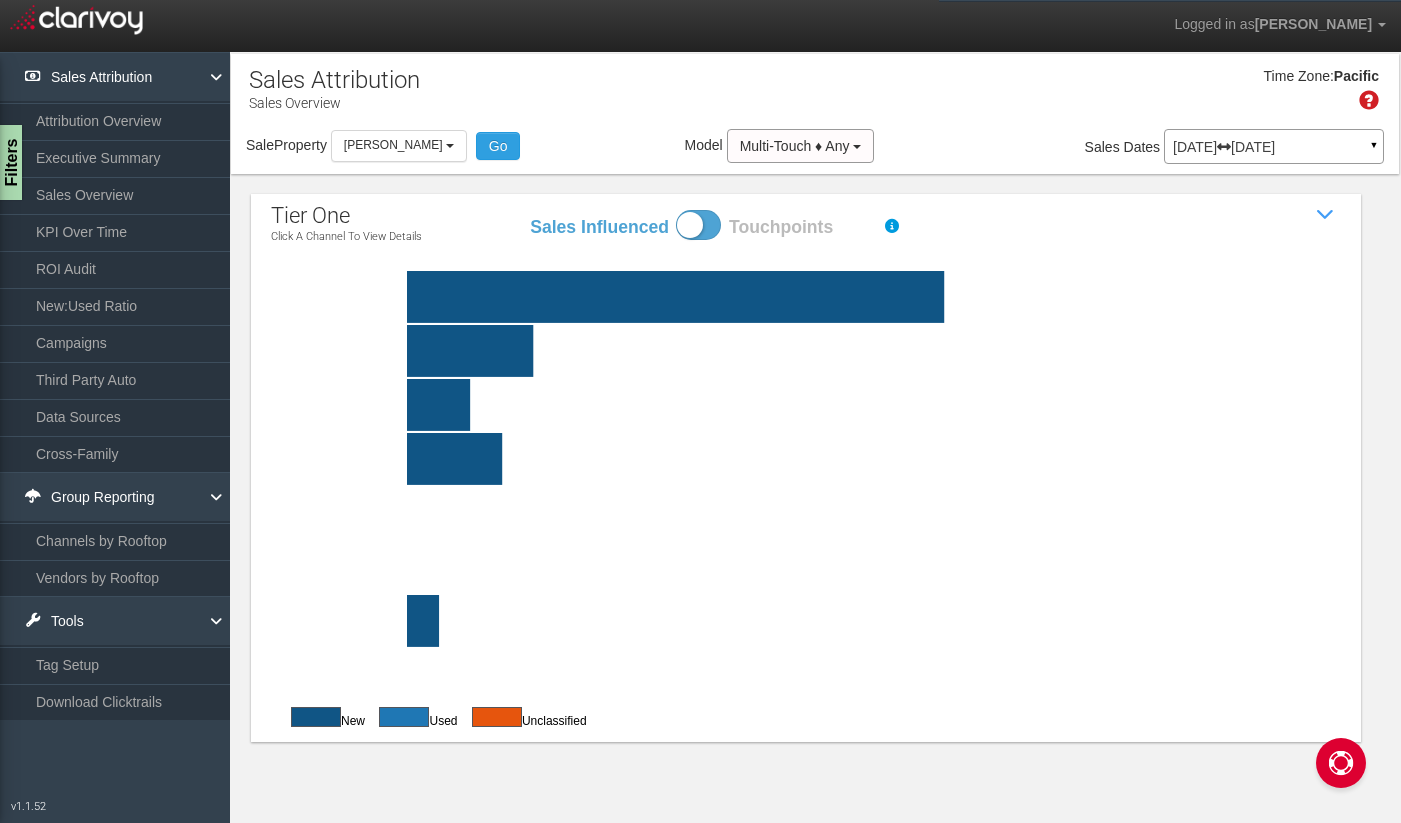 click on "tier one
Click a channel to view details
Sales Influenced 			 Touchpoints
Show / Hide Sales Attribution Chart
Honda   Click bar to return to channels Kia Digital - 3rd Party Lead   Click bar to return to channels Gm Third Party   Click bar to return to channels hondadealers   Click bar to return to channels GM   Click bar to return to channels Kia.com - Finance Lead   Click bar to return to channels mazdausa   Click bar to return to channels 17 4 2 3 1 1.00 Honda   Click bar to return to channels Kia Digital - 3rd Party Lead   Click bar to return to channels Gm Third Party   Click bar to return to channels hondadealers   Click bar to return to channels GM   Click bar to return to channels Kia.com - Finance Lead   Click bar to return to channels mazdausa   Click bar to return to channels 10 2 3 1 1 1 27.00 6.00 5.00 4.00 1.00 1.00 1.00 0 2 4 6 8 10 12 14 16 18" at bounding box center (806, 468) 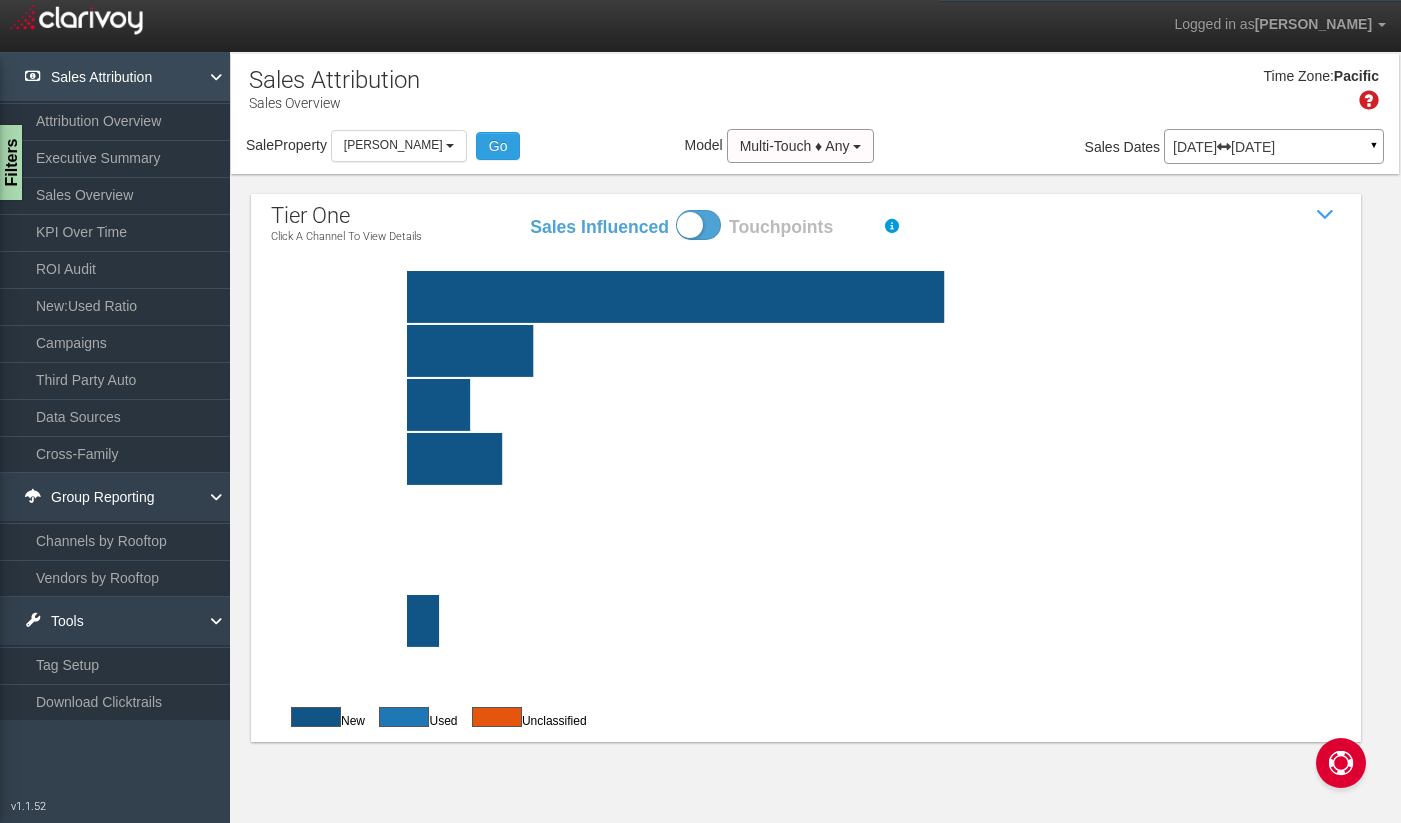 click on "Sales Attribution" at bounding box center [115, 77] 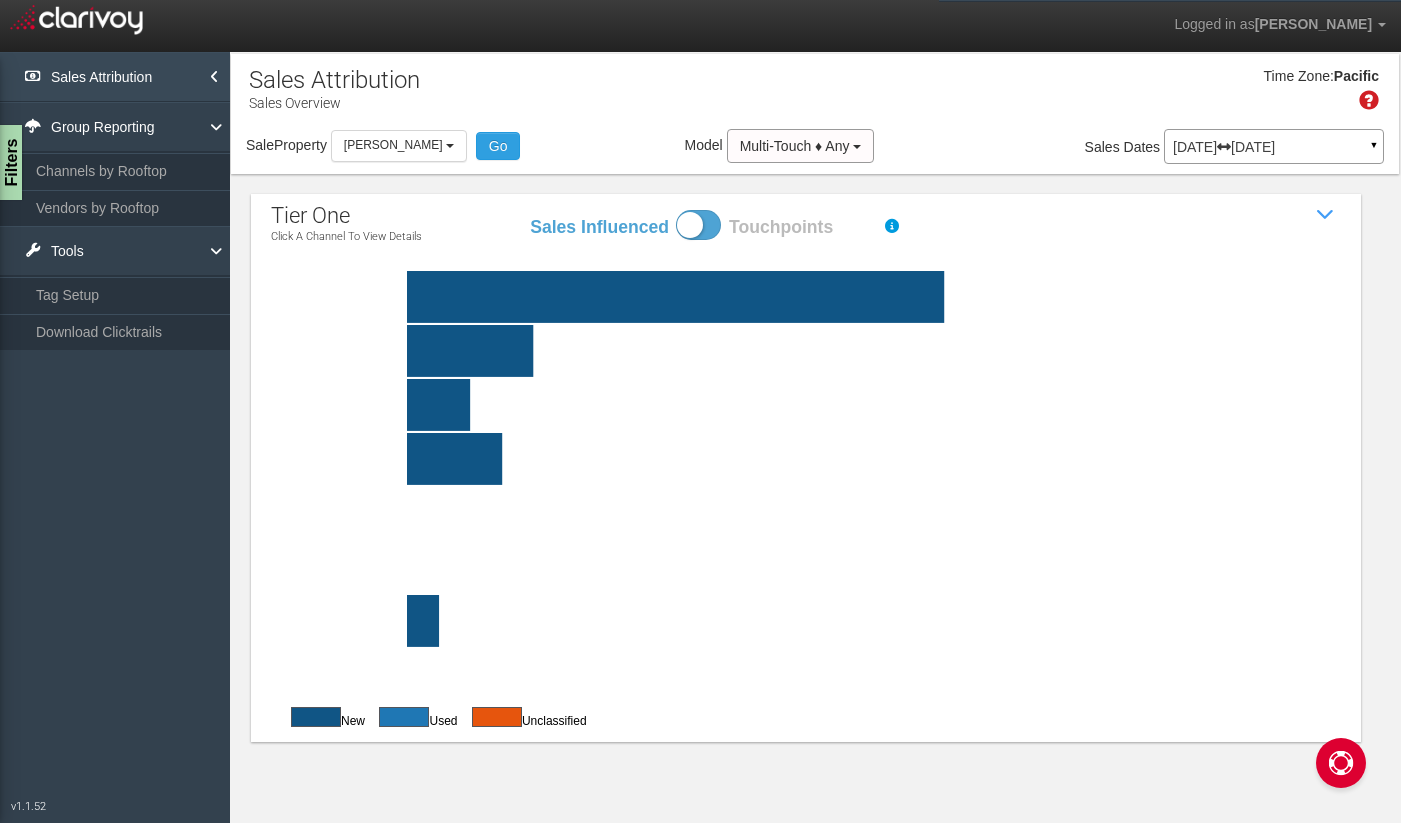 click on "Sales Attribution" at bounding box center [115, 77] 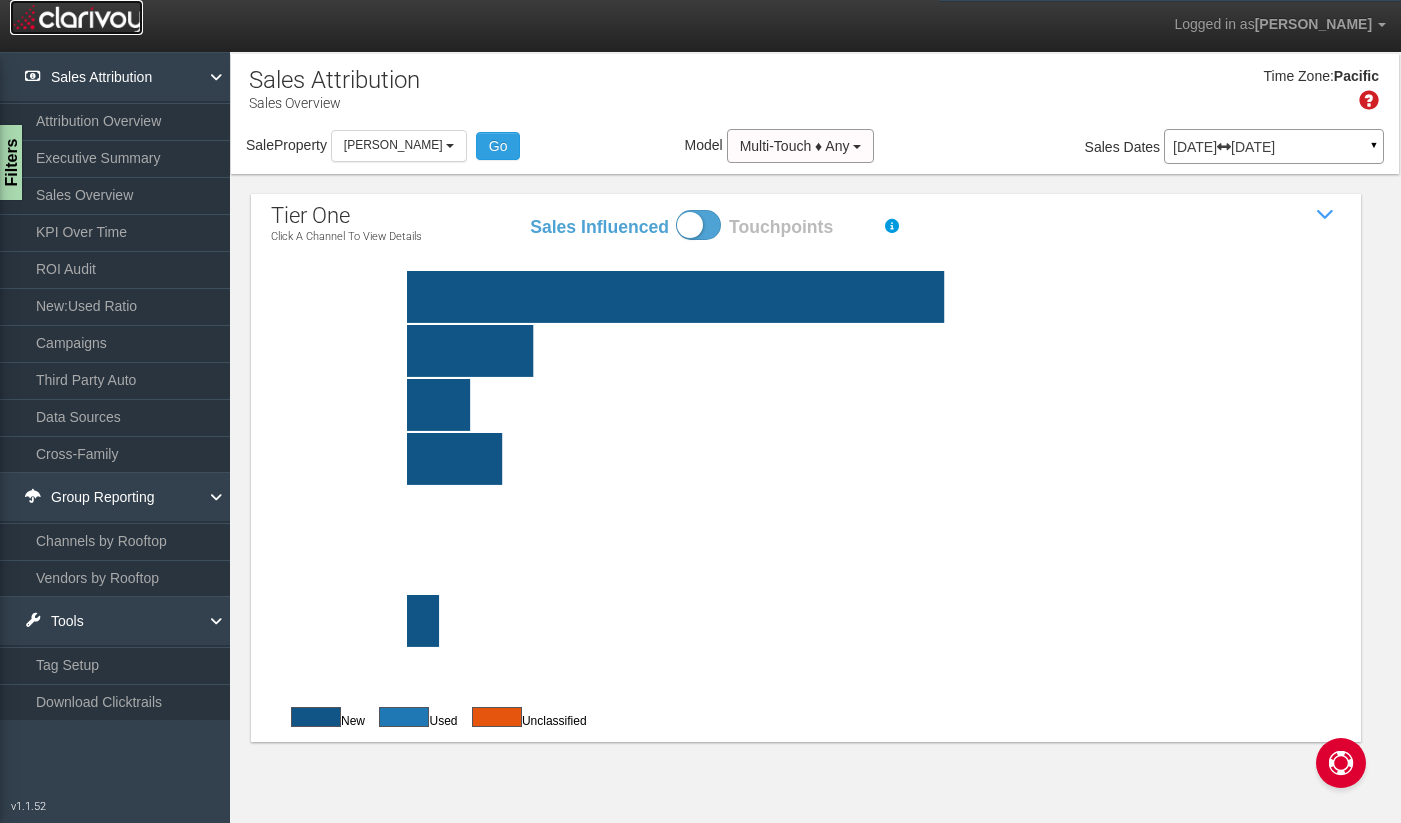 click at bounding box center [76, 17] 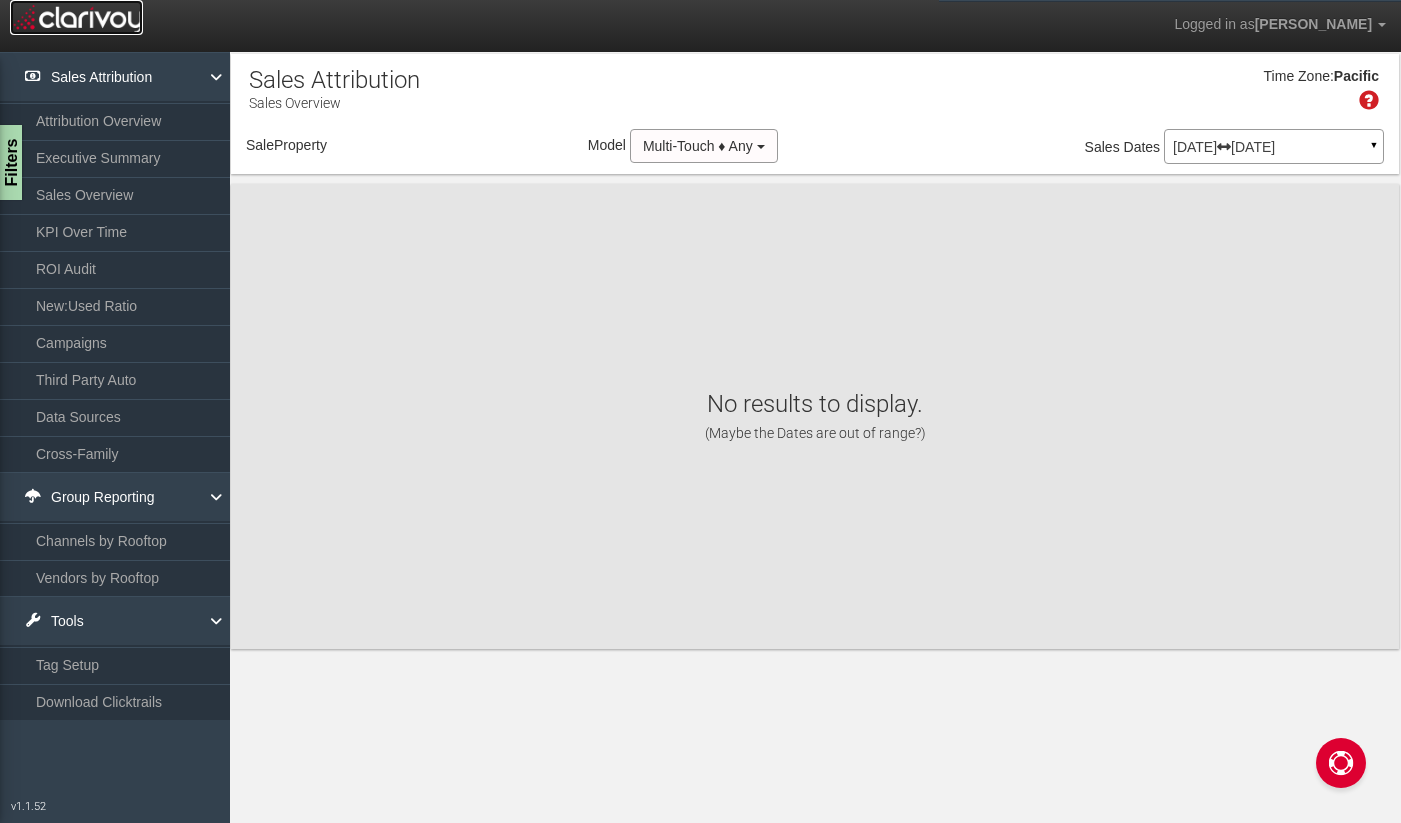 select on "object:283" 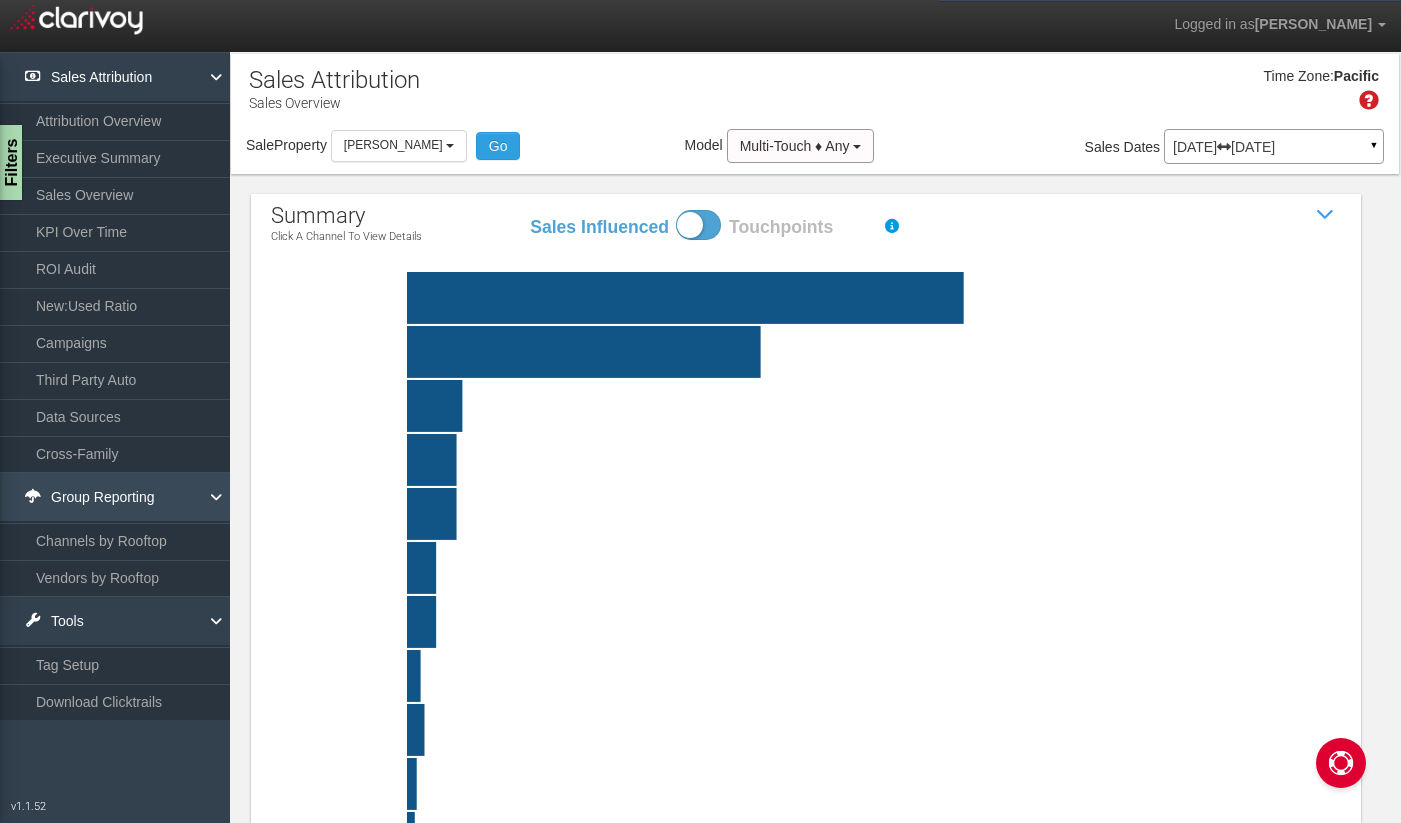 click on "Group Reporting" at bounding box center [115, 497] 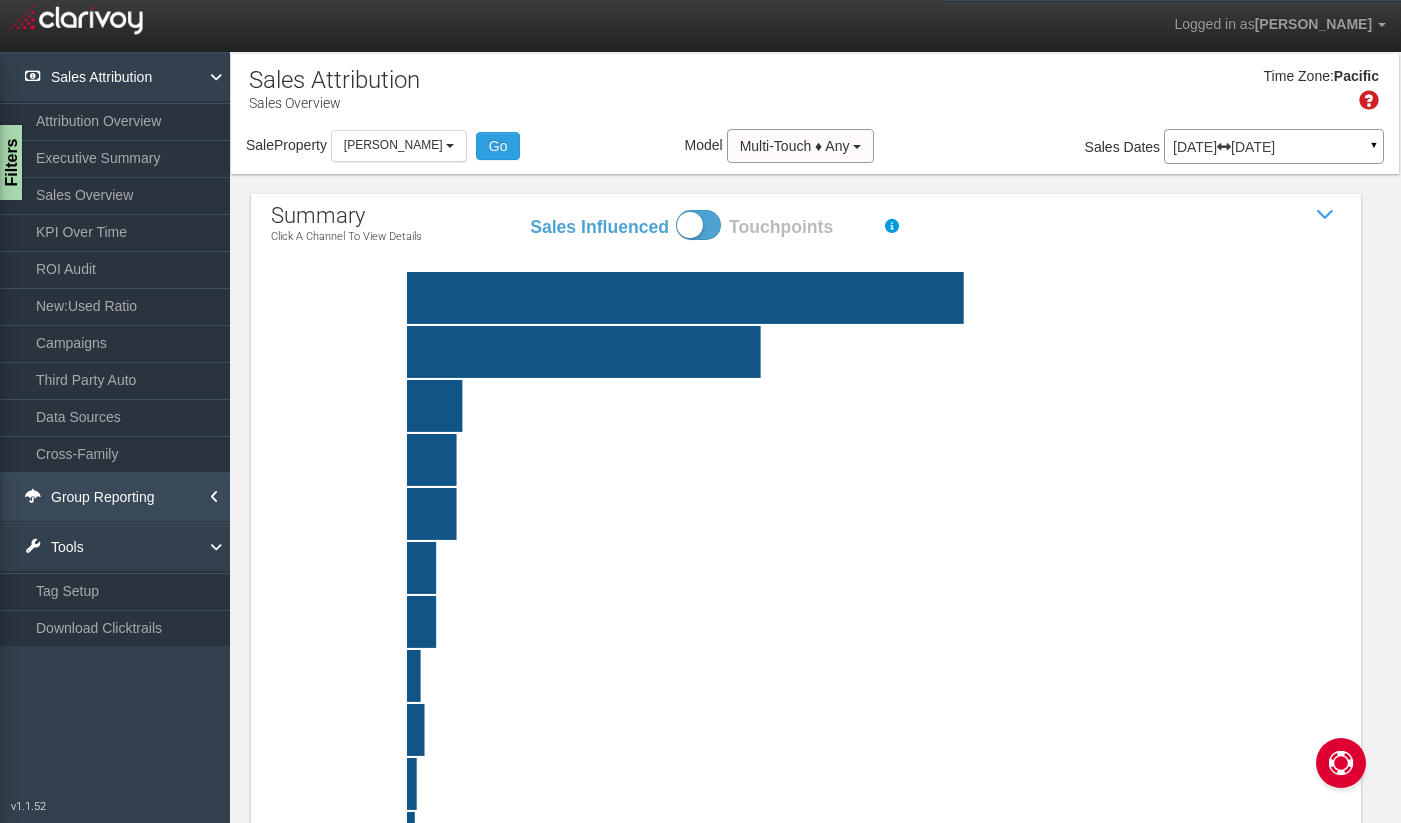 click on "Group Reporting" at bounding box center [115, 497] 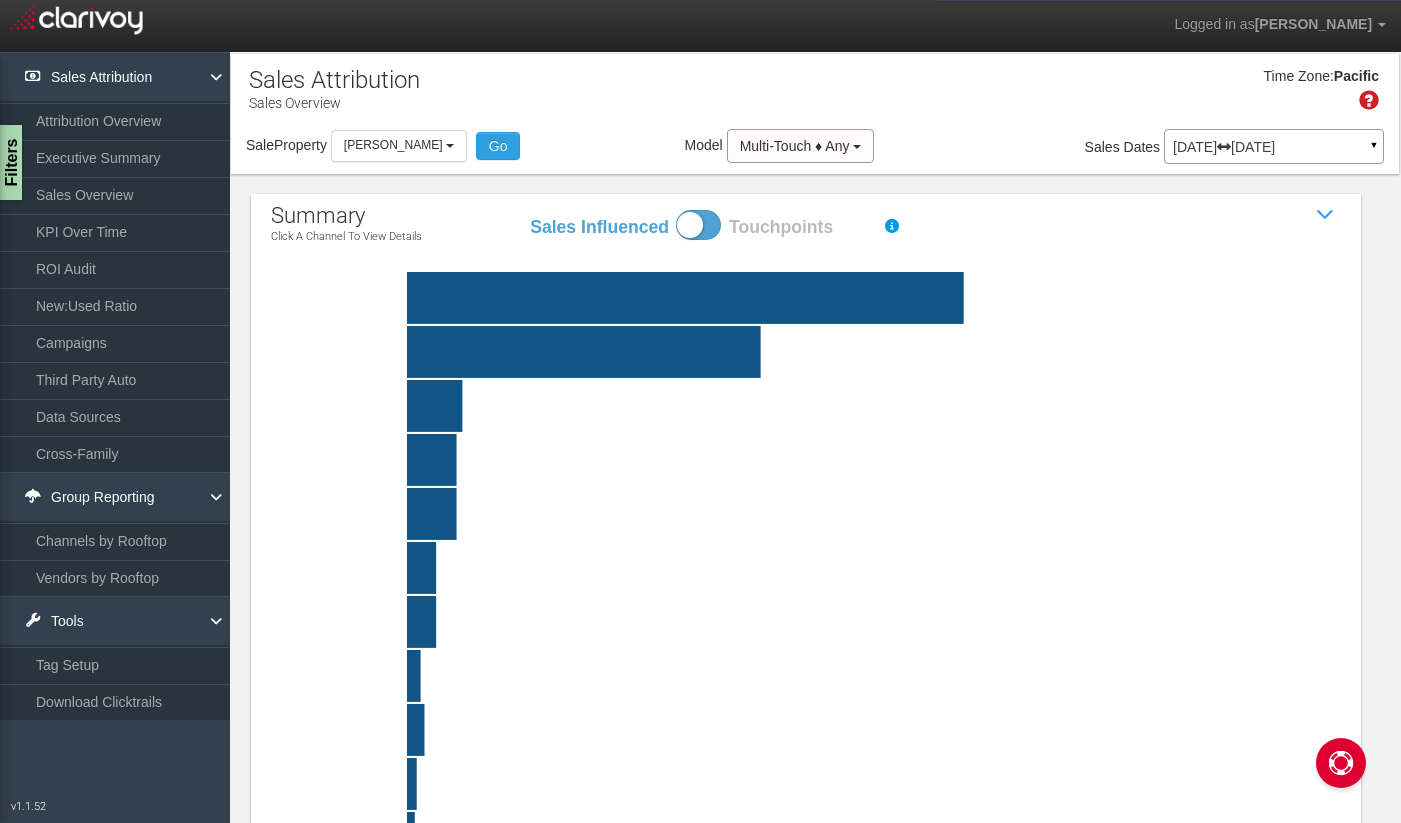 drag, startPoint x: 1058, startPoint y: 104, endPoint x: 1254, endPoint y: 102, distance: 196.01021 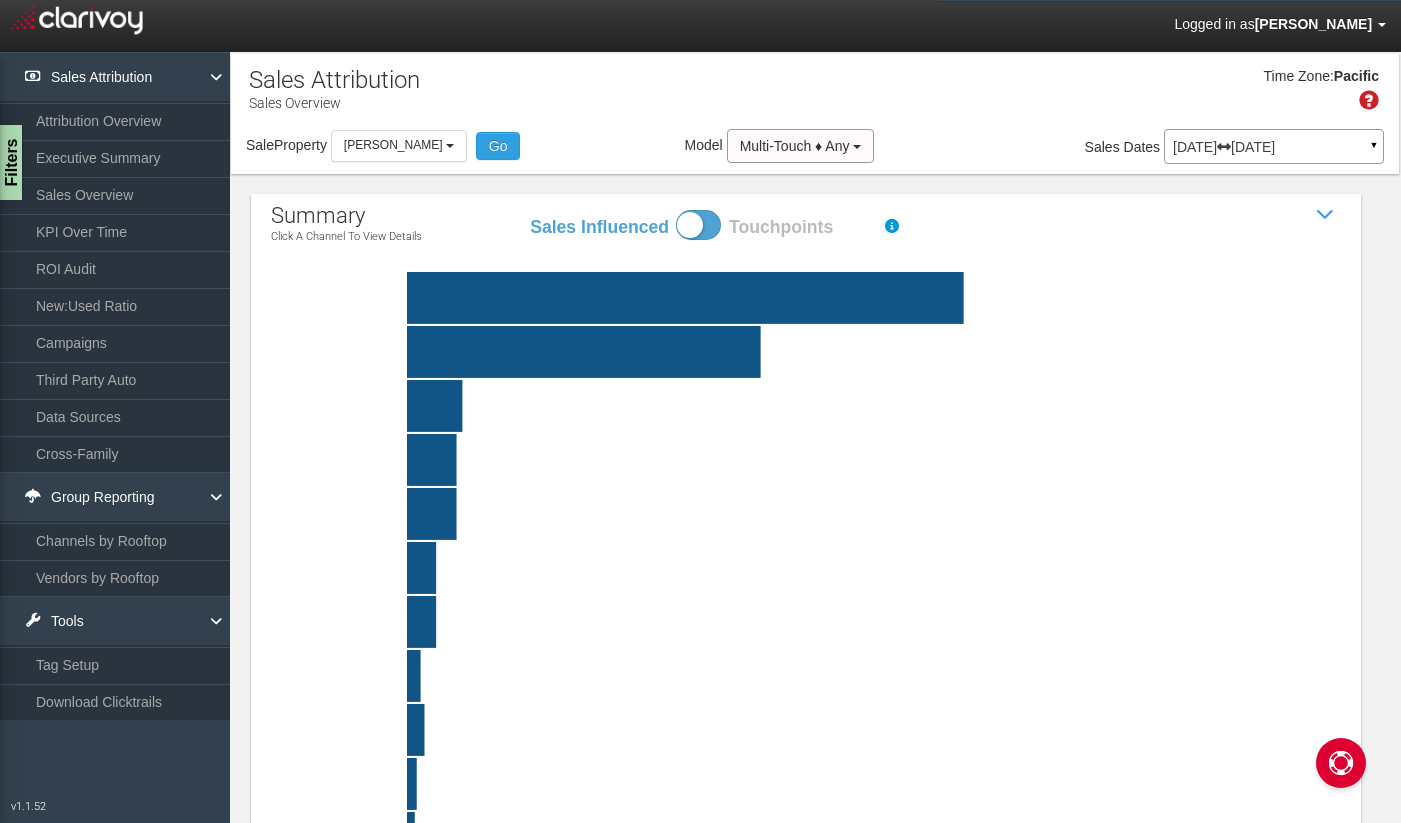 click on "Logged in as  Gabe Hernandez" at bounding box center [1280, 25] 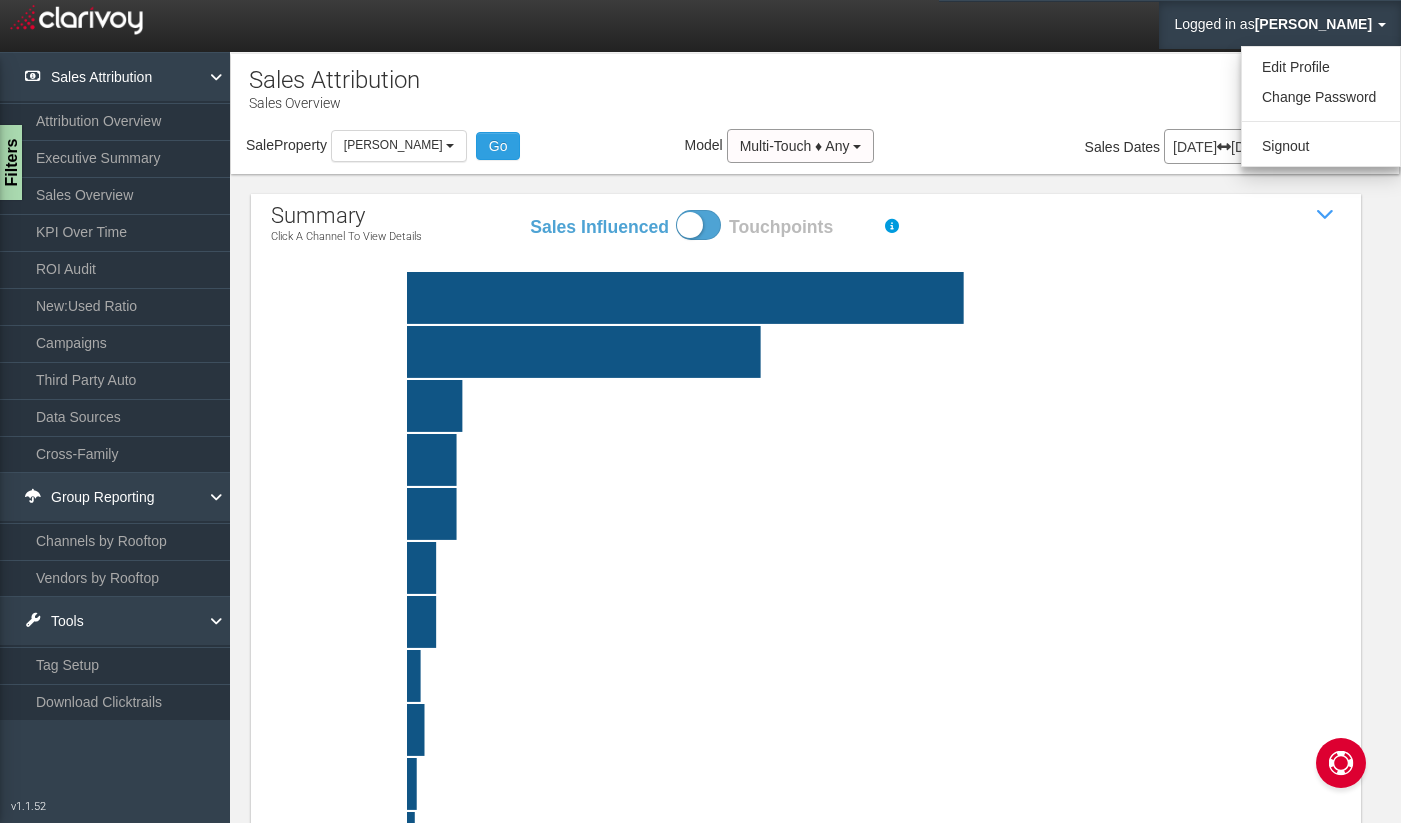 drag, startPoint x: 996, startPoint y: 93, endPoint x: 632, endPoint y: 100, distance: 364.0673 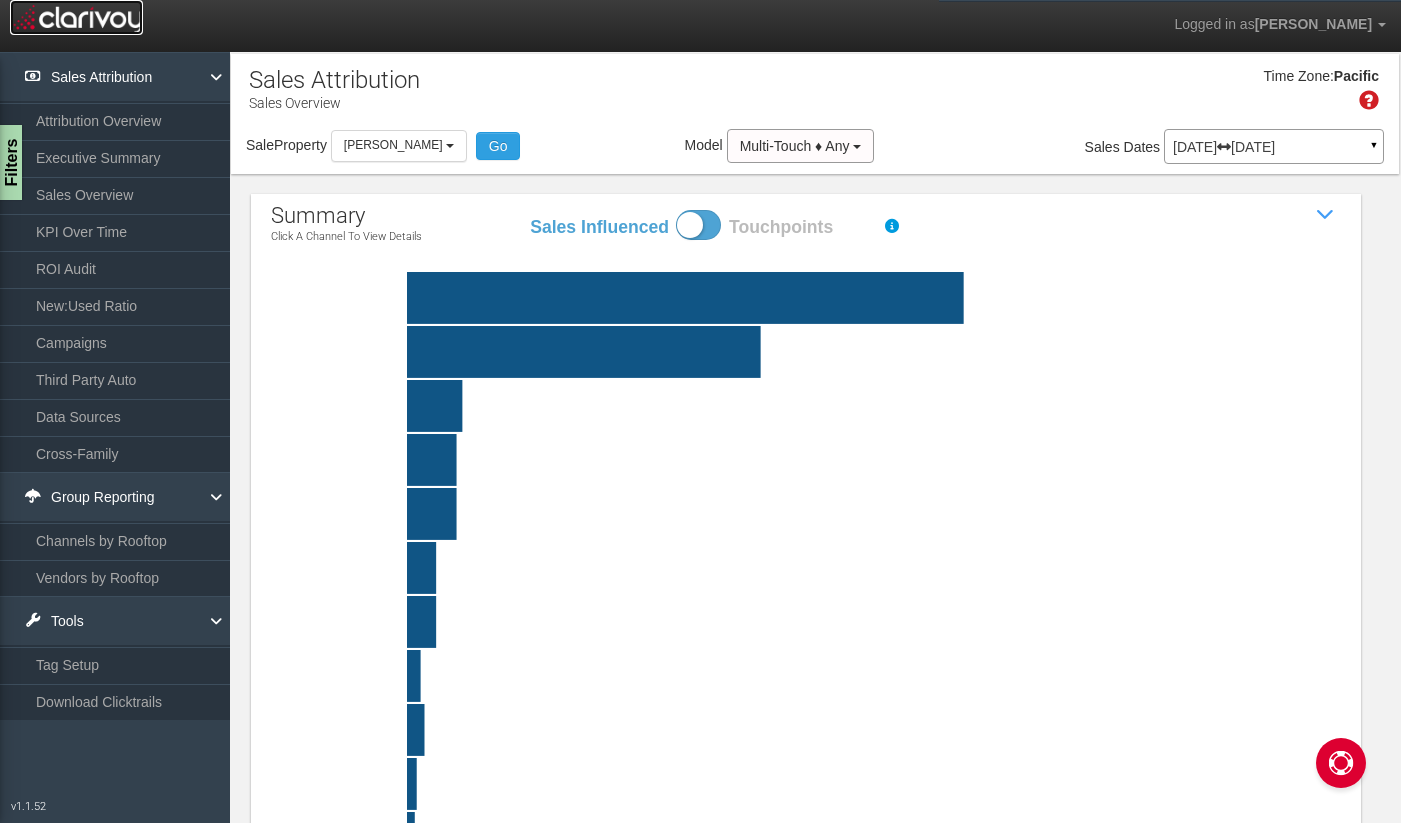 click at bounding box center [76, 17] 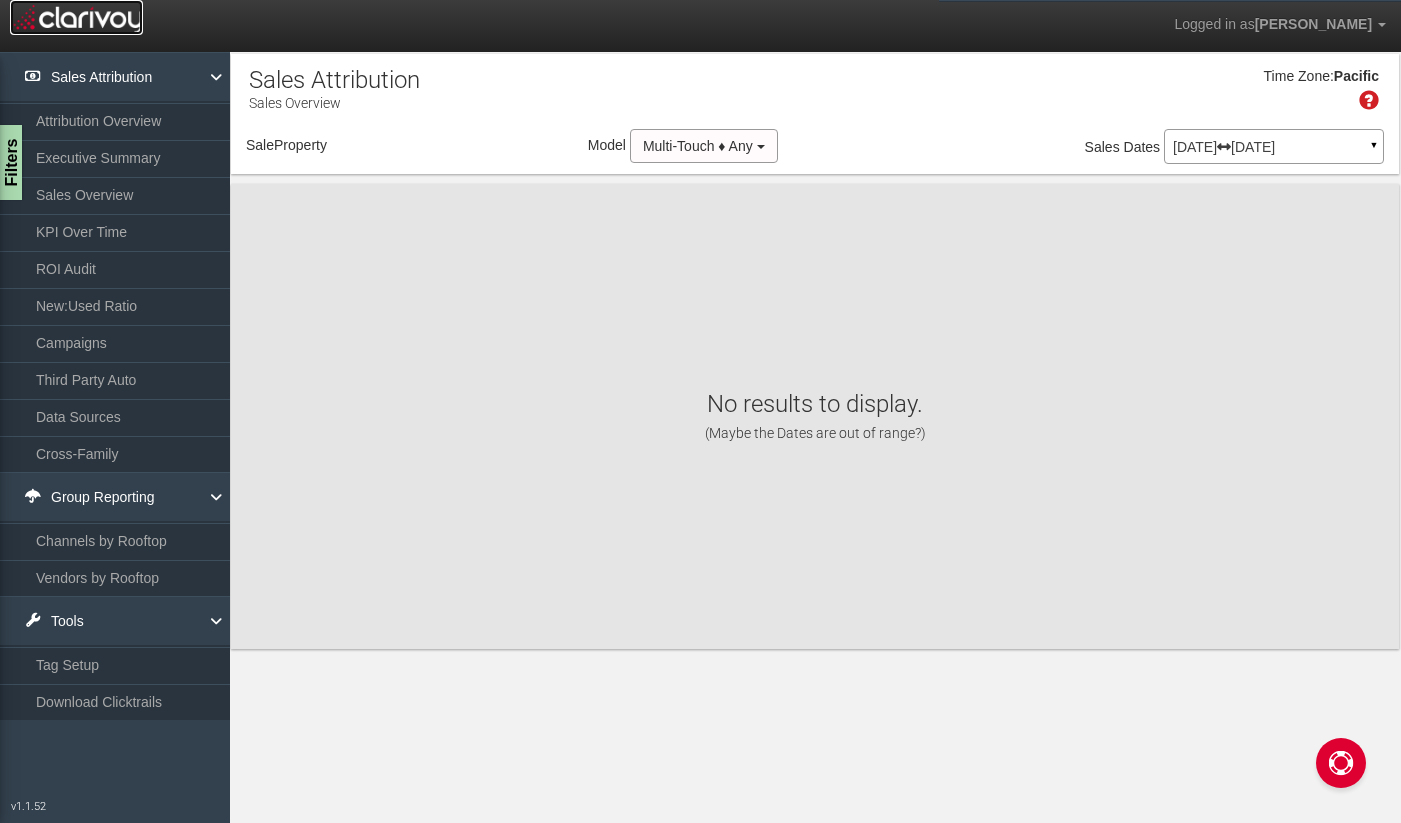 select on "object:325" 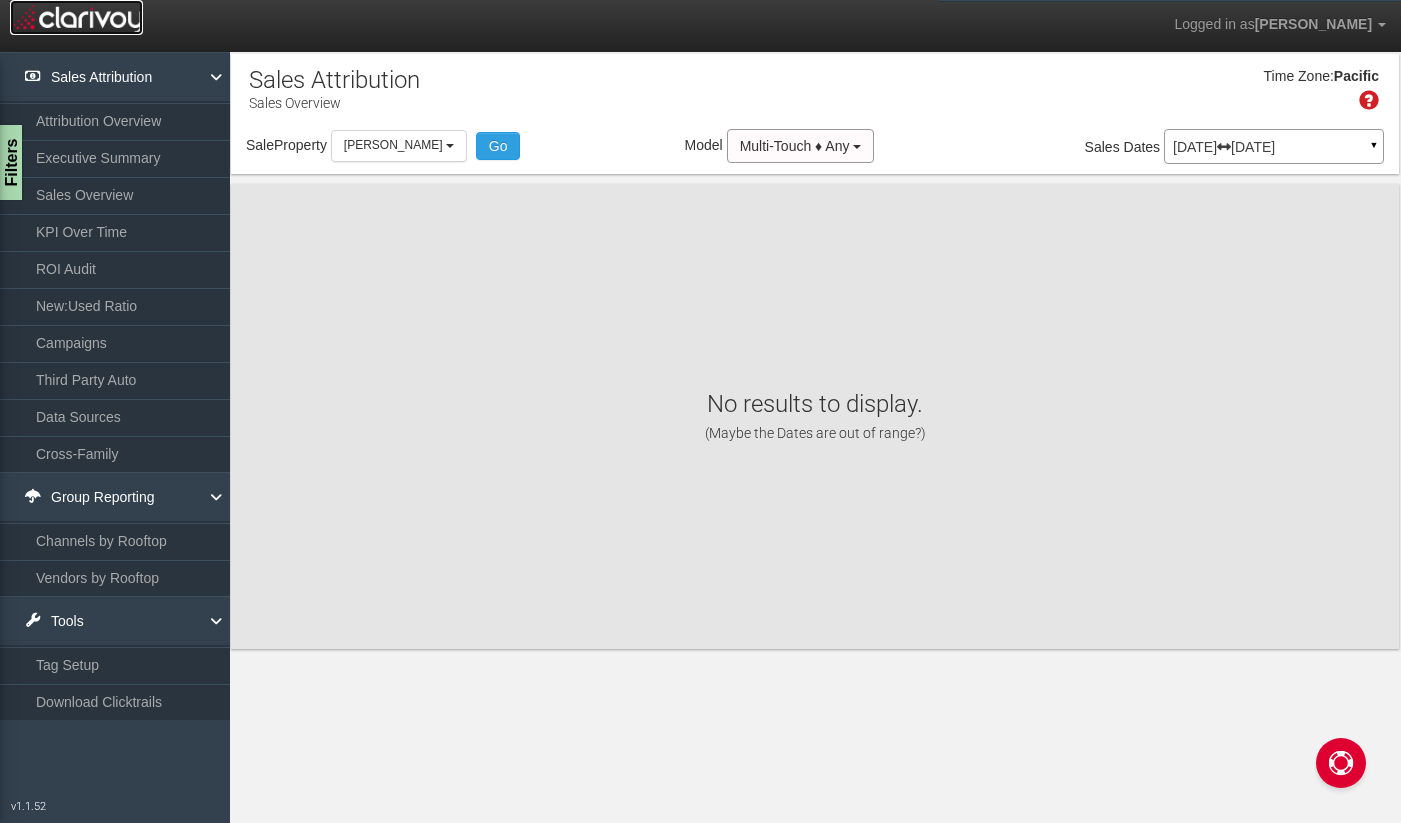 scroll, scrollTop: 0, scrollLeft: 0, axis: both 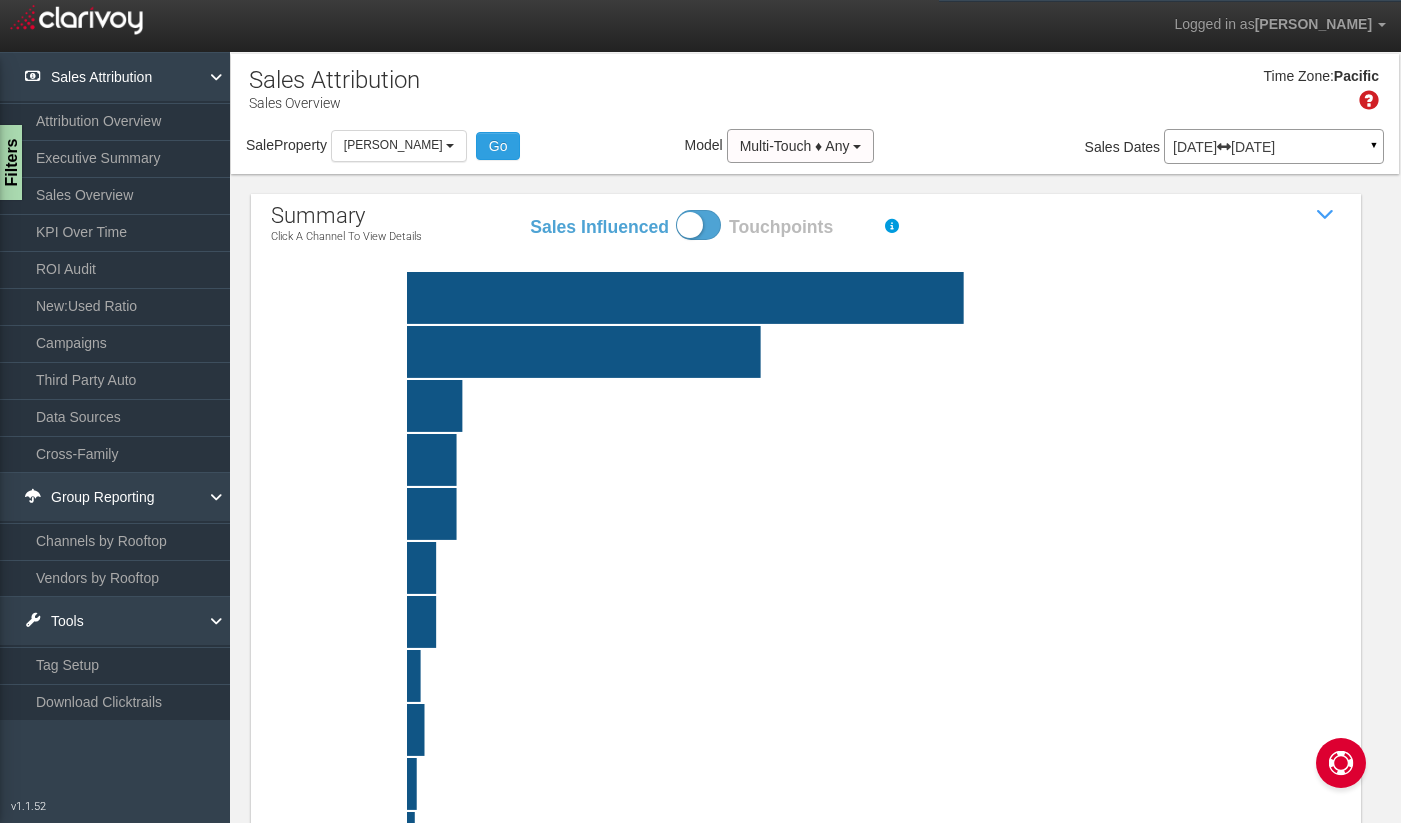 drag, startPoint x: 235, startPoint y: 85, endPoint x: 212, endPoint y: 80, distance: 23.537205 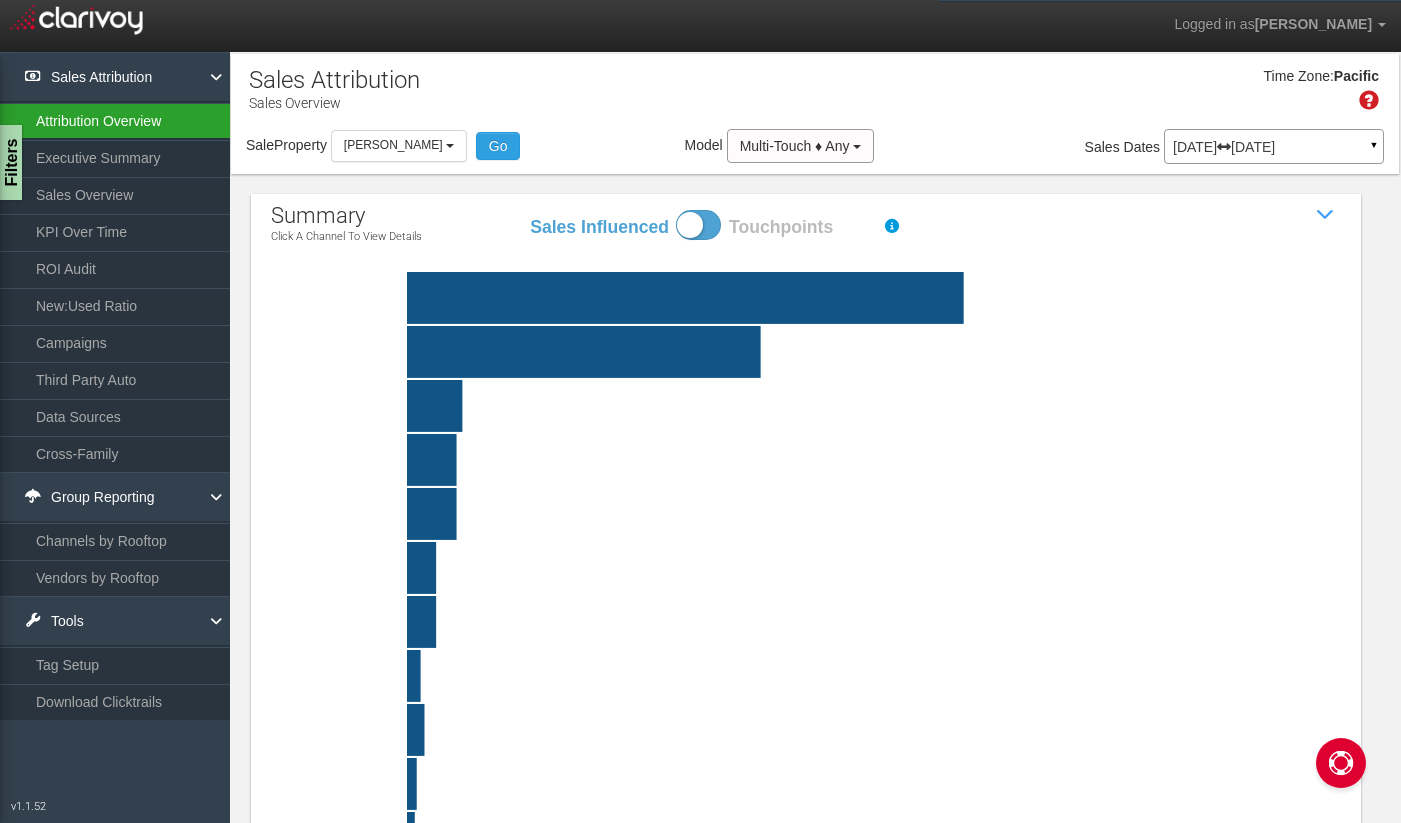 click on "Attribution Overview" at bounding box center [115, 121] 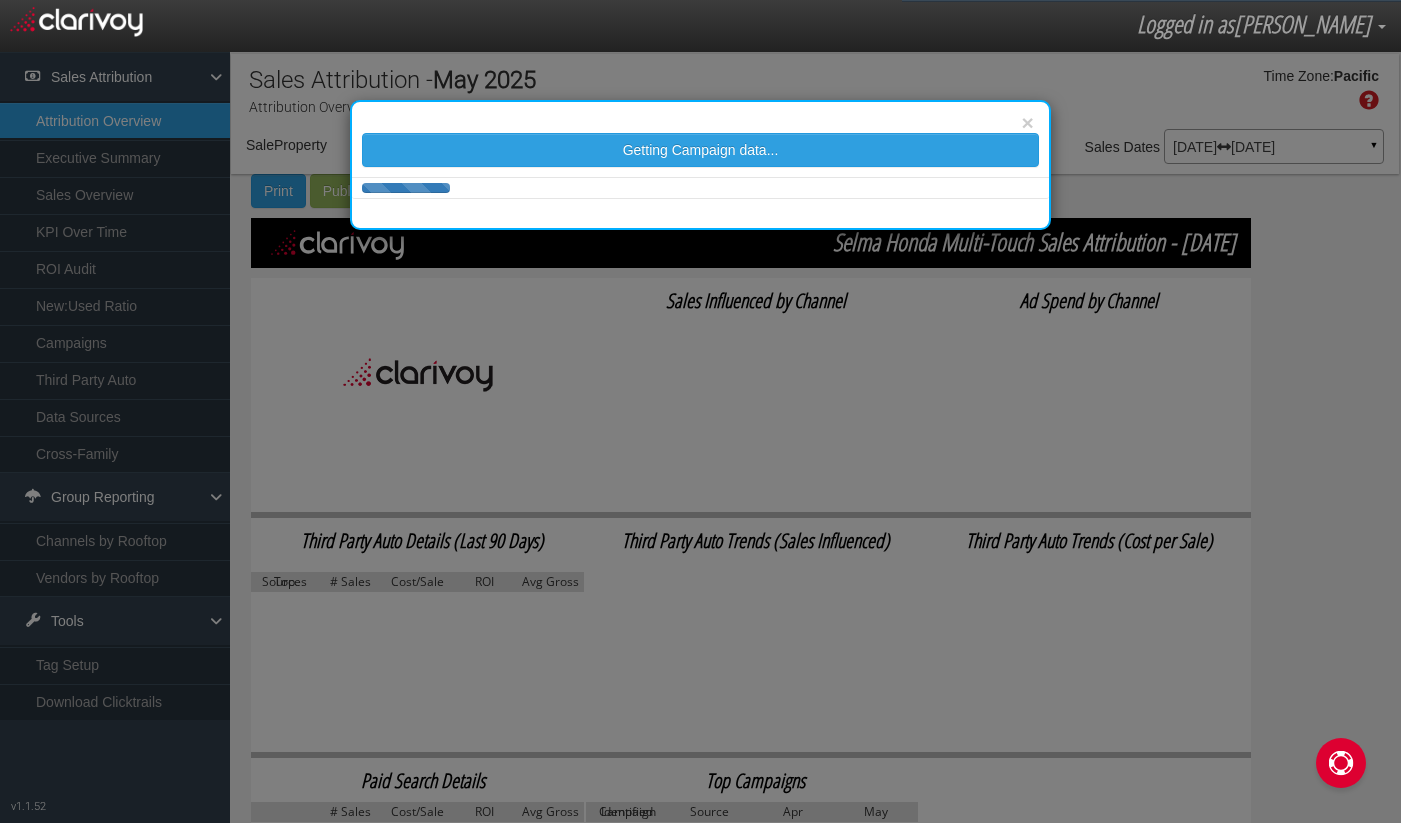select on "object:358" 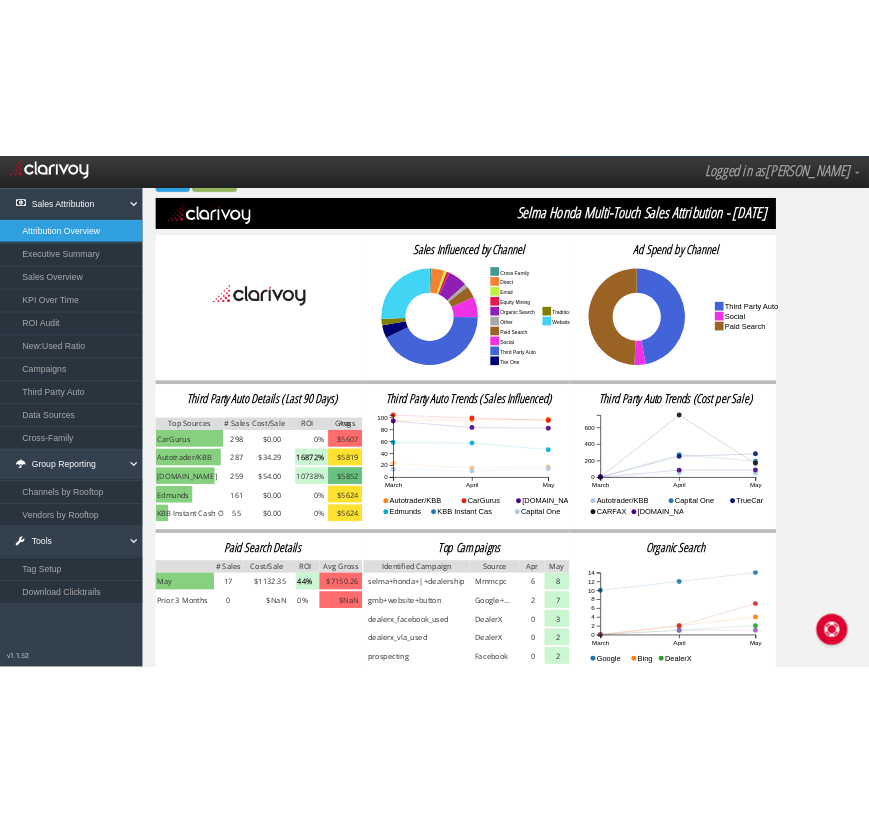scroll, scrollTop: 180, scrollLeft: 0, axis: vertical 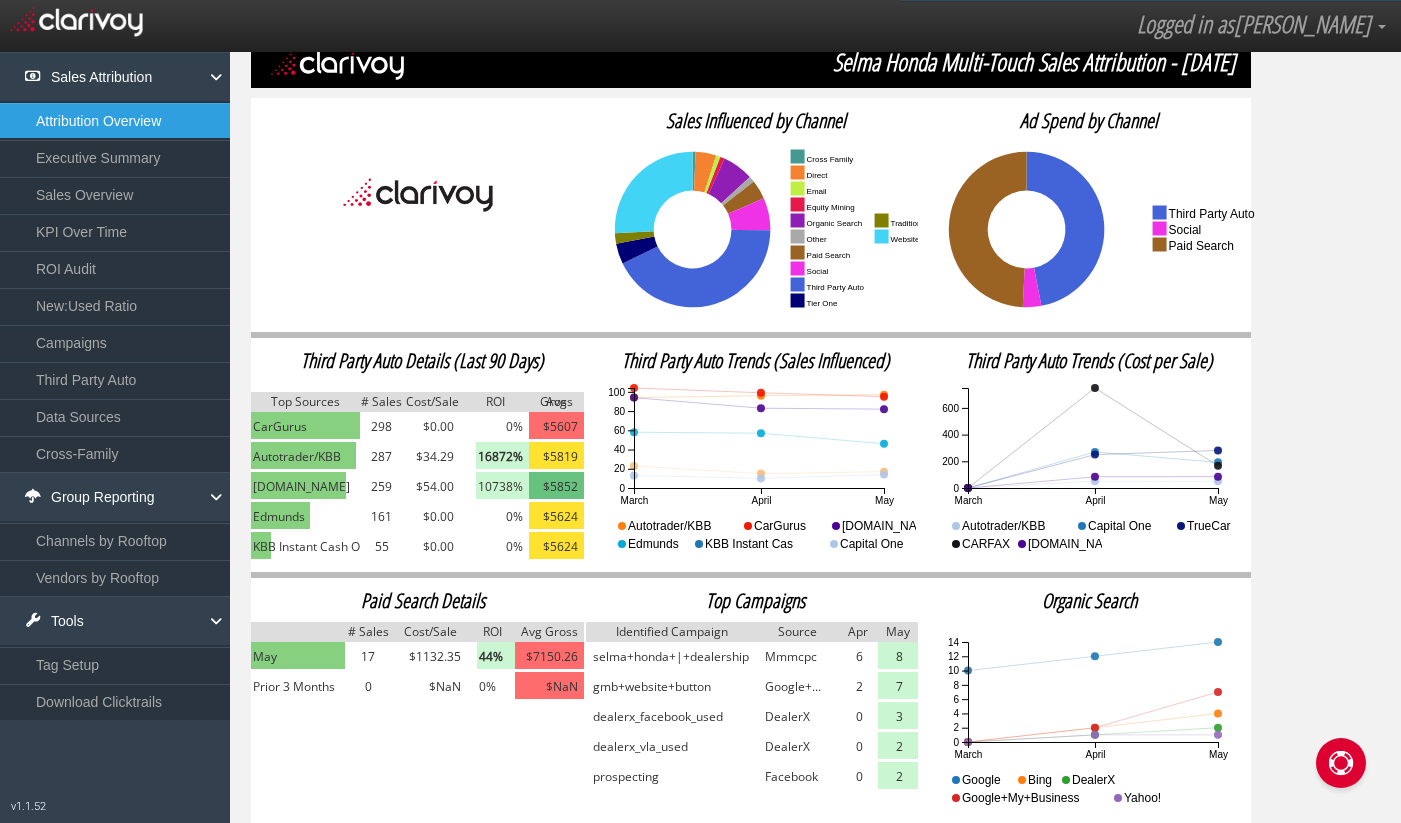 click on "Paid Search Details" at bounding box center (422, 601) 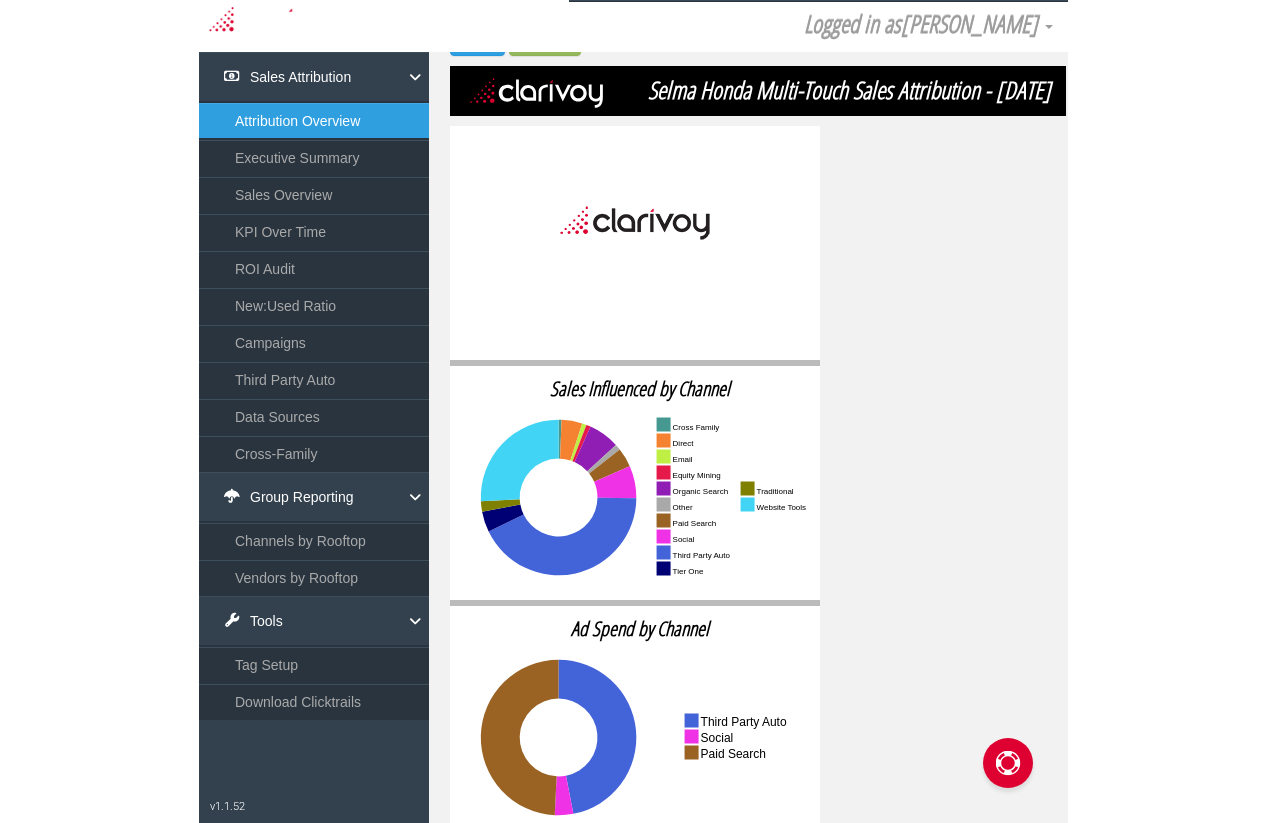 scroll, scrollTop: 208, scrollLeft: 0, axis: vertical 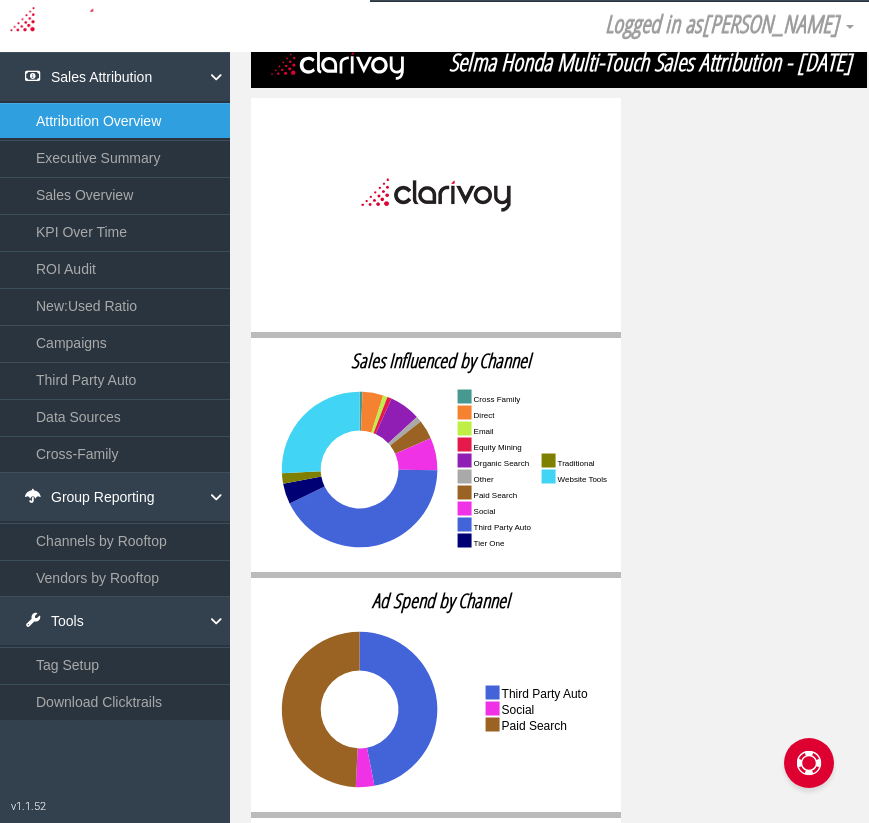 drag, startPoint x: 725, startPoint y: 348, endPoint x: 804, endPoint y: 309, distance: 88.10221 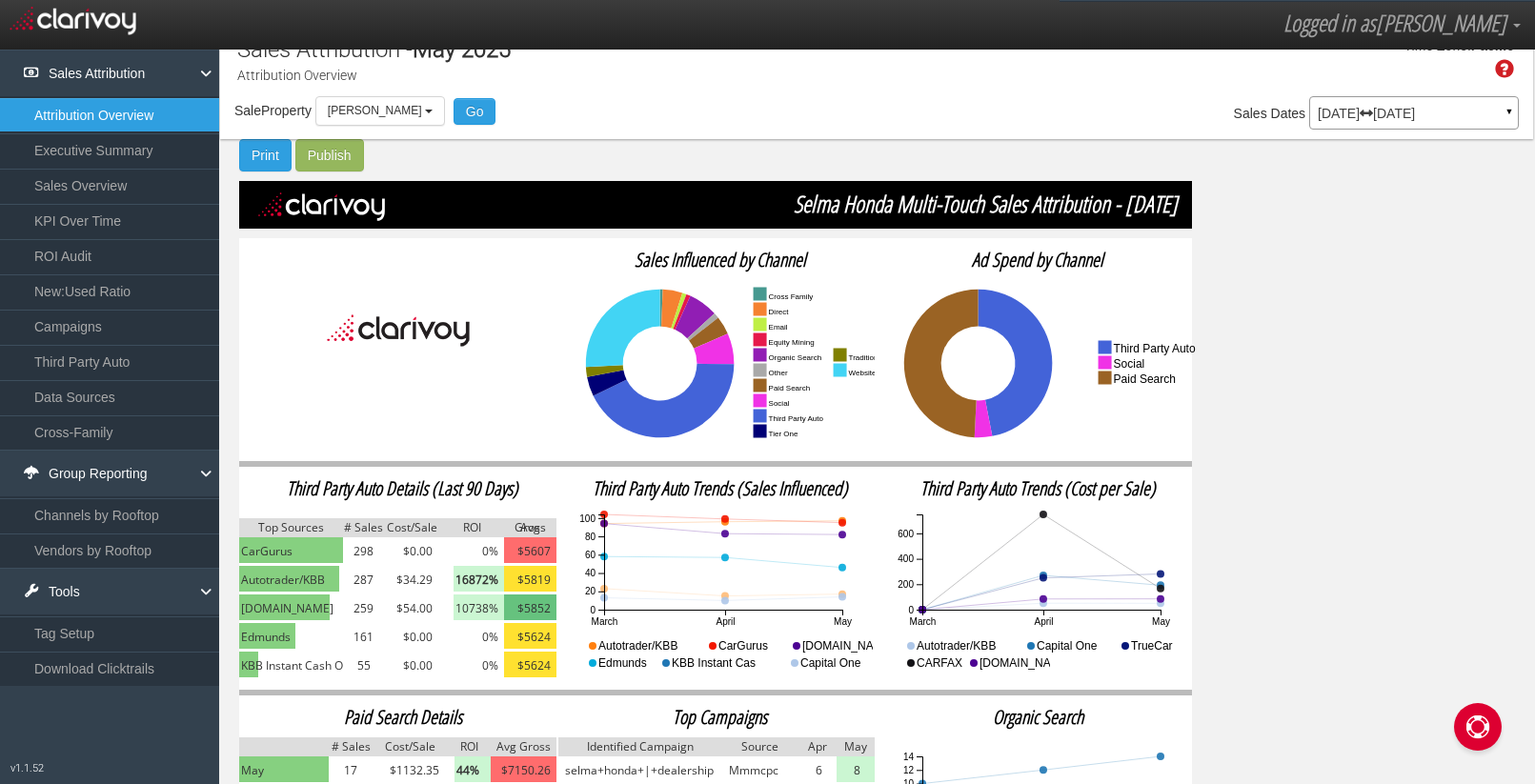 scroll, scrollTop: 24, scrollLeft: 0, axis: vertical 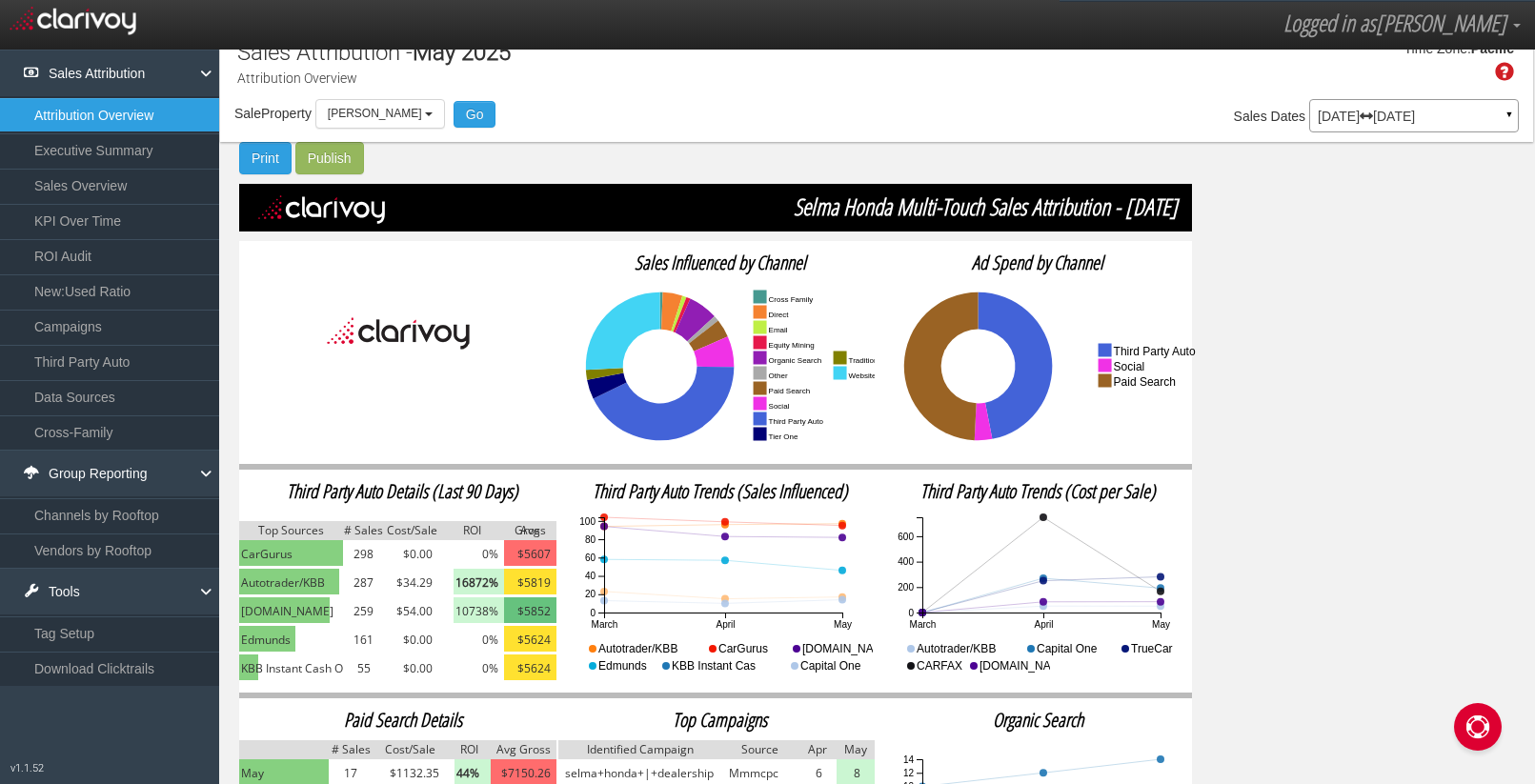 click on "Sales Attribution -  May   2025
Attribution Overview
Time Zone:
Pacific
Sale  Property
Loading
Elk Grove Kia JLR Volvo Cars Monterey Selma Honda Selma Honda     Select all  Nelson Group Auto - nelsongroupauto  Elk Grove Kia  JLR Volvo Cars Monterey  Selma Honda
Go
Model 			 				  Multi-Touch ♦ Any 			 			 				 				 				 				 				  Multi-Touch ♦ Any 				 				 				 				 				 				  Multi-Touch - Even 				 				 				 				 				 				  Multi-Touch - Parabolic 				 				 				 				 				 				  Multi-Touch - Binomial 				 				 				 				 				 				  First Touch 				 				 				 				 				 				  Last Touch
Sales
Dates
Mar 01, 2025   May 31, 2025
▼
to" at bounding box center (877, 484) 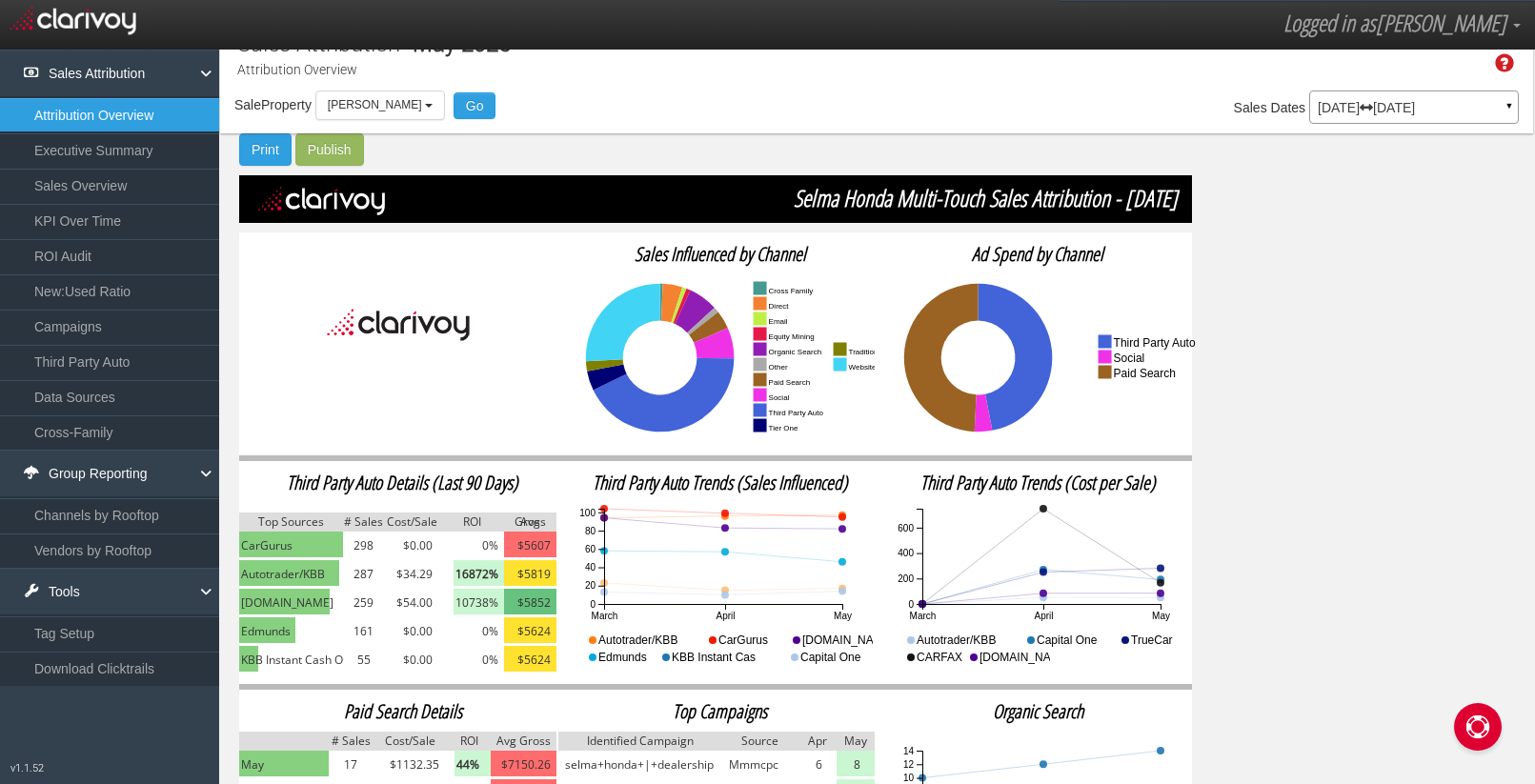 scroll, scrollTop: 38, scrollLeft: 0, axis: vertical 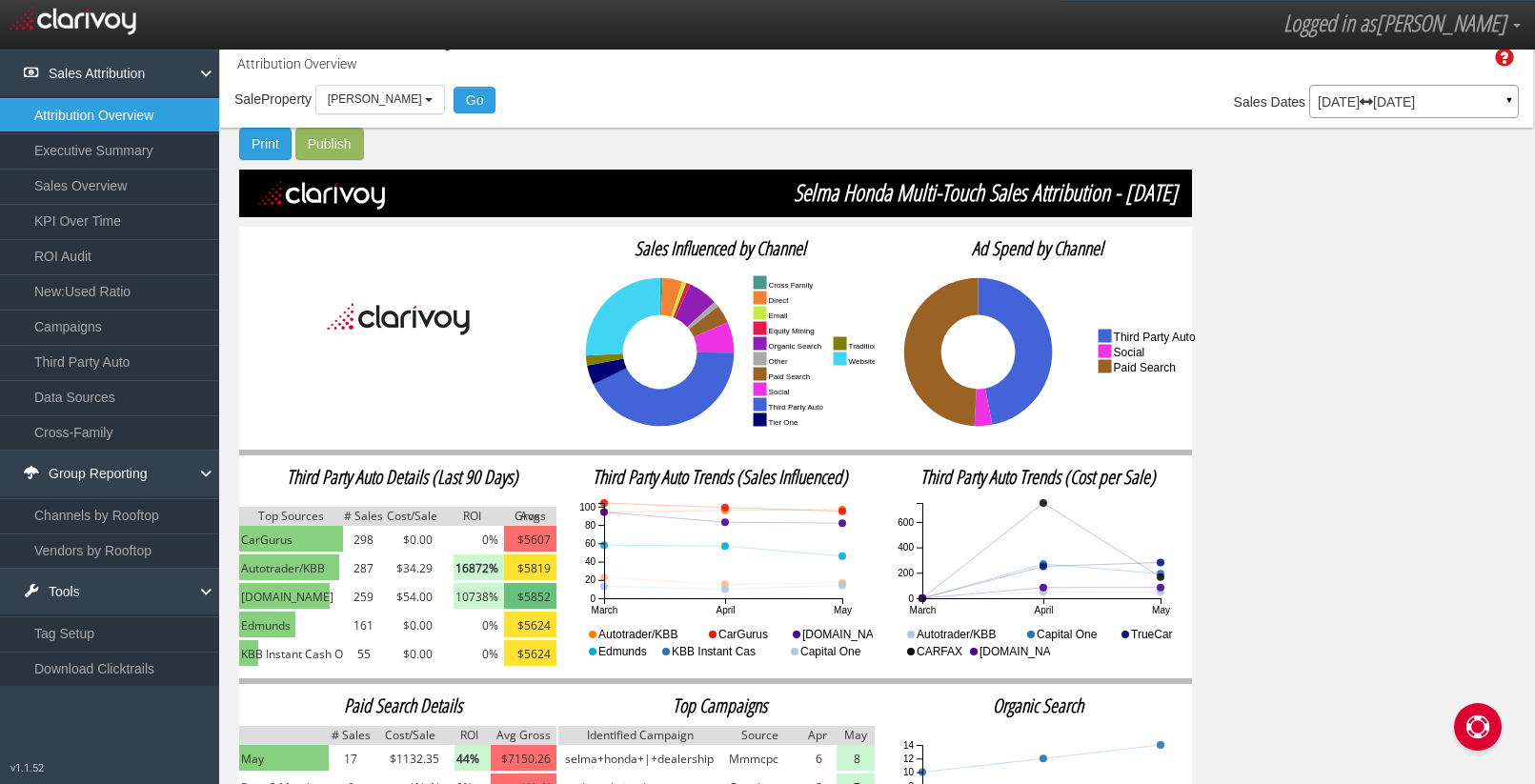 click on "Sales Attribution -  May   2025
Attribution Overview
Time Zone:
Pacific
Sale  Property
Loading
Elk Grove Kia JLR Volvo Cars Monterey Selma Honda Selma Honda     Select all  Nelson Group Auto - nelsongroupauto  Elk Grove Kia  JLR Volvo Cars Monterey  Selma Honda
Go
Model 			 				  Multi-Touch ♦ Any 			 			 				 				 				 				 				  Multi-Touch ♦ Any 				 				 				 				 				 				  Multi-Touch - Even 				 				 				 				 				 				  Multi-Touch - Parabolic 				 				 				 				 				 				  Multi-Touch - Binomial 				 				 				 				 				 				  First Touch 				 				 				 				 				 				  Last Touch
Sales
Dates
Mar 01, 2025   May 31, 2025
▼
to" at bounding box center [877, 470] 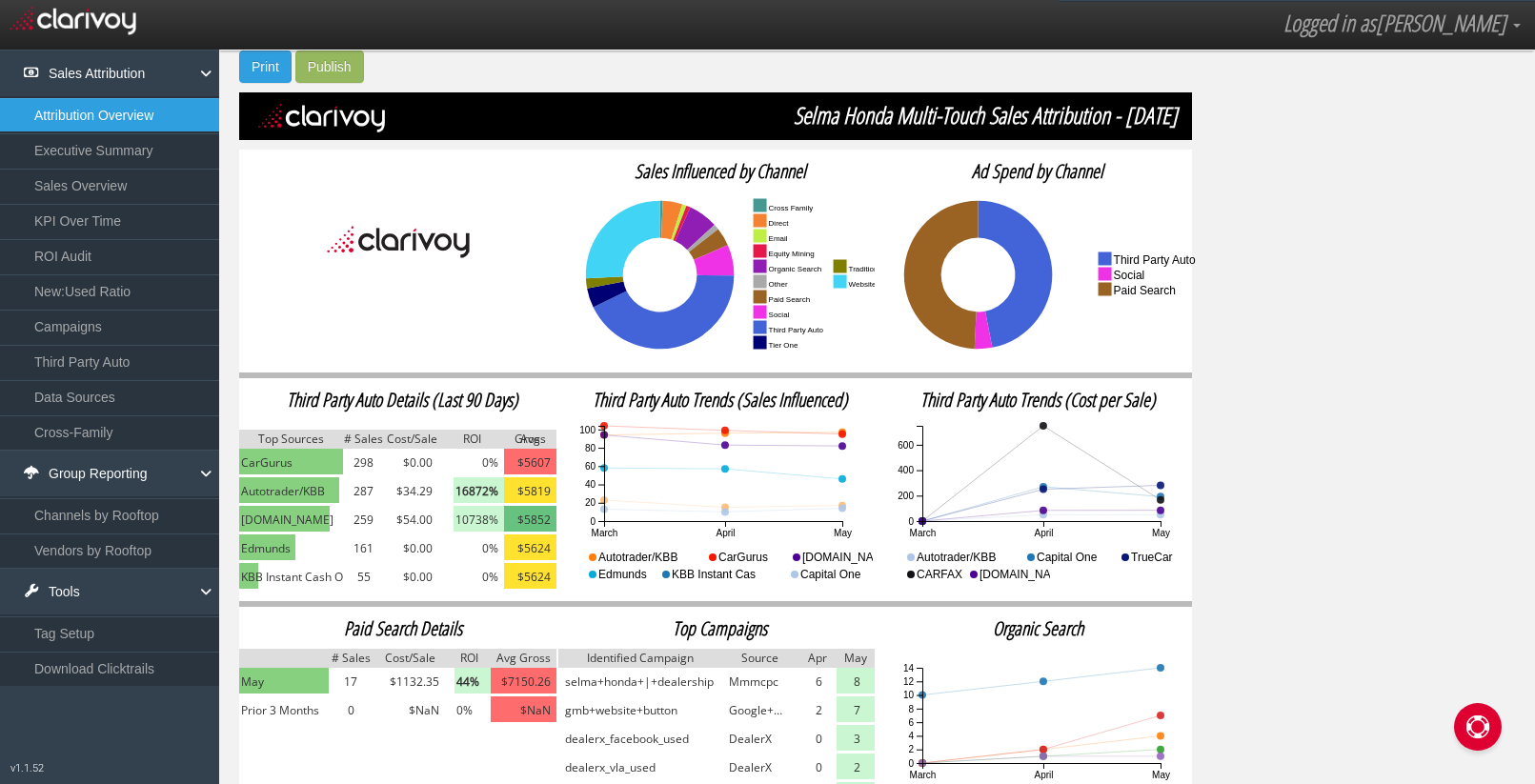 scroll, scrollTop: 116, scrollLeft: 0, axis: vertical 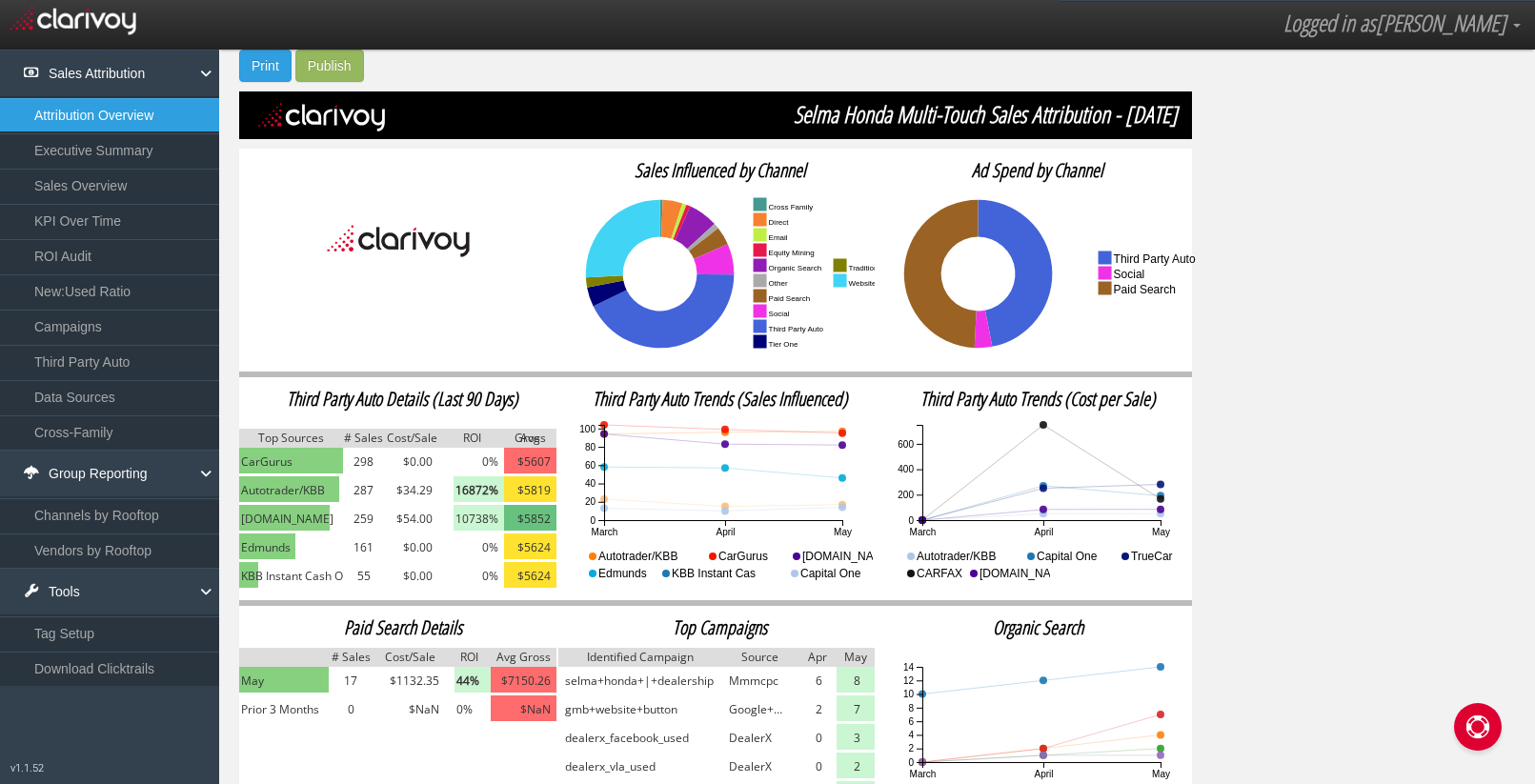 click on "Third Party Auto Details (Last 90 Days)
Top Sources
# Sales
Cost/Sale
ROI
Avg Gross
CarGurus 298 $0.00 0% $5607 Autotrader/KBB 287 $34.29 16872% $5819 Cars.com 259 $54.00 10738% $5852 Edmunds 161 $0.00 0% $5624 KBB Instant Cash Offer 55 $0.00 0% $5624" at bounding box center (397, 492) 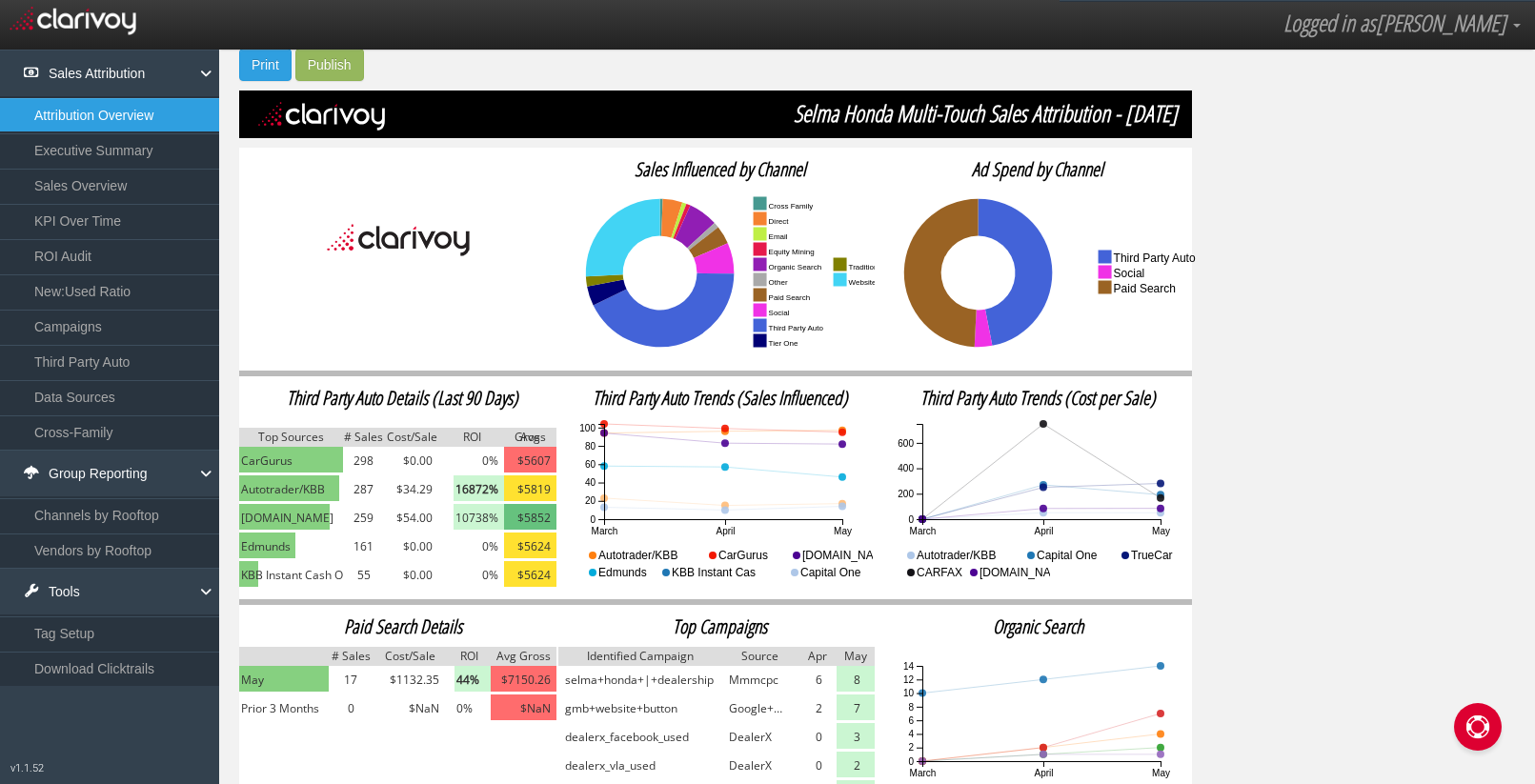 click on "Sales Attribution -  May   2025
Attribution Overview
Time Zone:
Pacific
Sale  Property
Loading
Elk Grove Kia JLR Volvo Cars Monterey Selma Honda Selma Honda     Select all  Nelson Group Auto - nelsongroupauto  Elk Grove Kia  JLR Volvo Cars Monterey  Selma Honda
Go
Model 			 				  Multi-Touch ♦ Any 			 			 				 				 				 				 				  Multi-Touch ♦ Any 				 				 				 				 				 				  Multi-Touch - Even 				 				 				 				 				 				  Multi-Touch - Parabolic 				 				 				 				 				 				  Multi-Touch - Binomial 				 				 				 				 				 				  First Touch 				 				 				 				 				 				  Last Touch
Sales
Dates
Mar 01, 2025   May 31, 2025
▼
to" at bounding box center [877, 391] 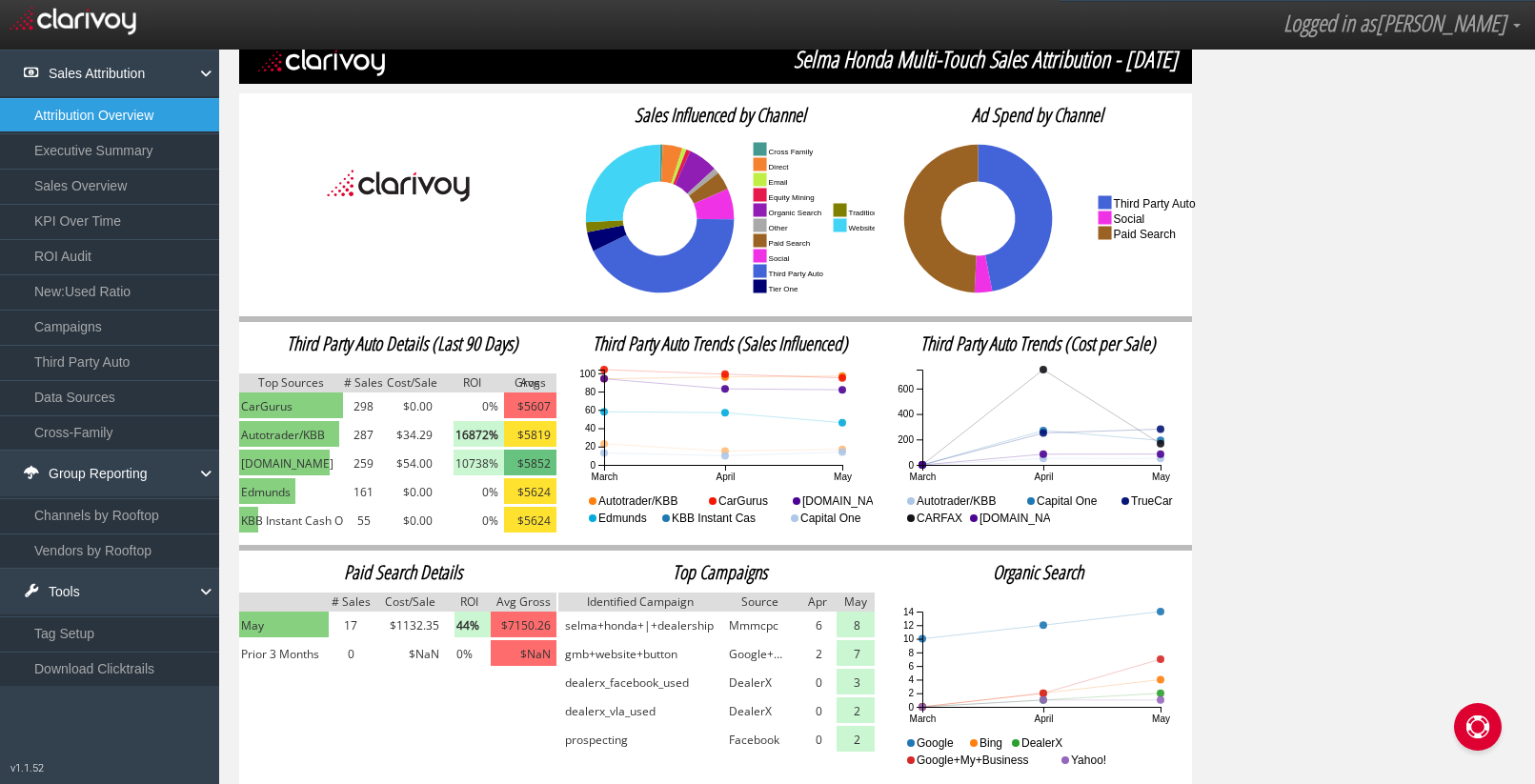 click on "Sales Attribution -  May   2025
Attribution Overview
Time Zone:
Pacific
Sale  Property
Loading
Elk Grove Kia JLR Volvo Cars Monterey Selma Honda Selma Honda     Select all  Nelson Group Auto - nelsongroupauto  Elk Grove Kia  JLR Volvo Cars Monterey  Selma Honda
Go
Model 			 				  Multi-Touch ♦ Any 			 			 				 				 				 				 				  Multi-Touch ♦ Any 				 				 				 				 				 				  Multi-Touch - Even 				 				 				 				 				 				  Multi-Touch - Parabolic 				 				 				 				 				 				  Multi-Touch - Binomial 				 				 				 				 				 				  First Touch 				 				 				 				 				 				  Last Touch
Sales
Dates
Mar 01, 2025   May 31, 2025
▼
to" at bounding box center [877, 336] 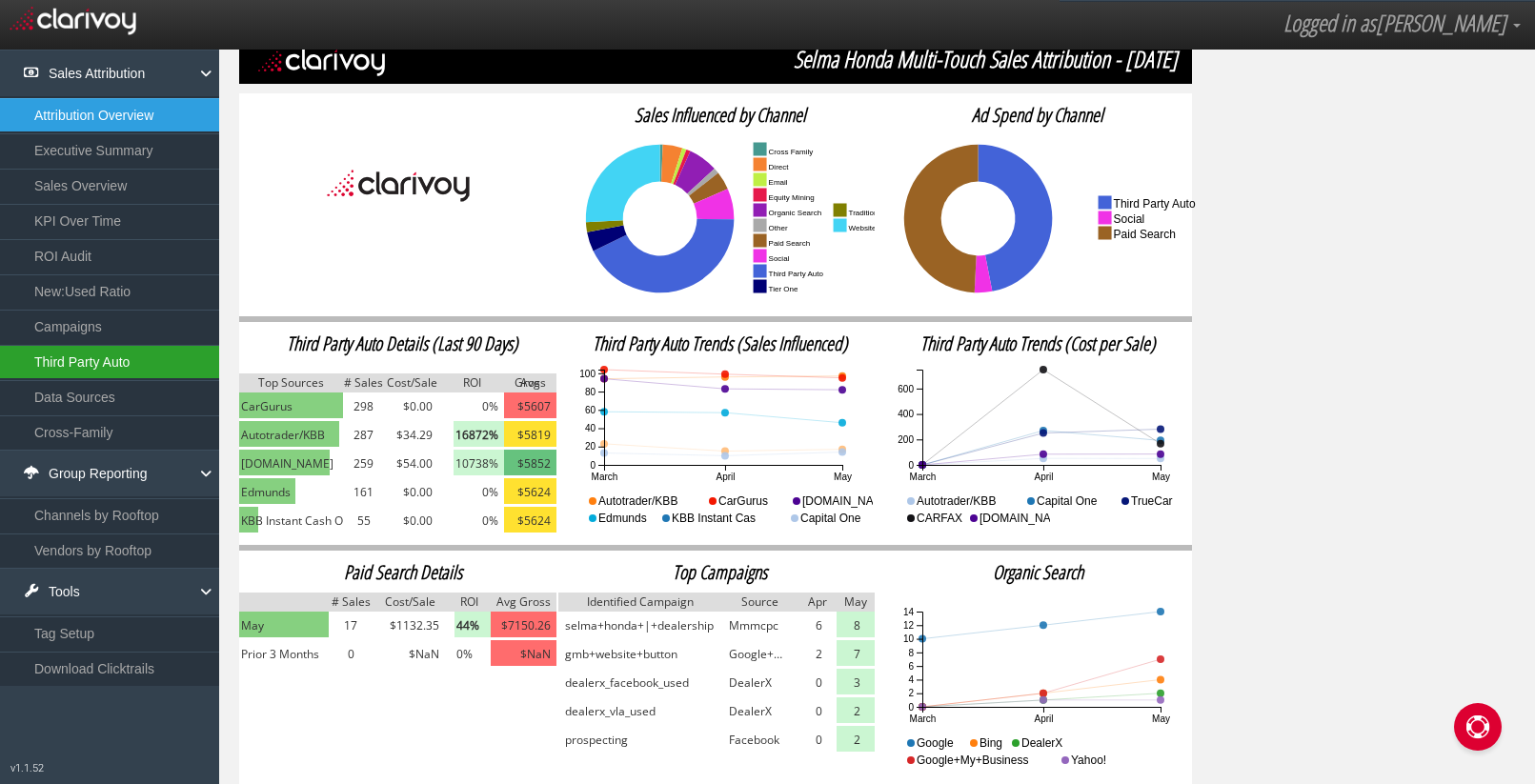 click on "Third Party Auto" at bounding box center (110, 362) 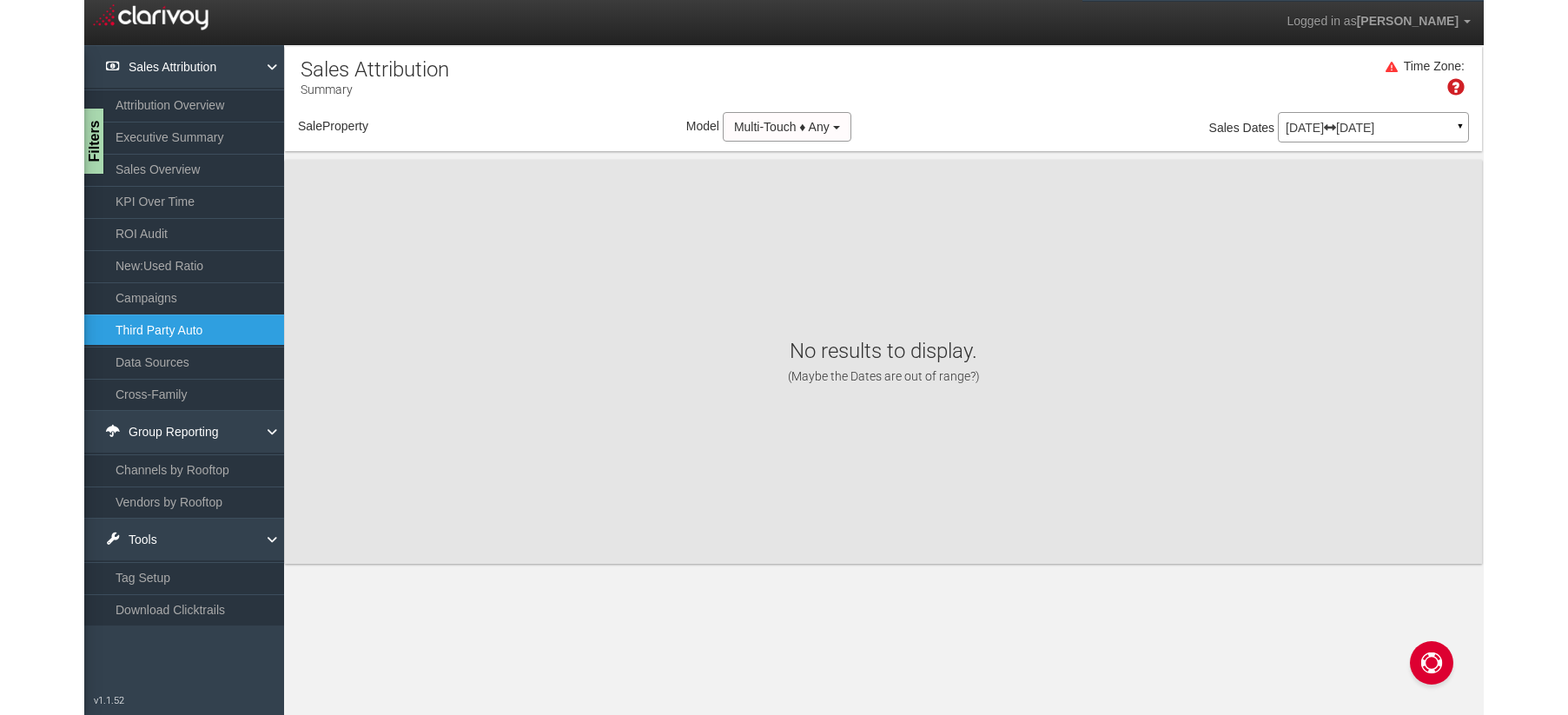 scroll, scrollTop: 0, scrollLeft: 0, axis: both 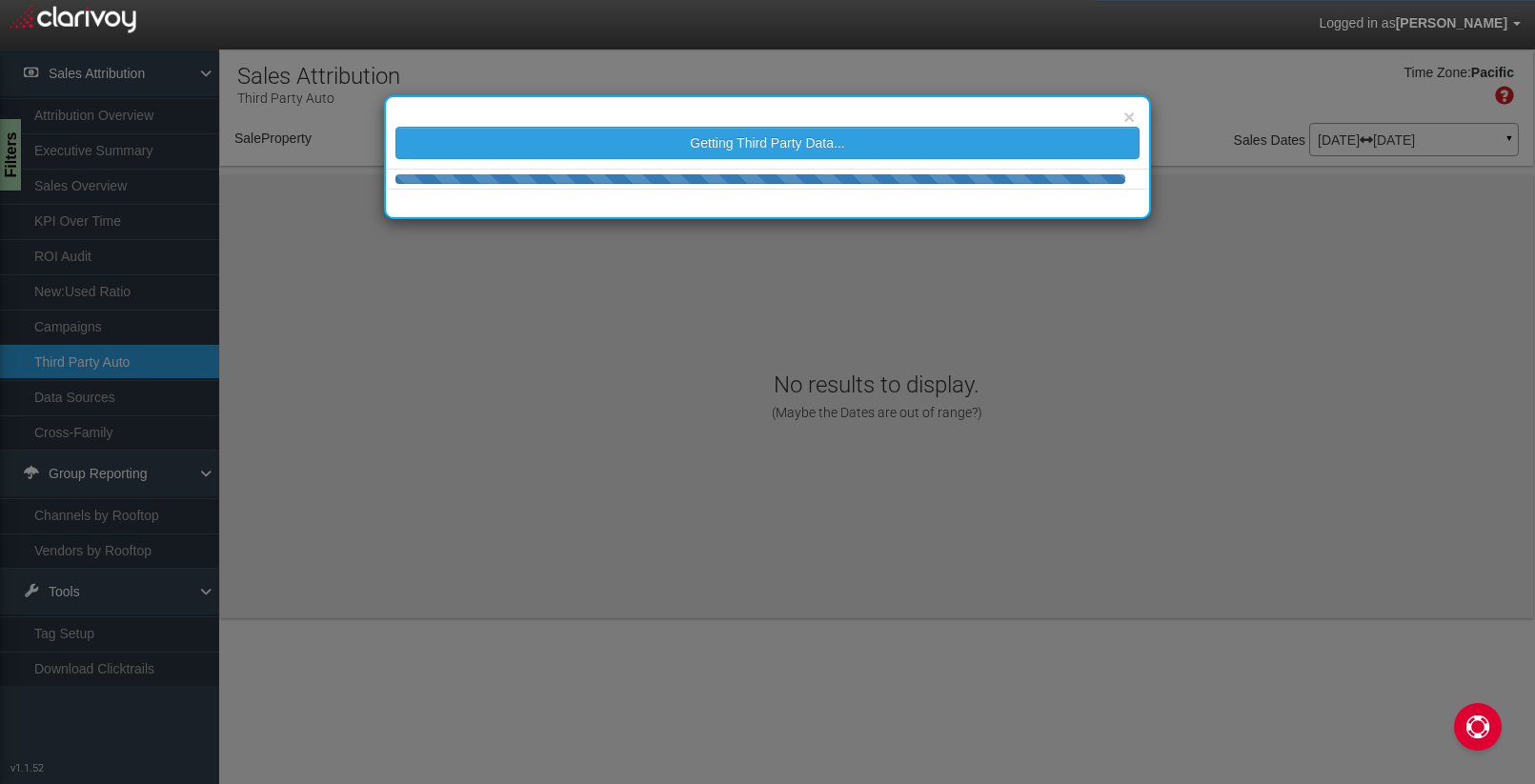 select on "object:402" 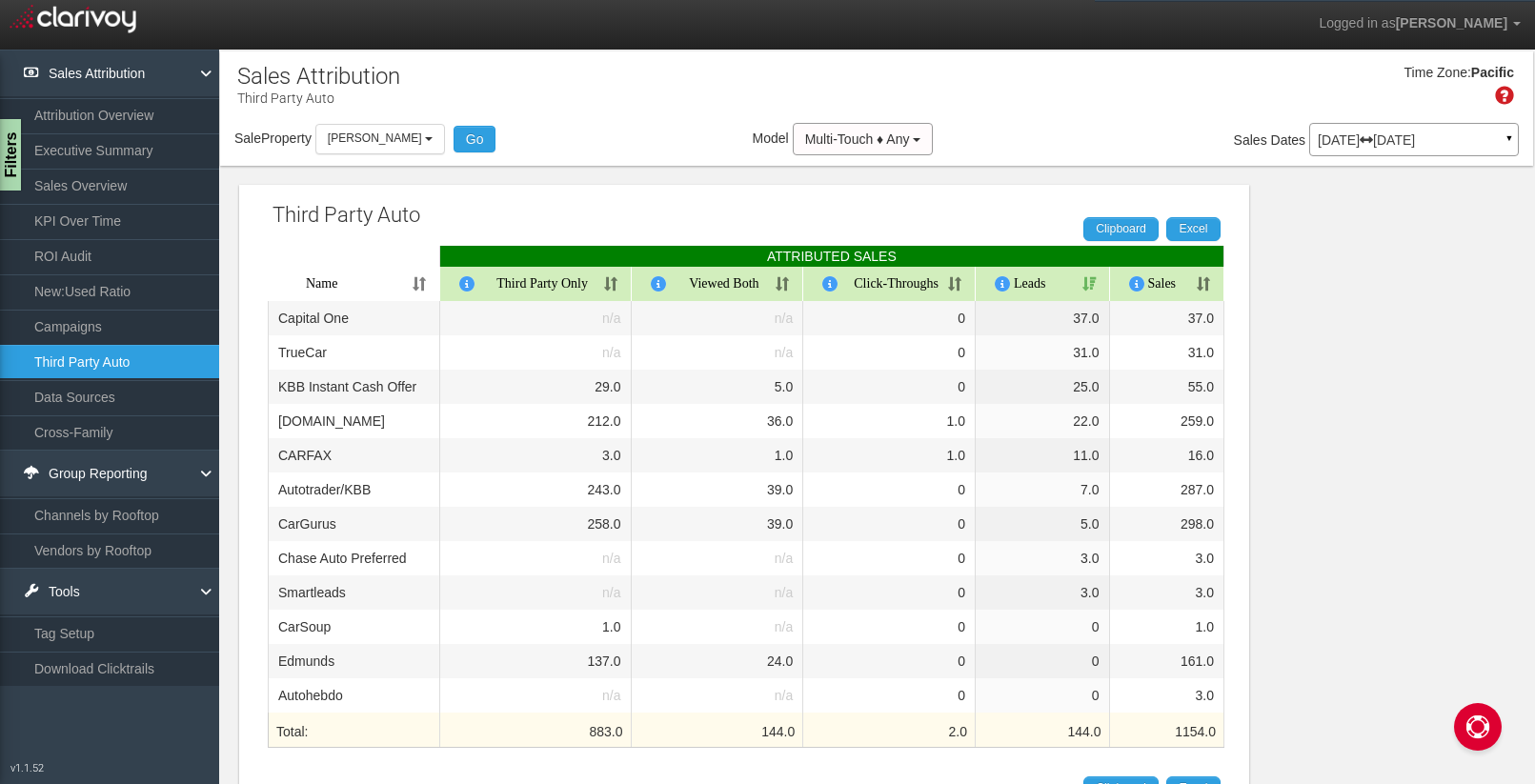 drag, startPoint x: 1488, startPoint y: 285, endPoint x: 1369, endPoint y: 325, distance: 125.54282 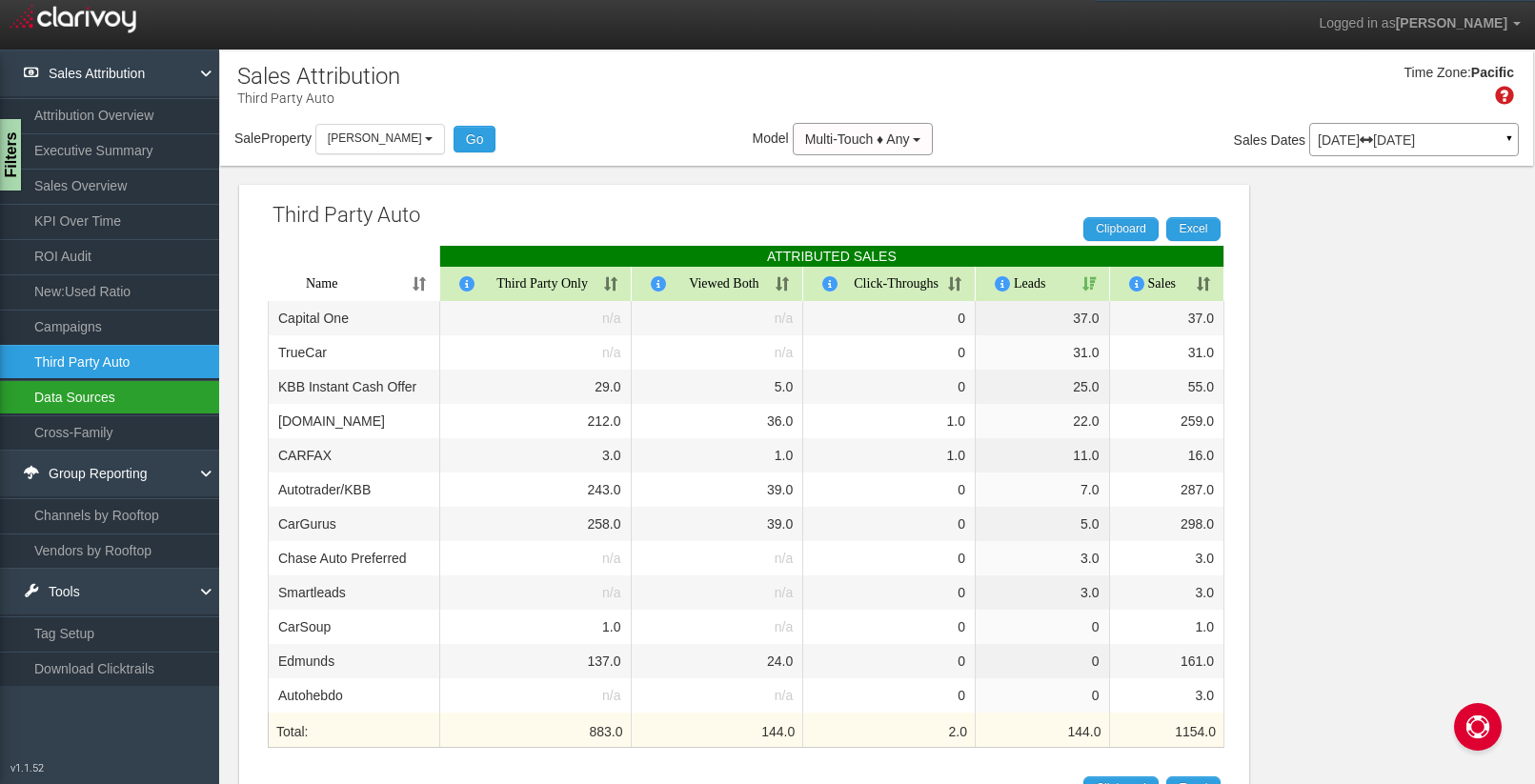 click on "Data Sources" at bounding box center [110, 397] 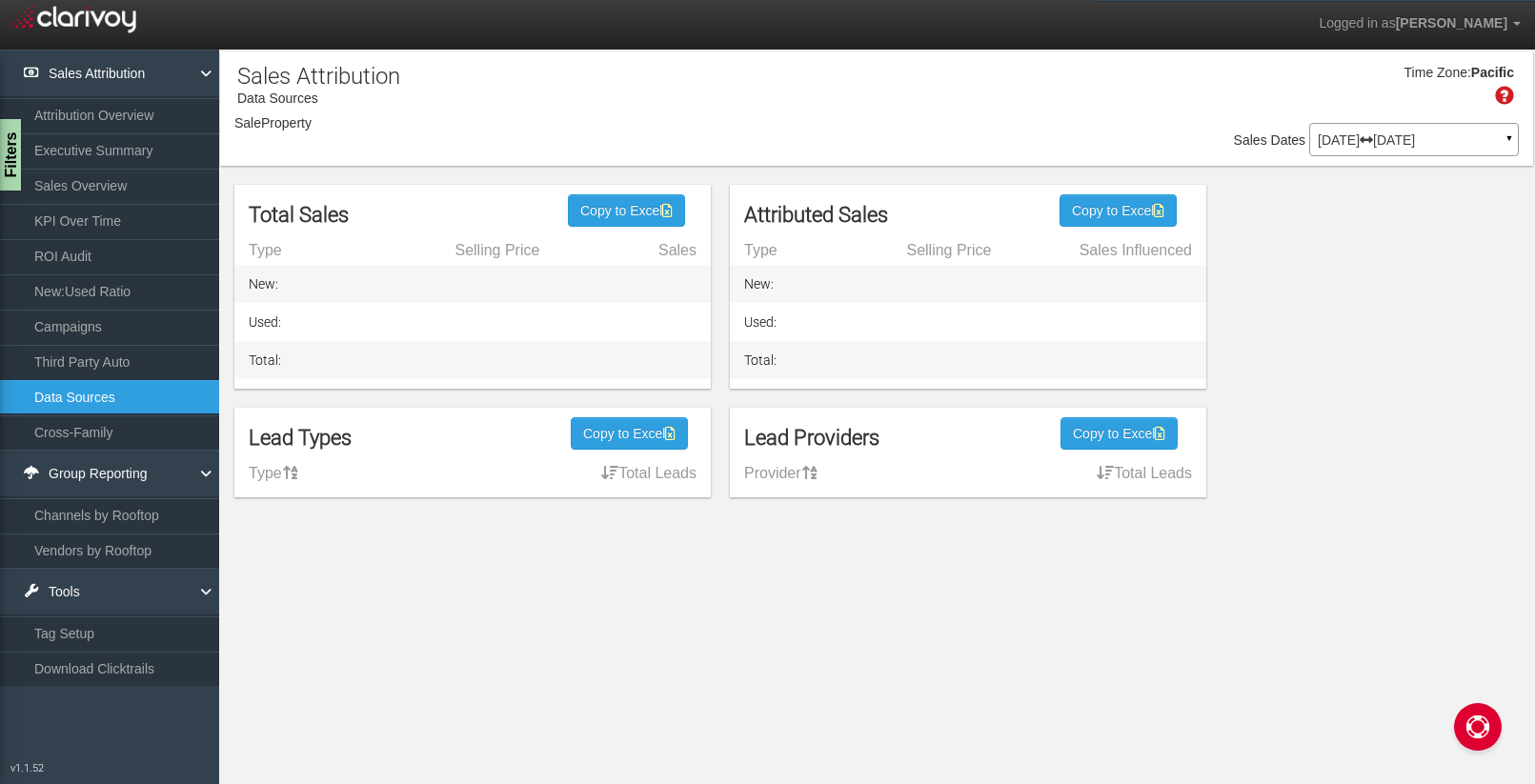 select on "object:443" 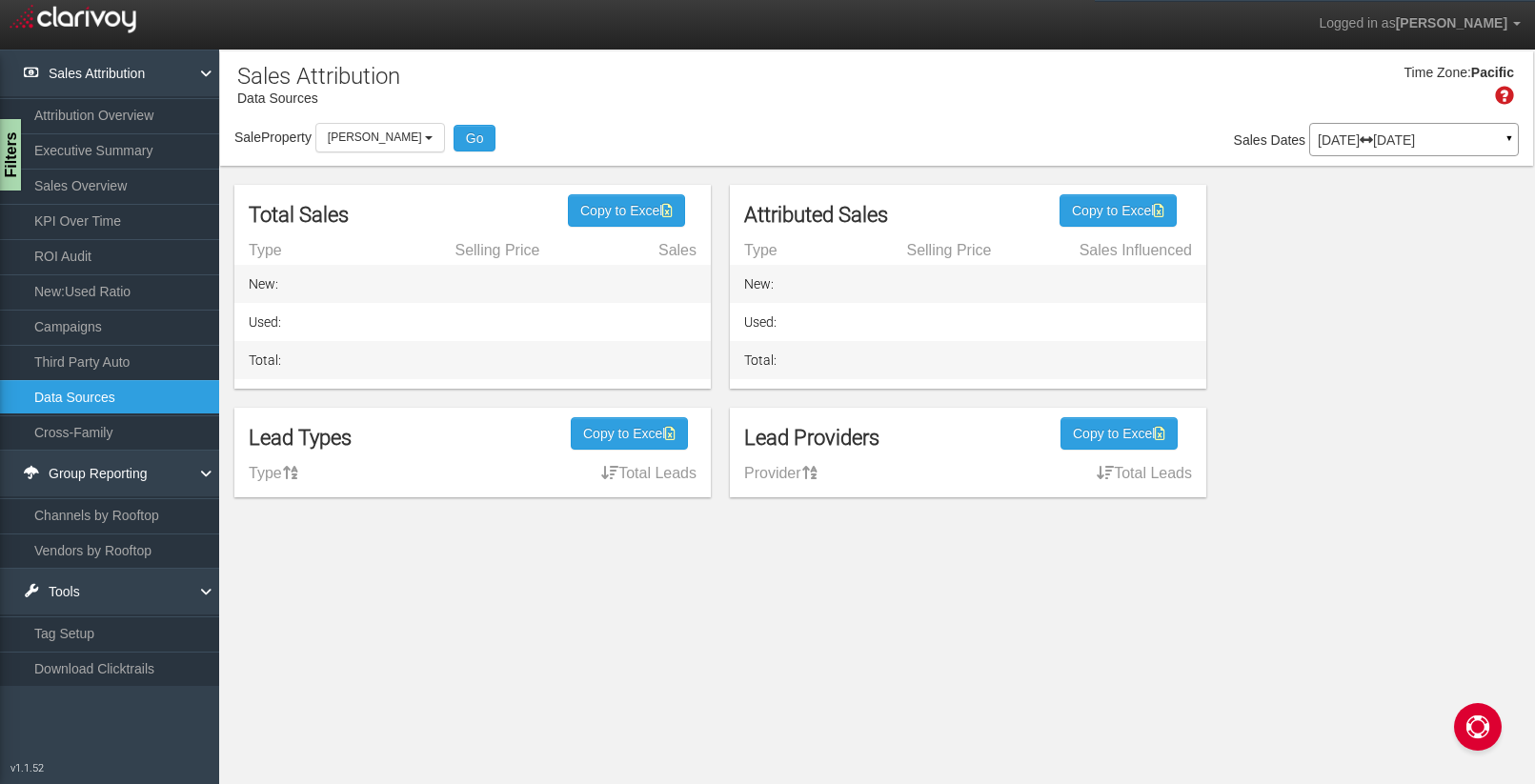 drag, startPoint x: 1341, startPoint y: 425, endPoint x: 1139, endPoint y: 553, distance: 239.14013 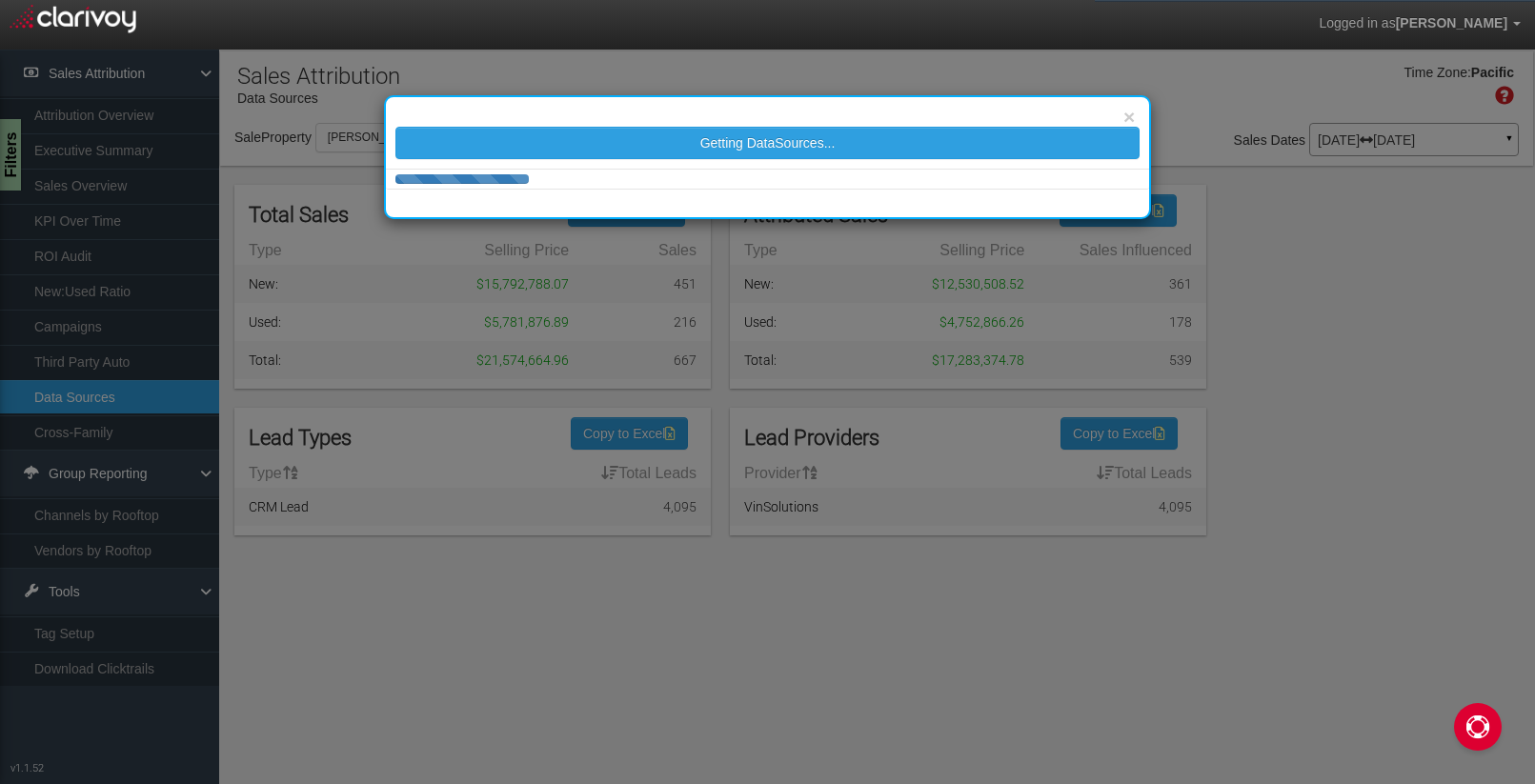 click on "×                                               						 Getting DataSources..." at bounding box center (767, 392) 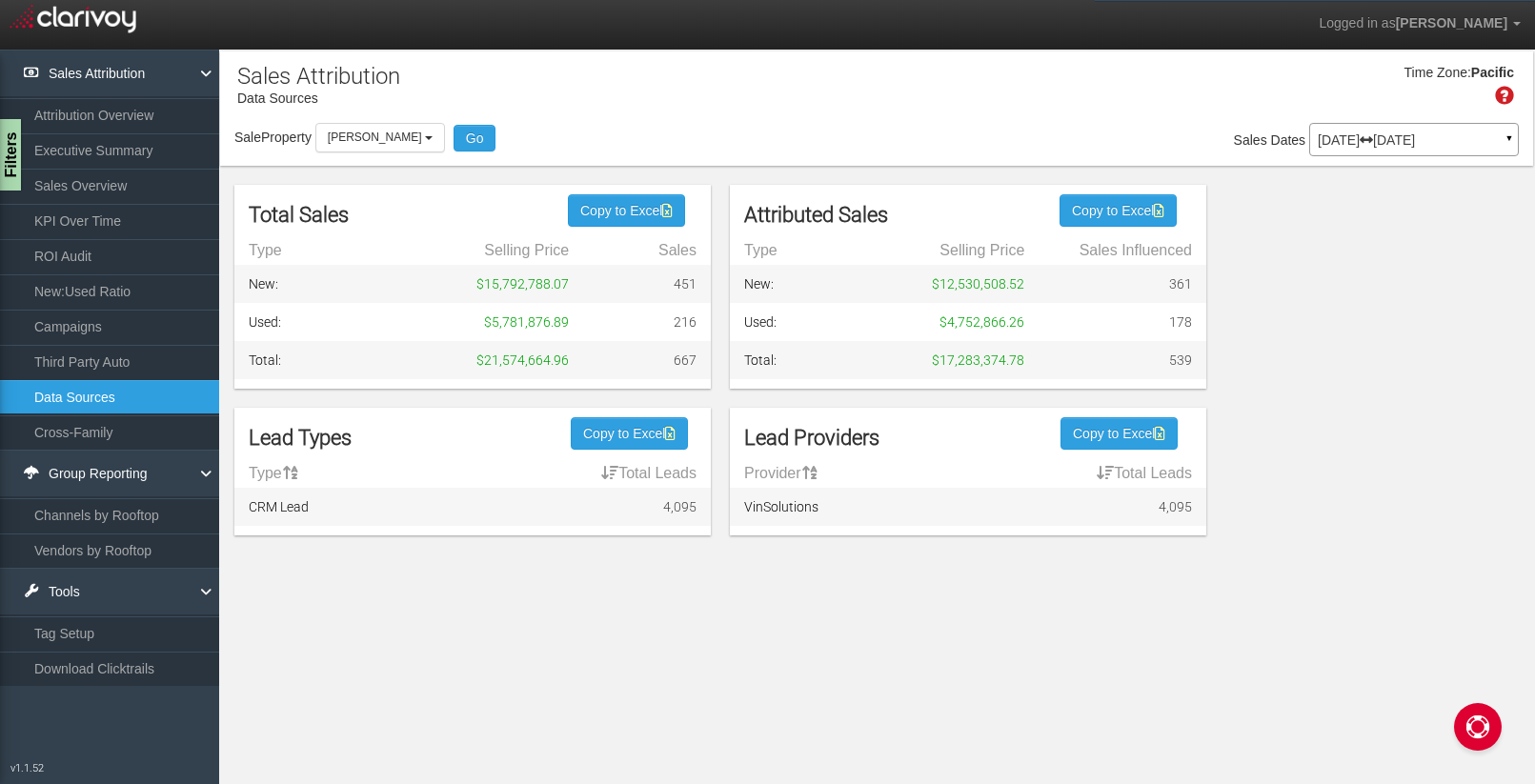 drag, startPoint x: 1402, startPoint y: 448, endPoint x: 1382, endPoint y: 419, distance: 35.22783 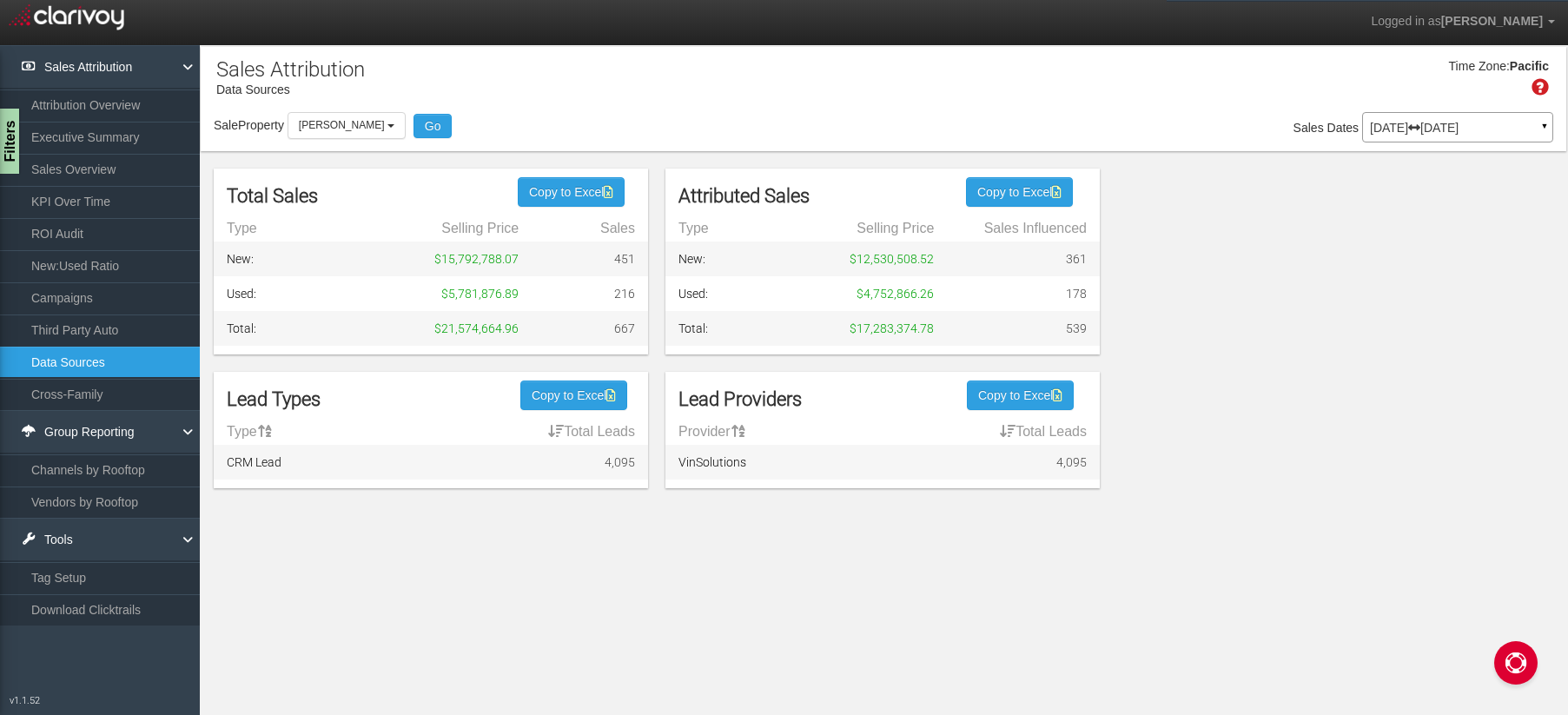 drag, startPoint x: 1320, startPoint y: 322, endPoint x: 1248, endPoint y: 305, distance: 73.97973 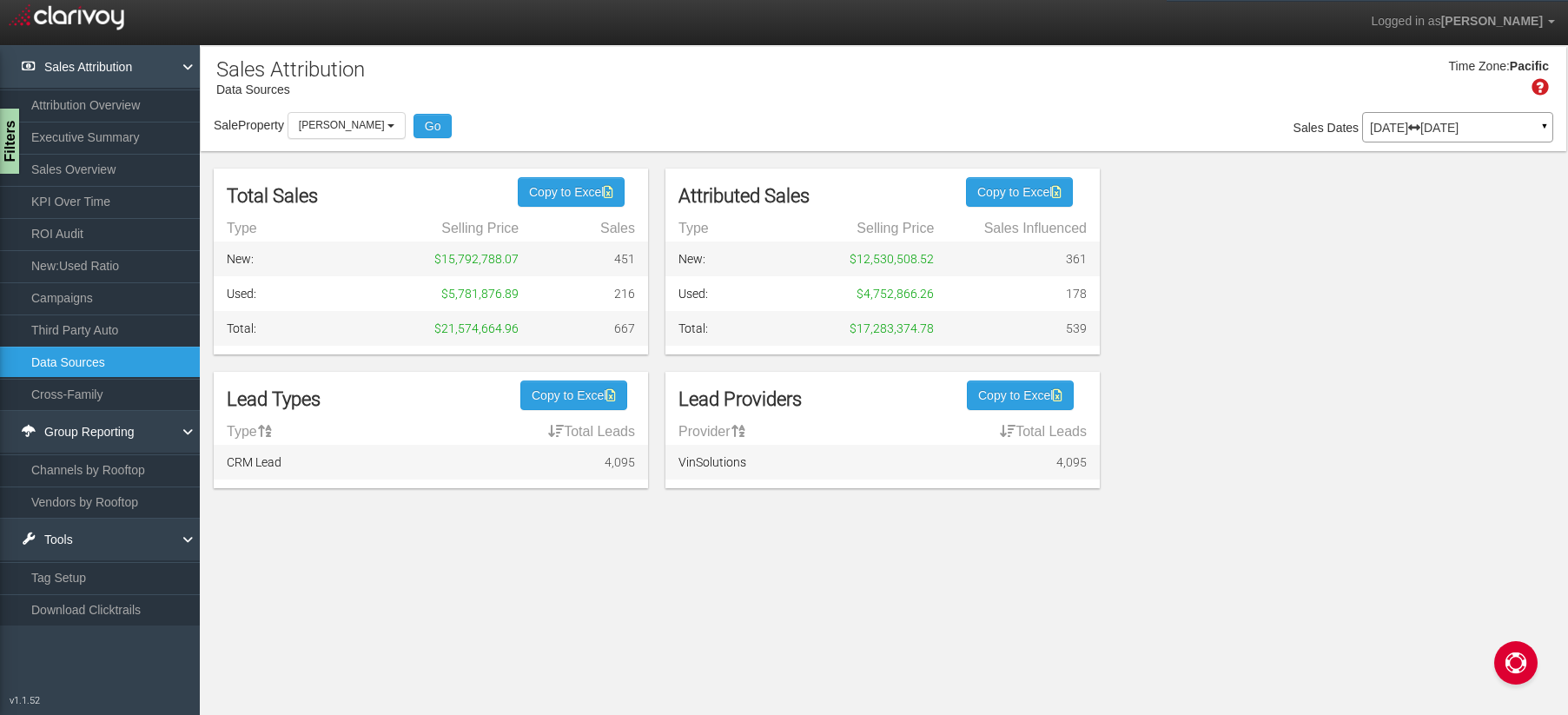 click on "Sales Attribution" at bounding box center [100, 67] 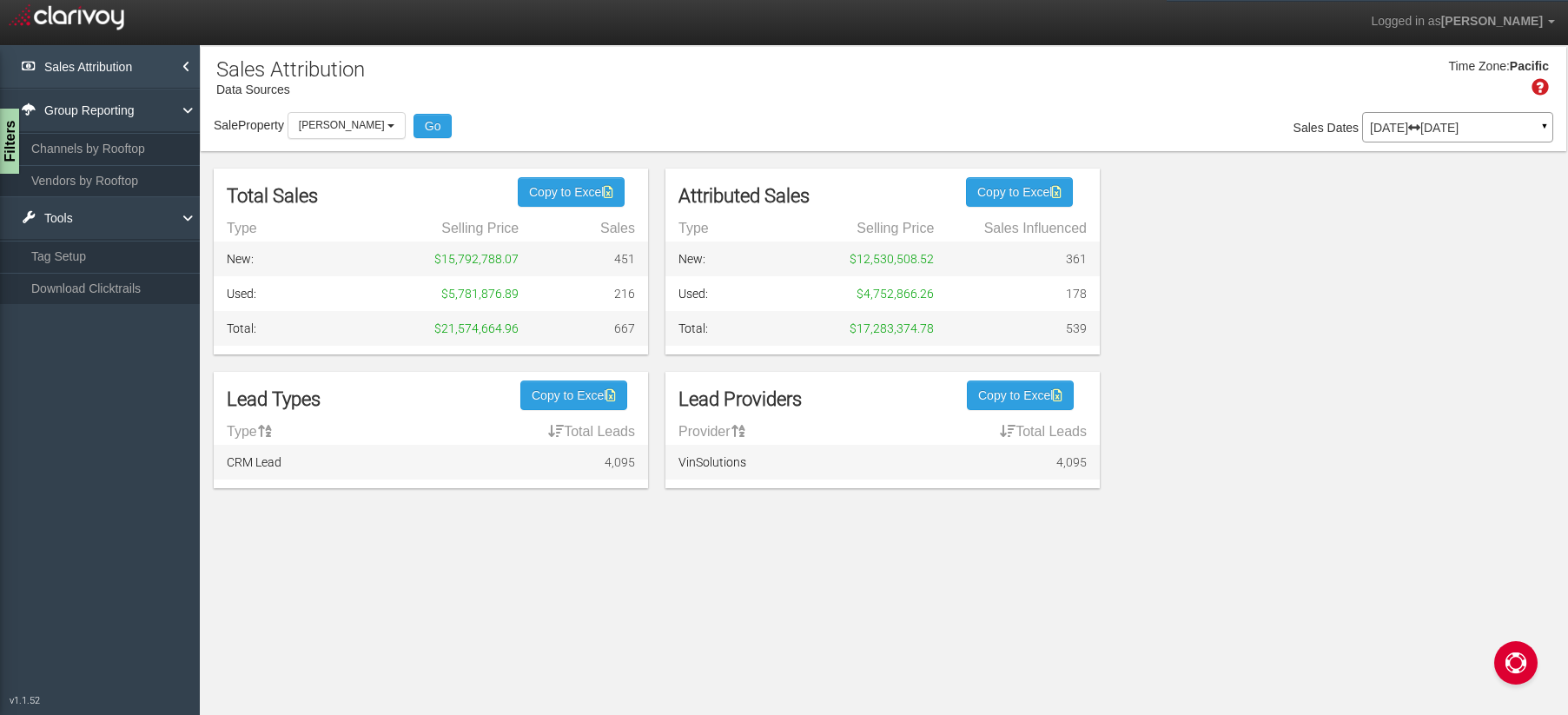 click on "Sales Attribution" at bounding box center [100, 67] 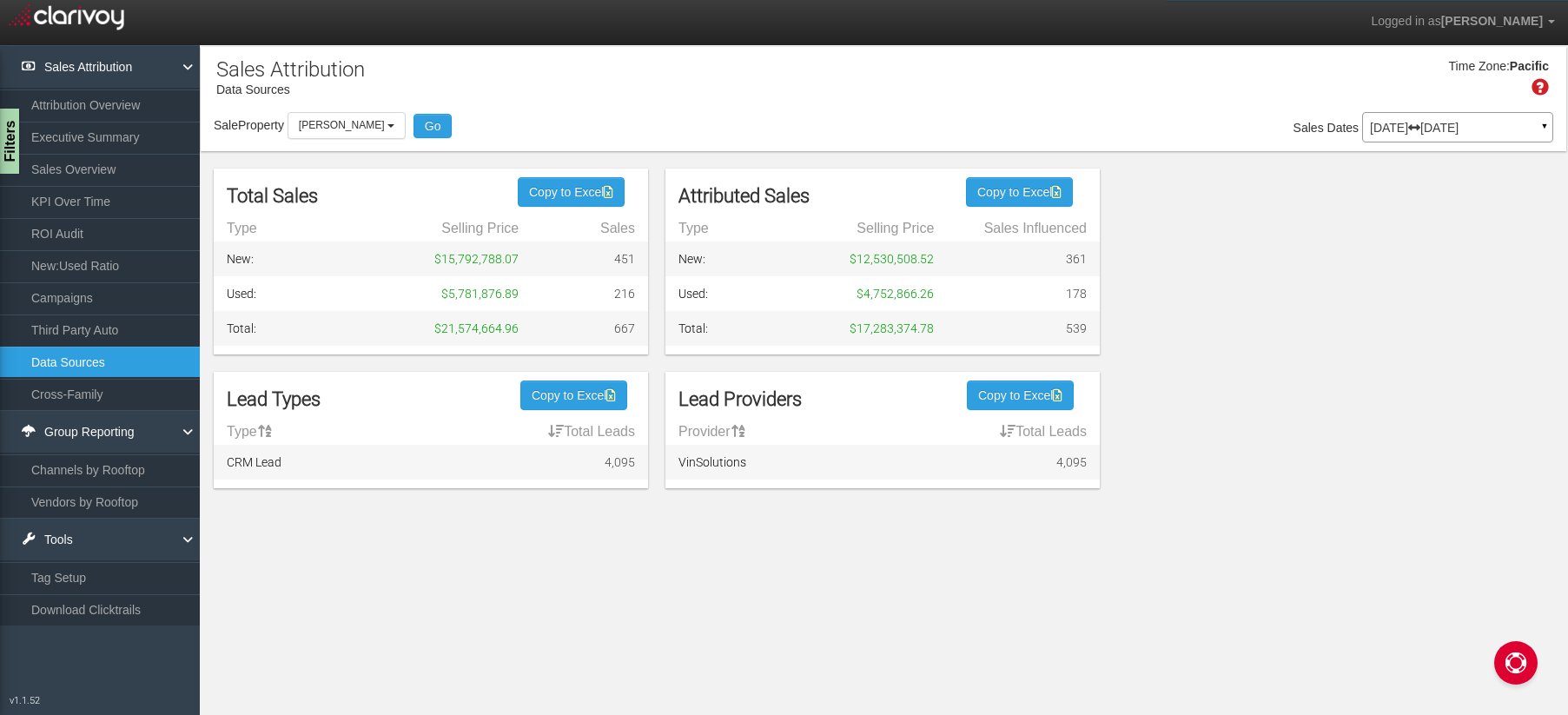 click on "Time Zone:
Pacific" at bounding box center [883, 83] 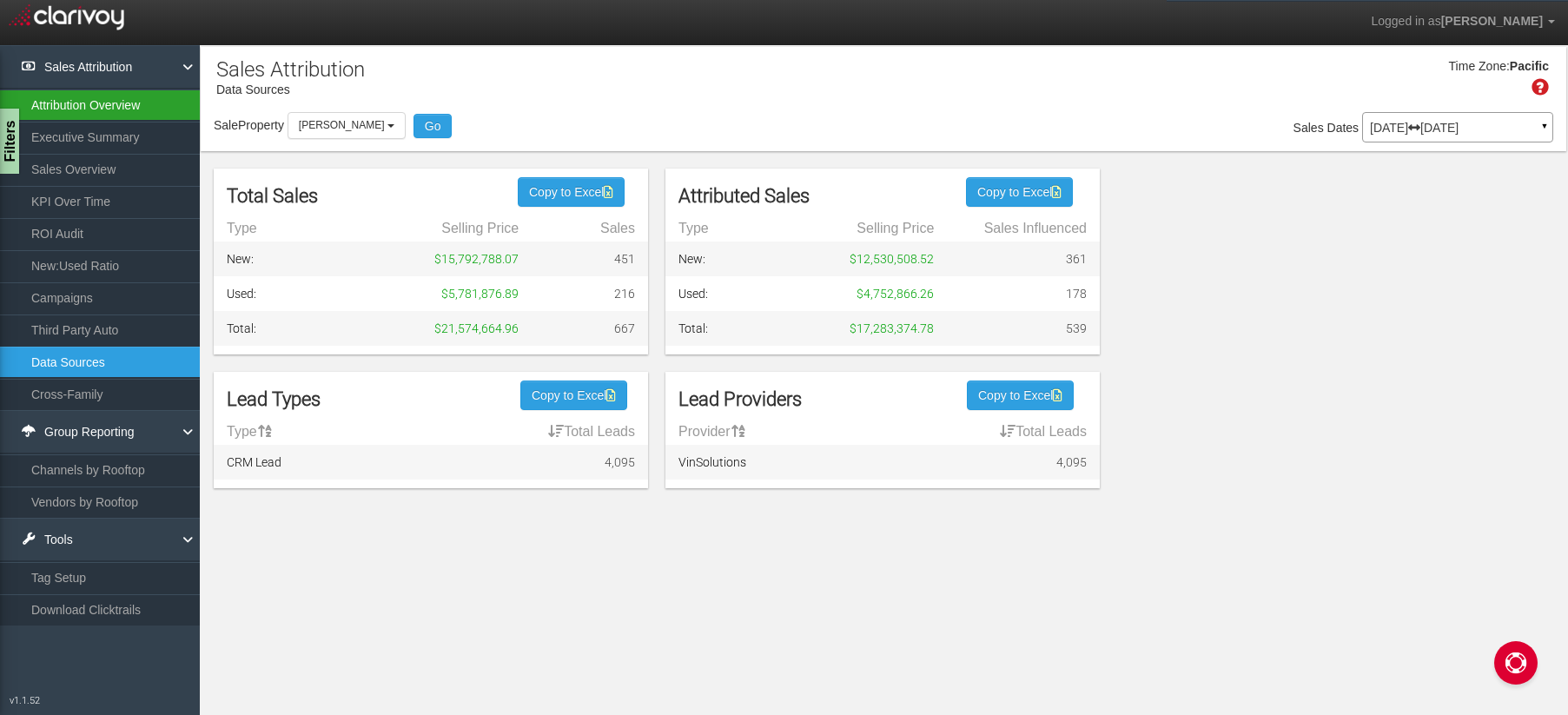 click on "Attribution Overview" at bounding box center (100, 105) 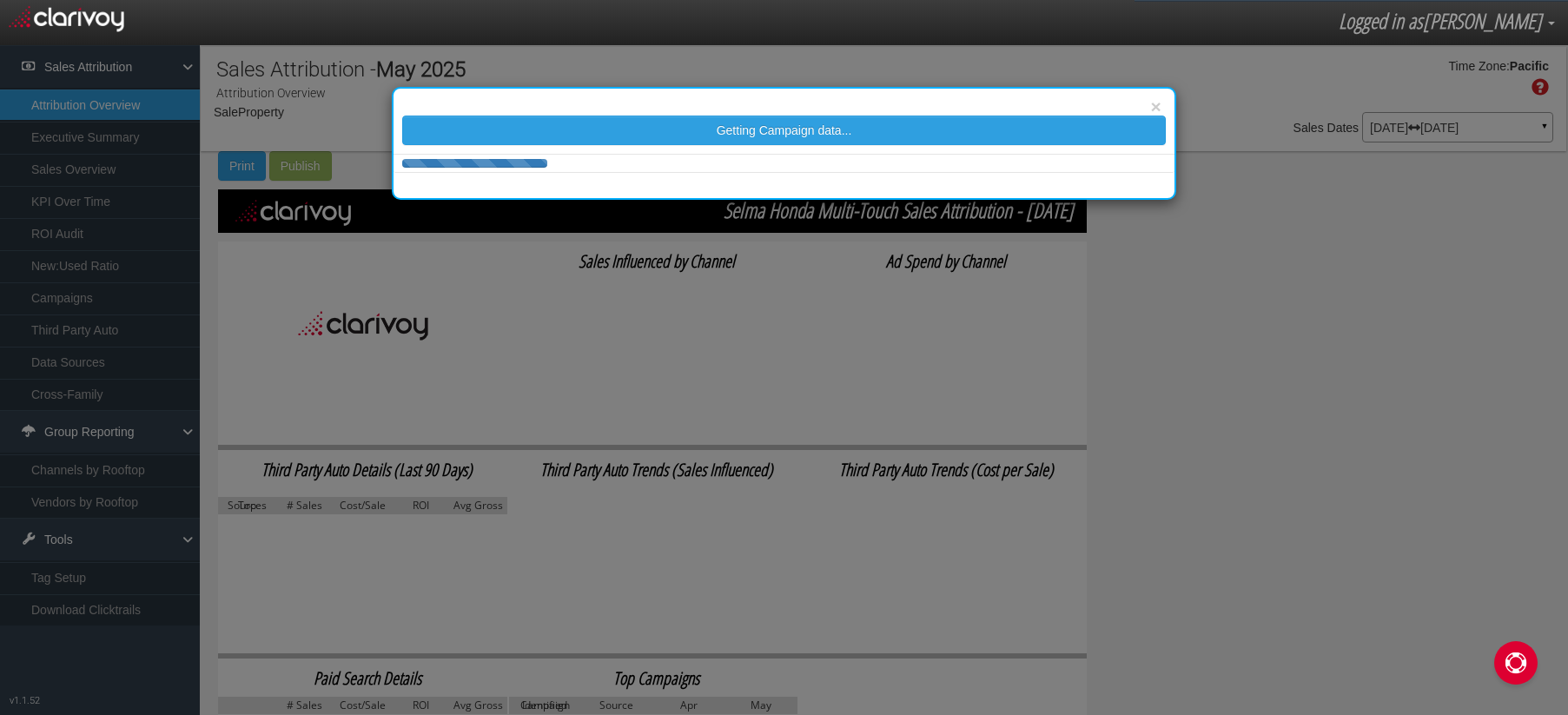 select on "object:480" 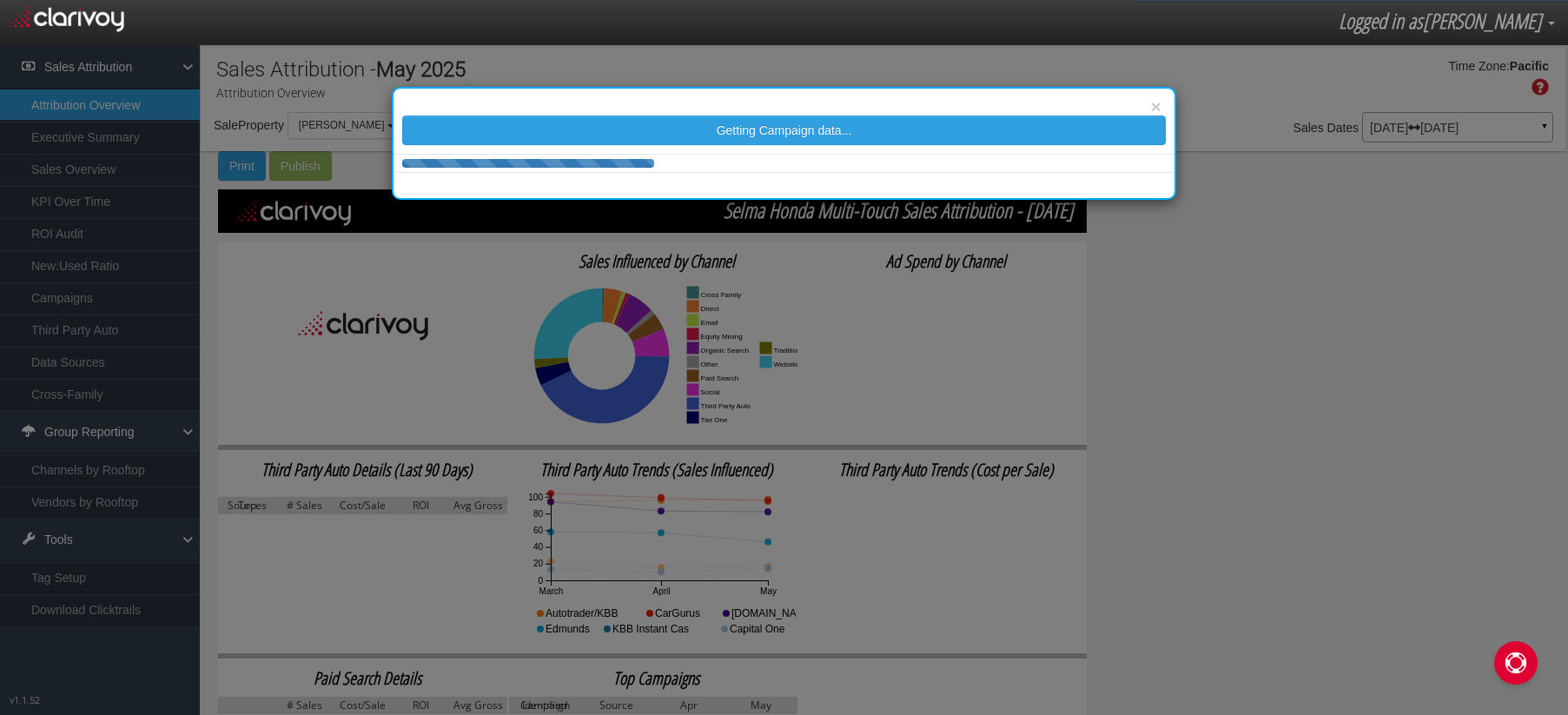 drag, startPoint x: 1208, startPoint y: 406, endPoint x: 884, endPoint y: 452, distance: 327.2491 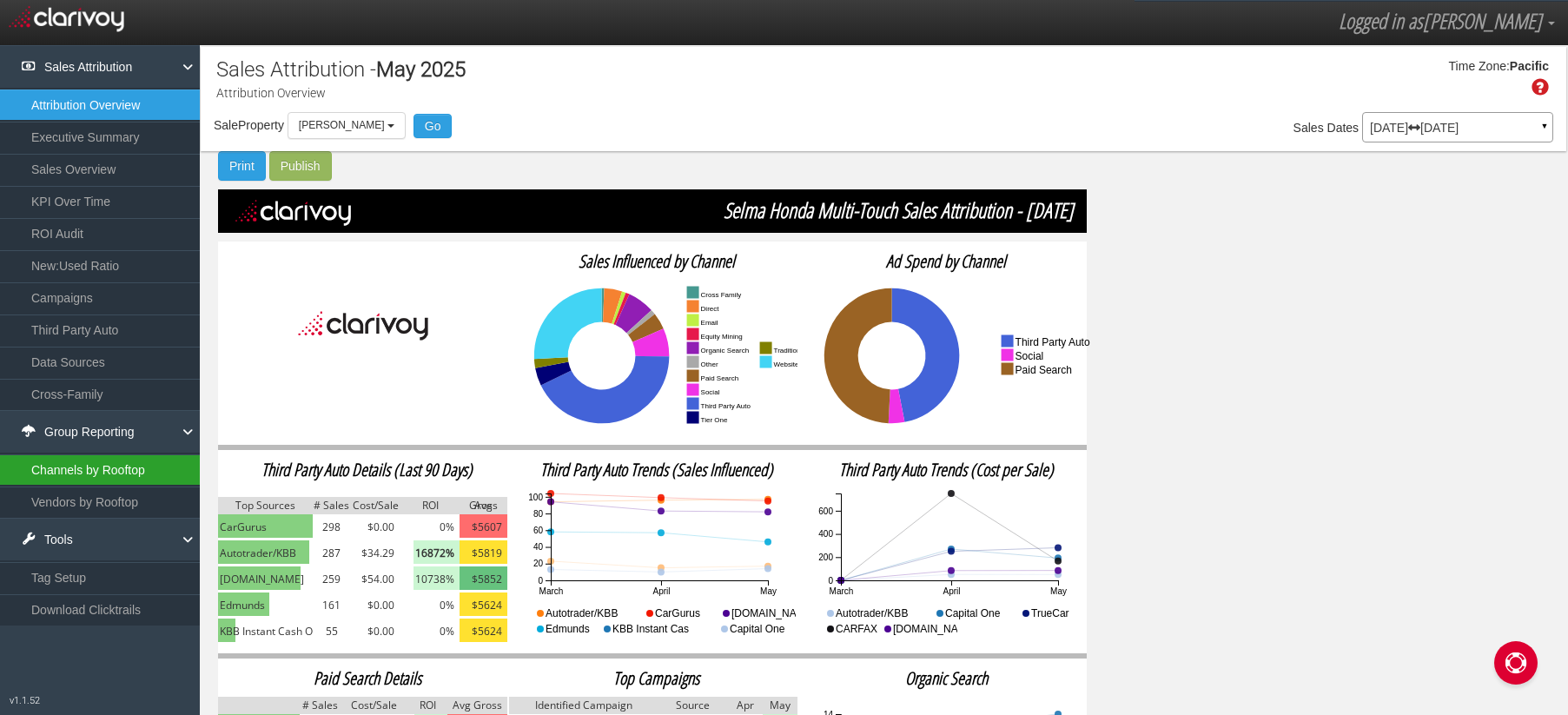 click on "Channels by Rooftop" at bounding box center (100, 470) 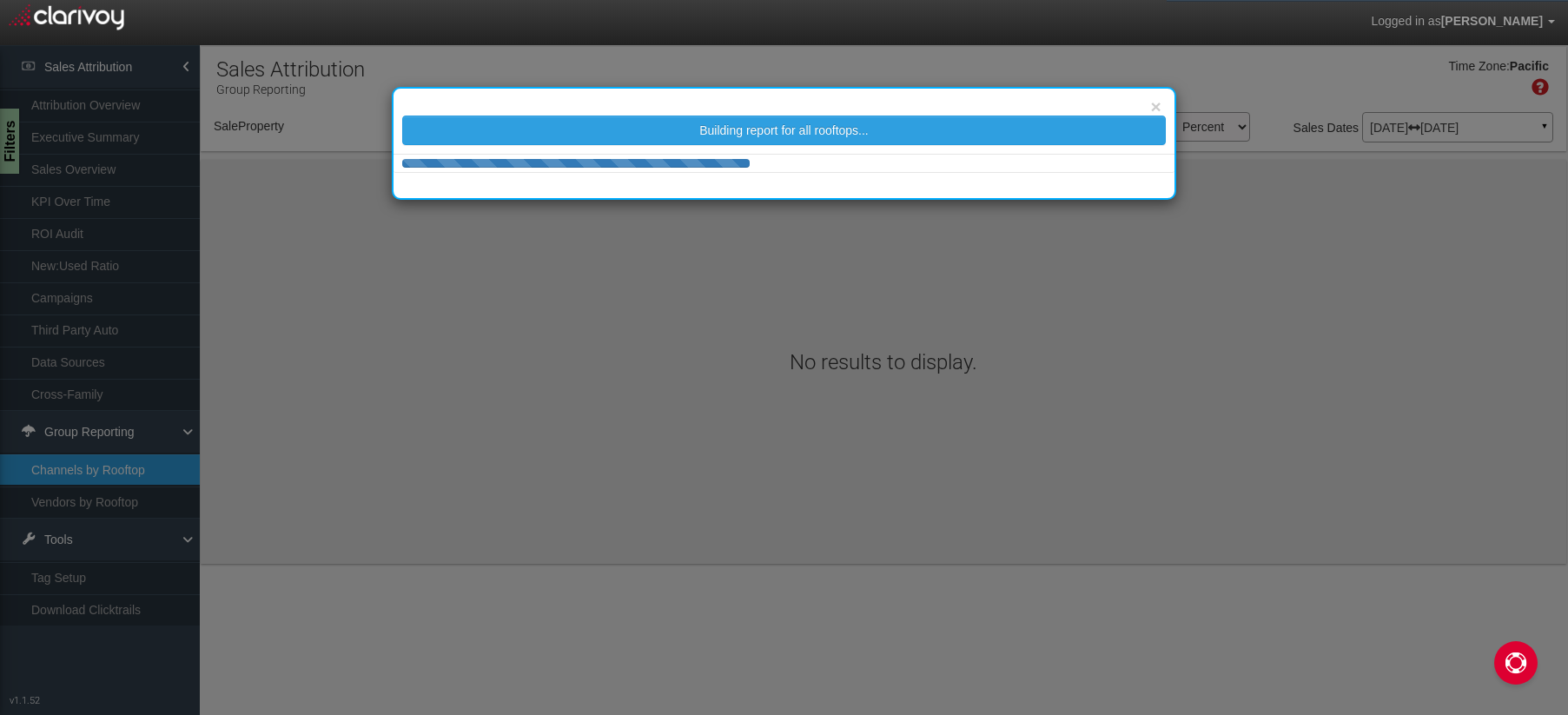 select on "object:523" 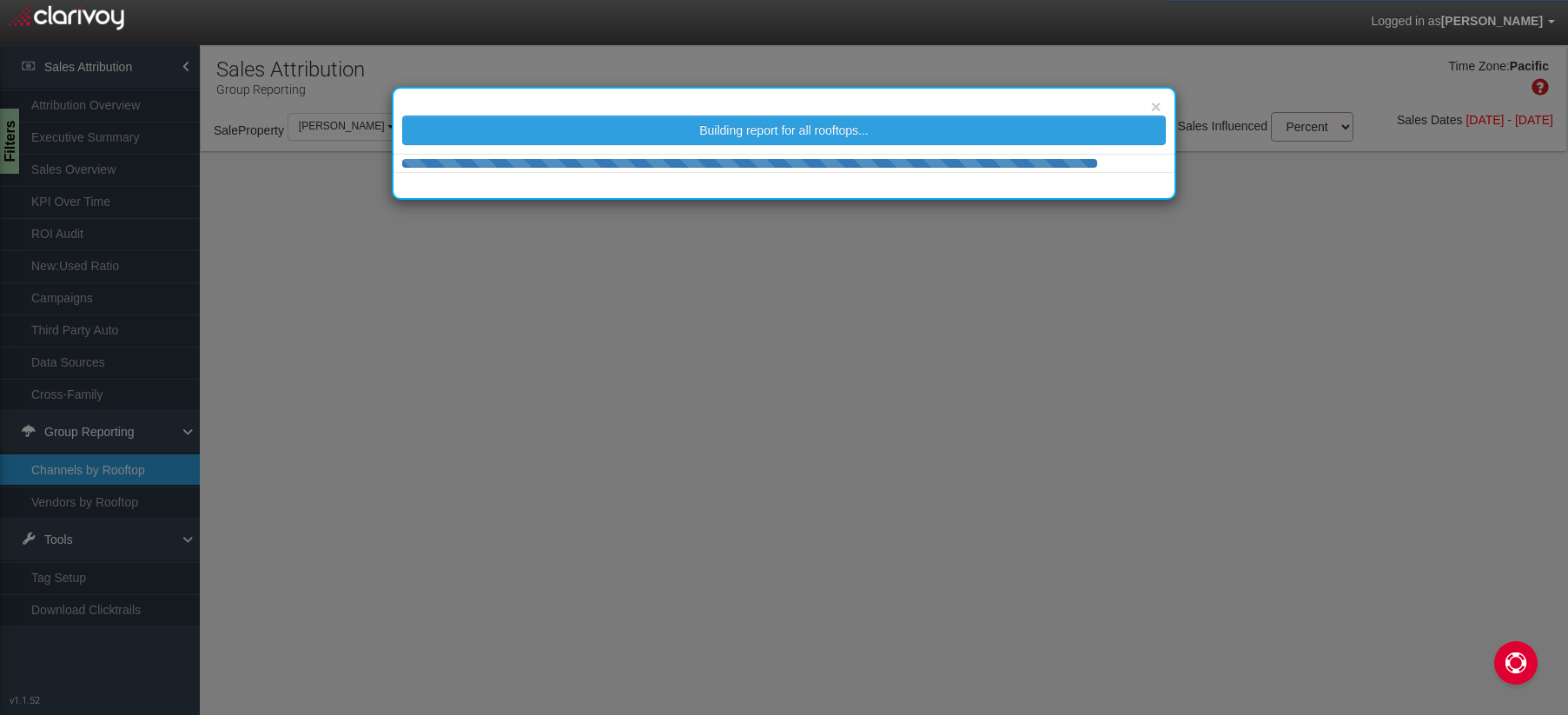 select on "25" 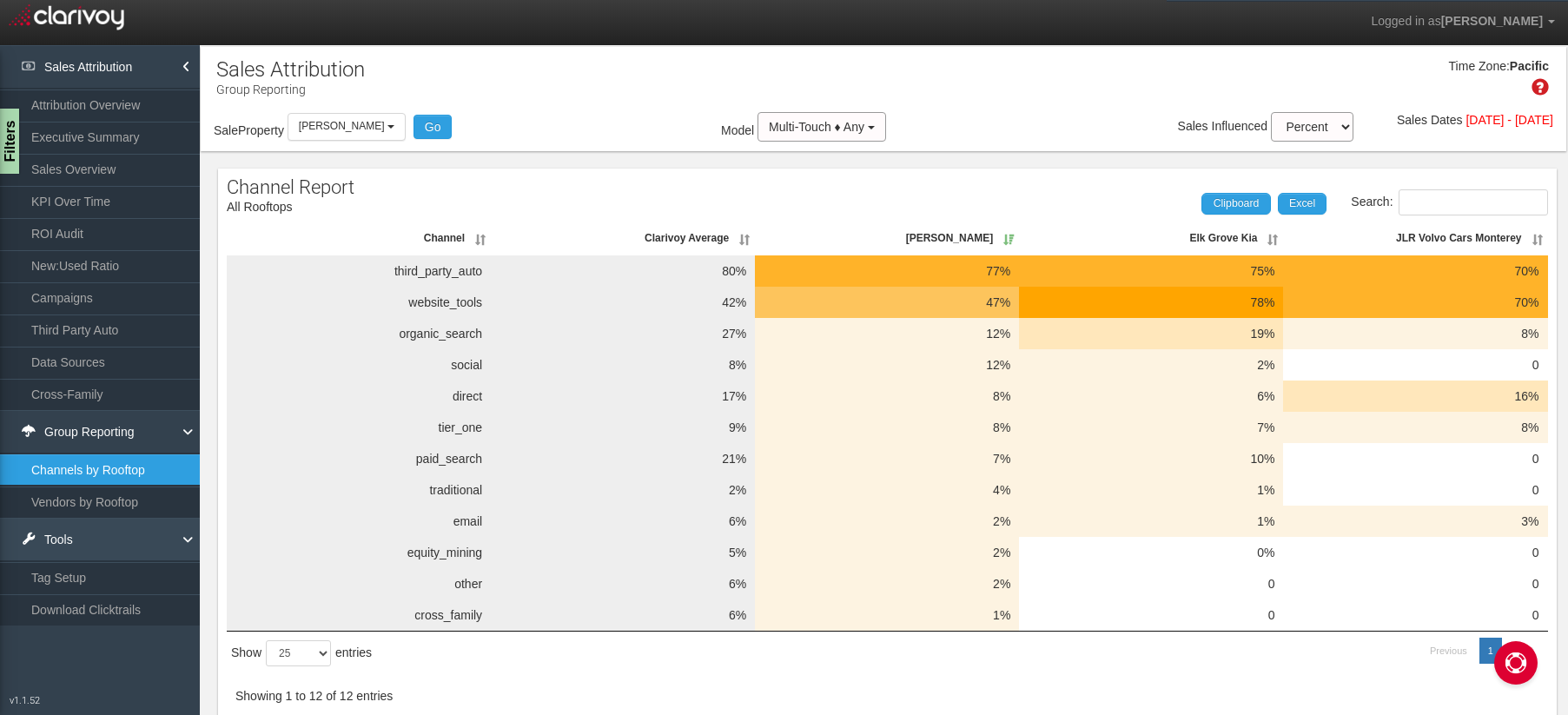click on "Tools" at bounding box center (100, 540) 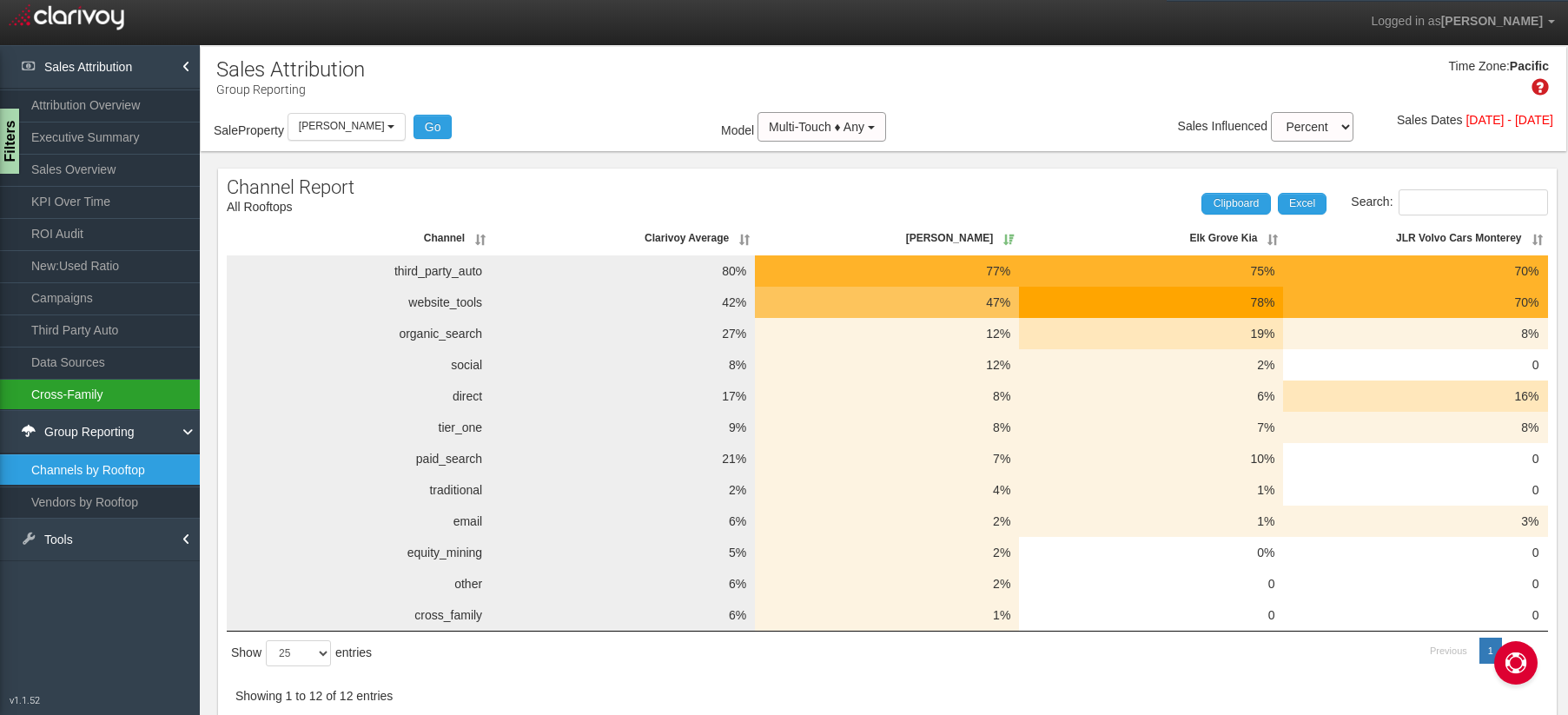 click on "Cross-Family" at bounding box center (100, 394) 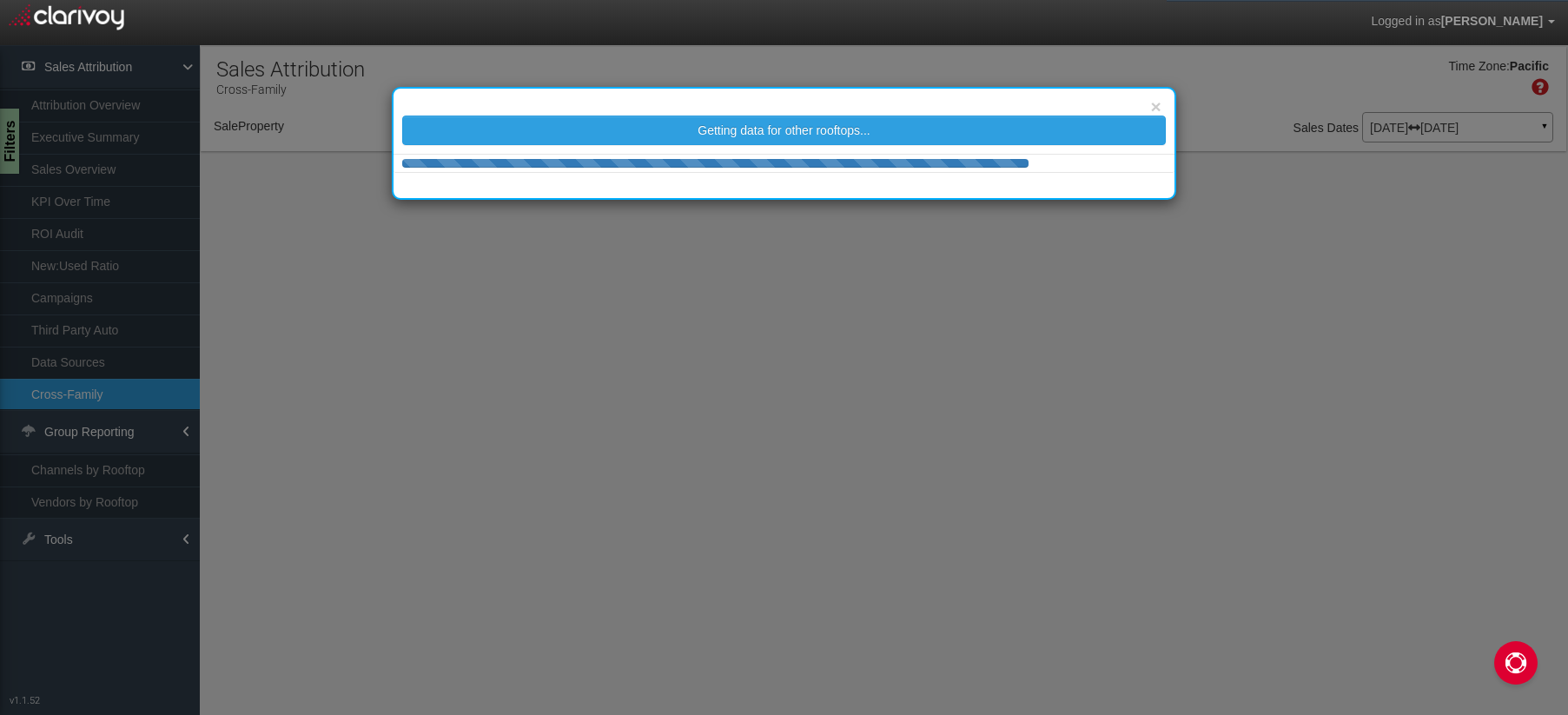 select on "object:561" 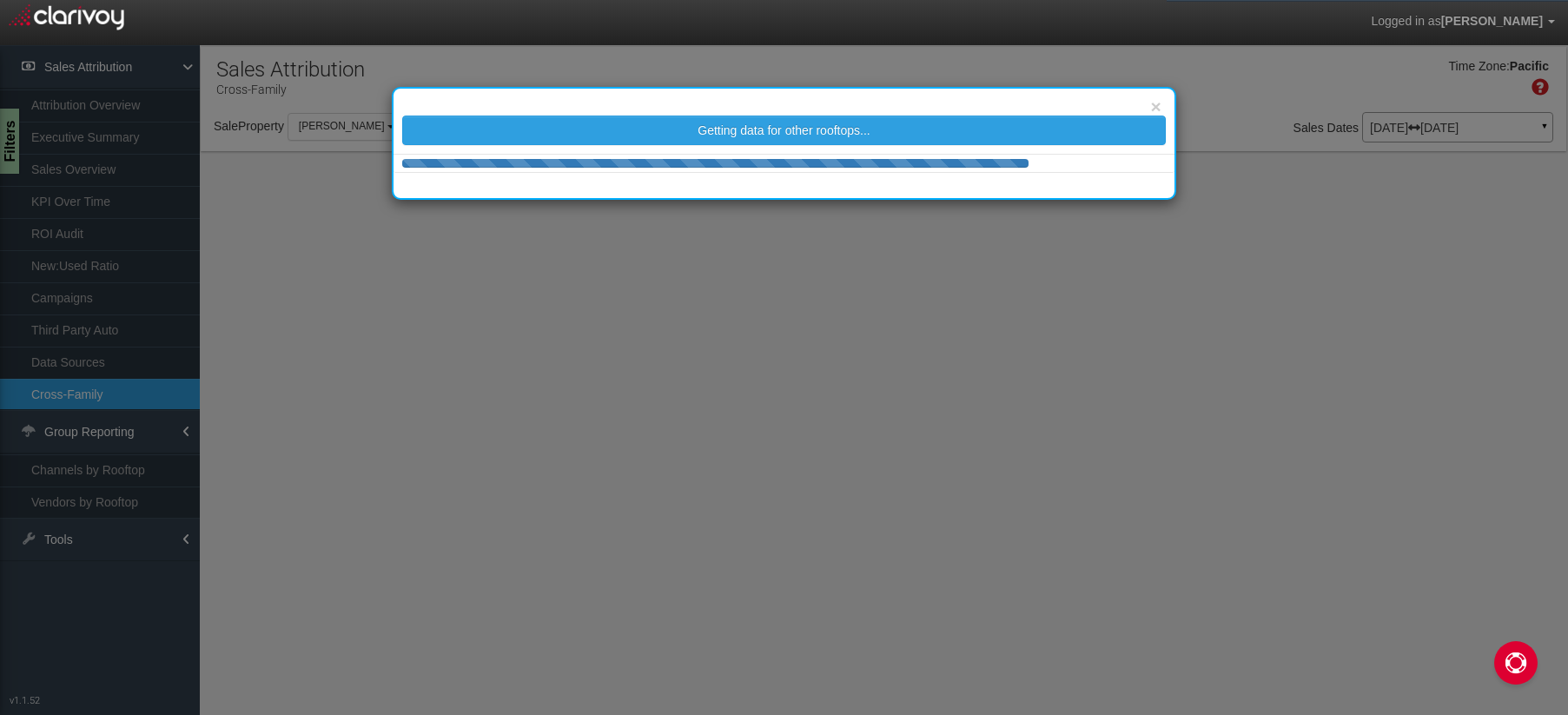 select on "25" 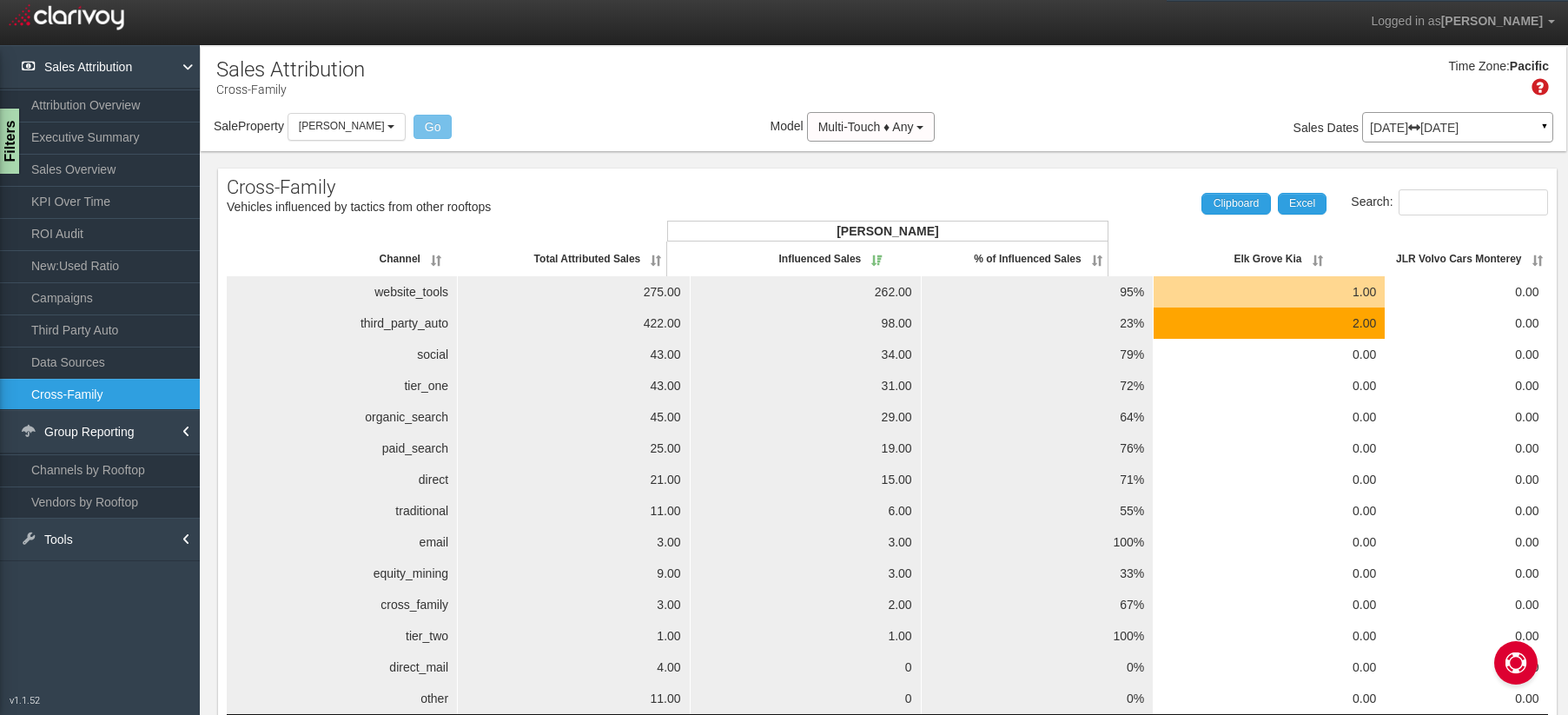 click on "Data Sources" at bounding box center [100, 362] 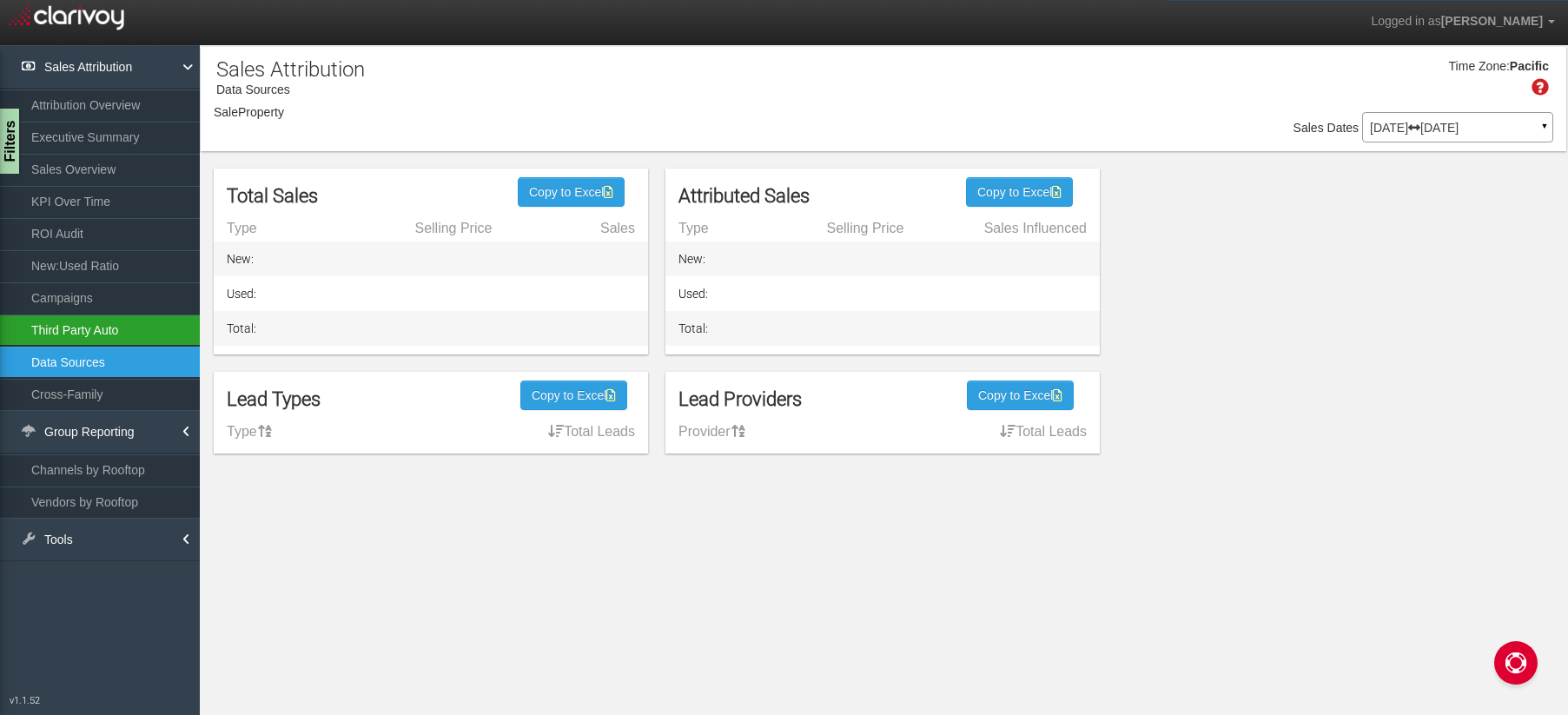 select on "object:602" 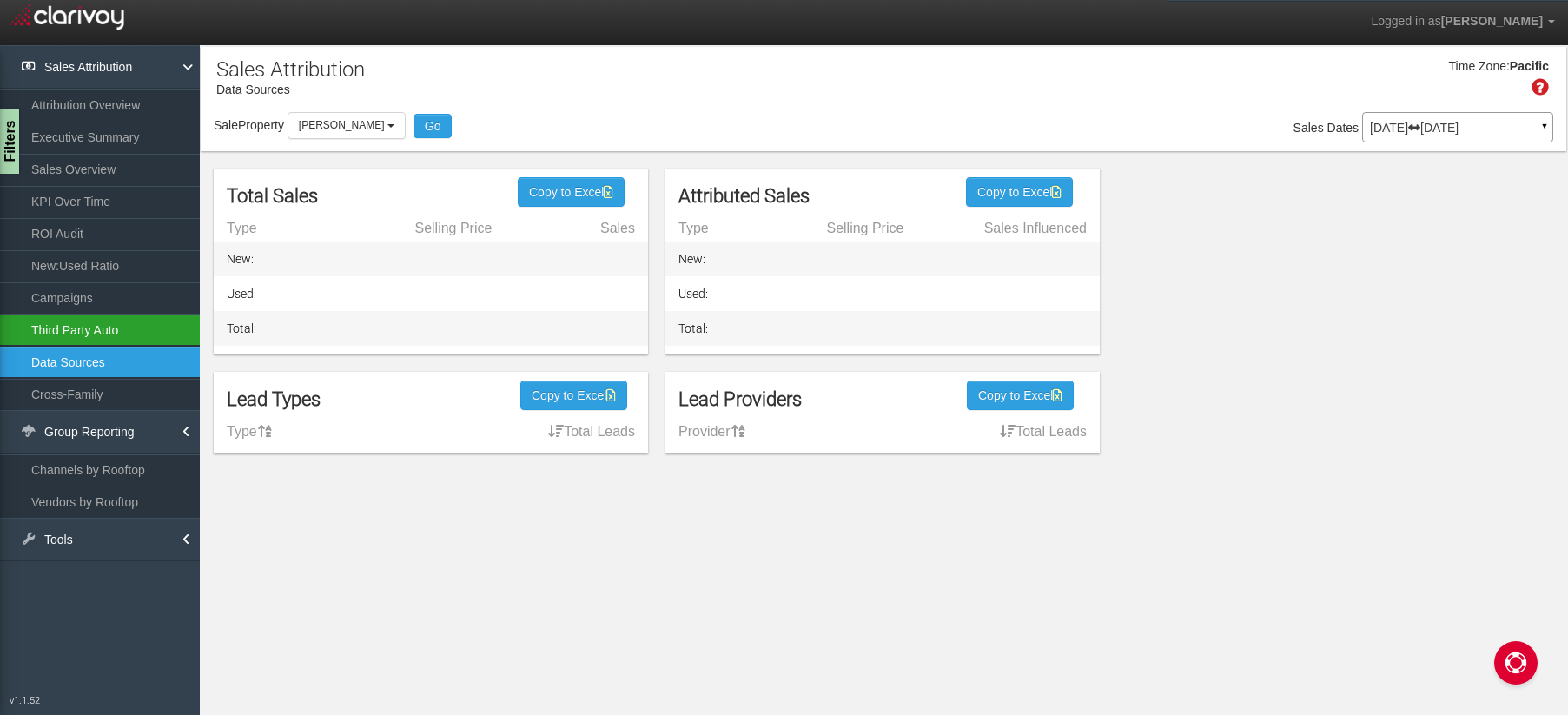 click on "Third Party Auto" at bounding box center [100, 330] 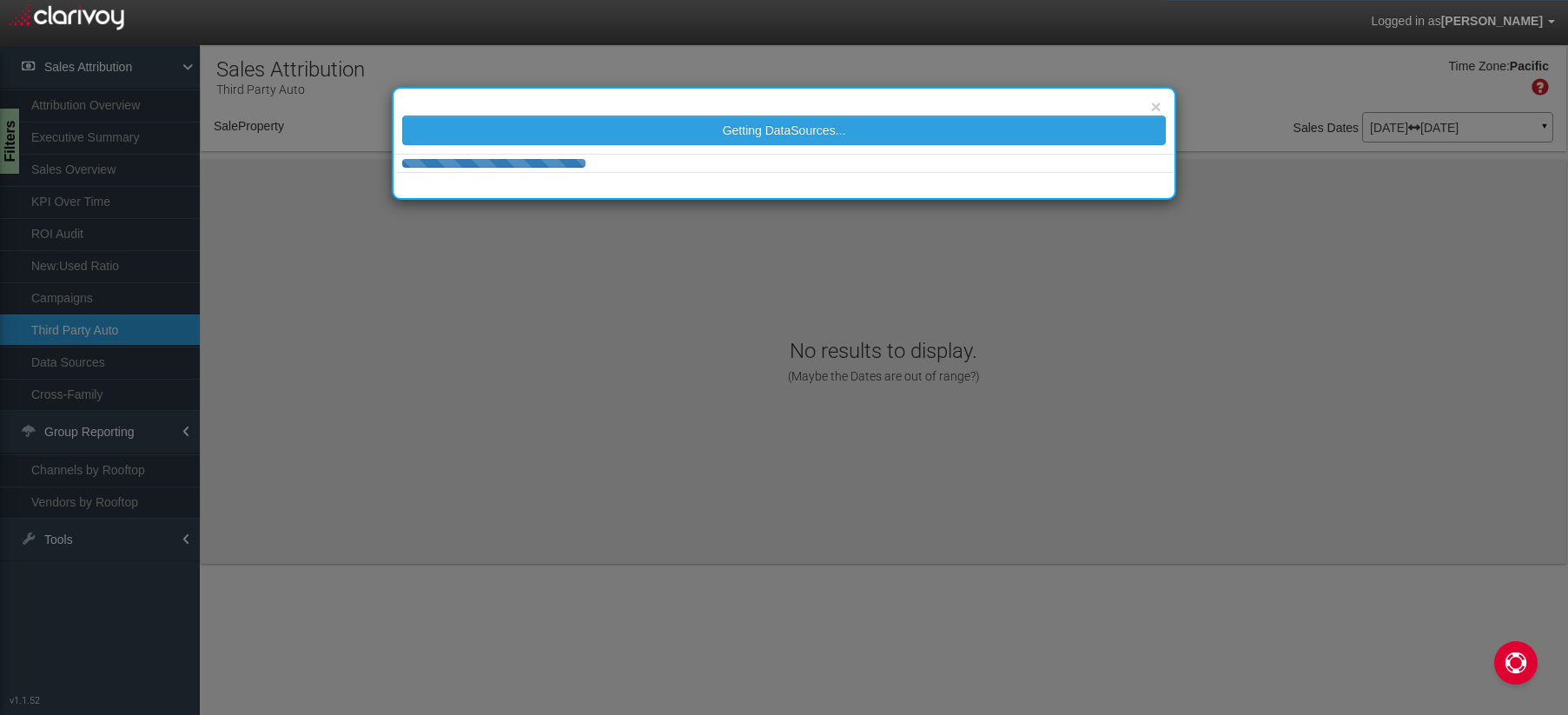 select on "object:640" 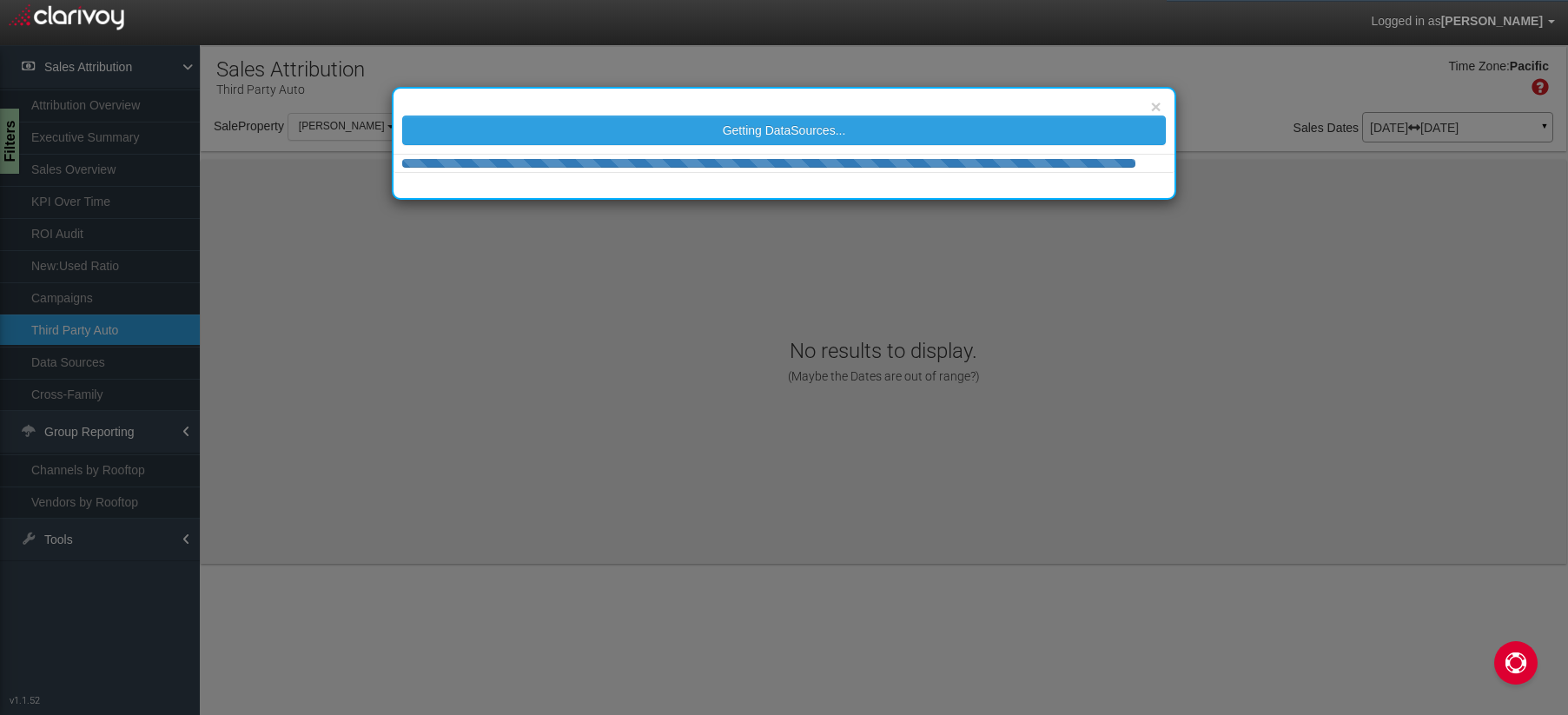 scroll, scrollTop: 0, scrollLeft: 0, axis: both 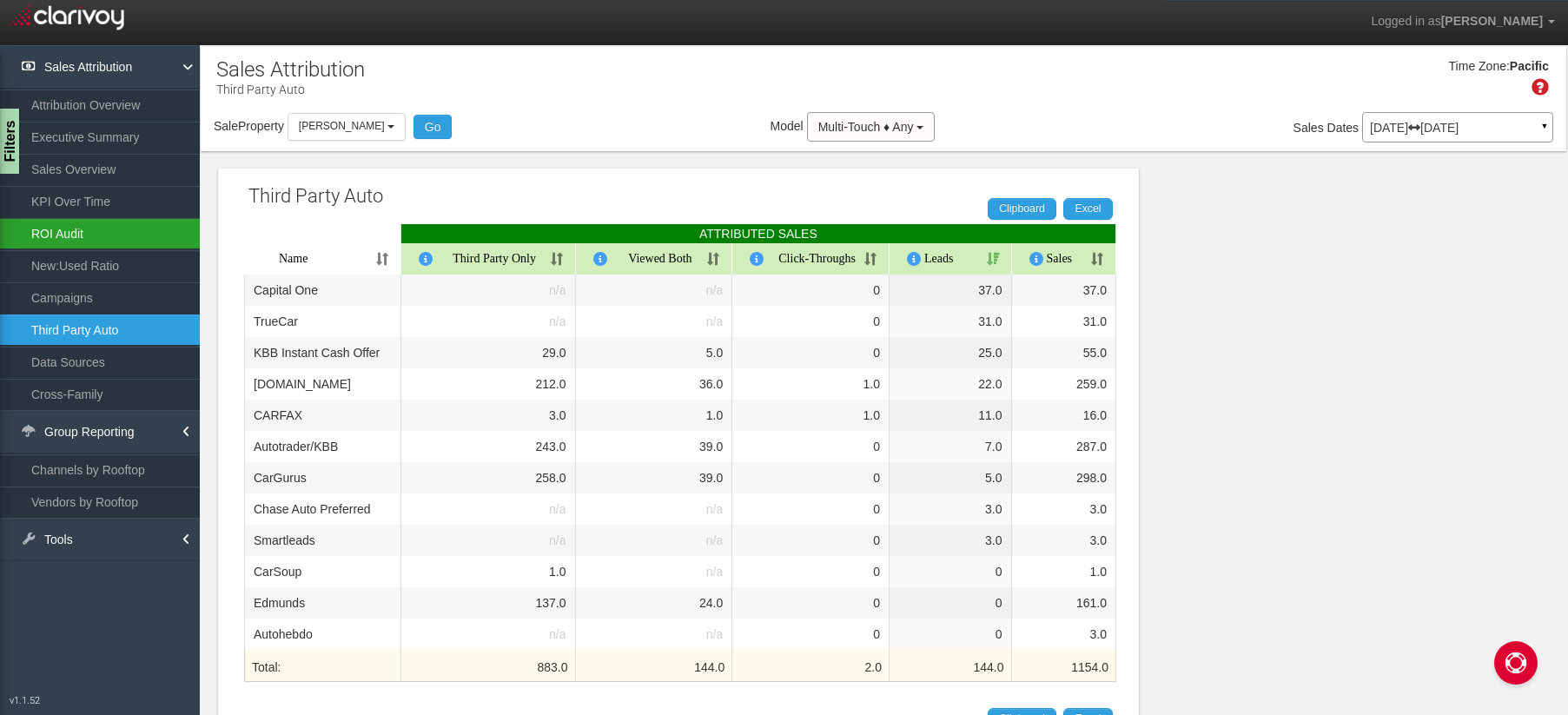 click on "ROI Audit" at bounding box center (100, 234) 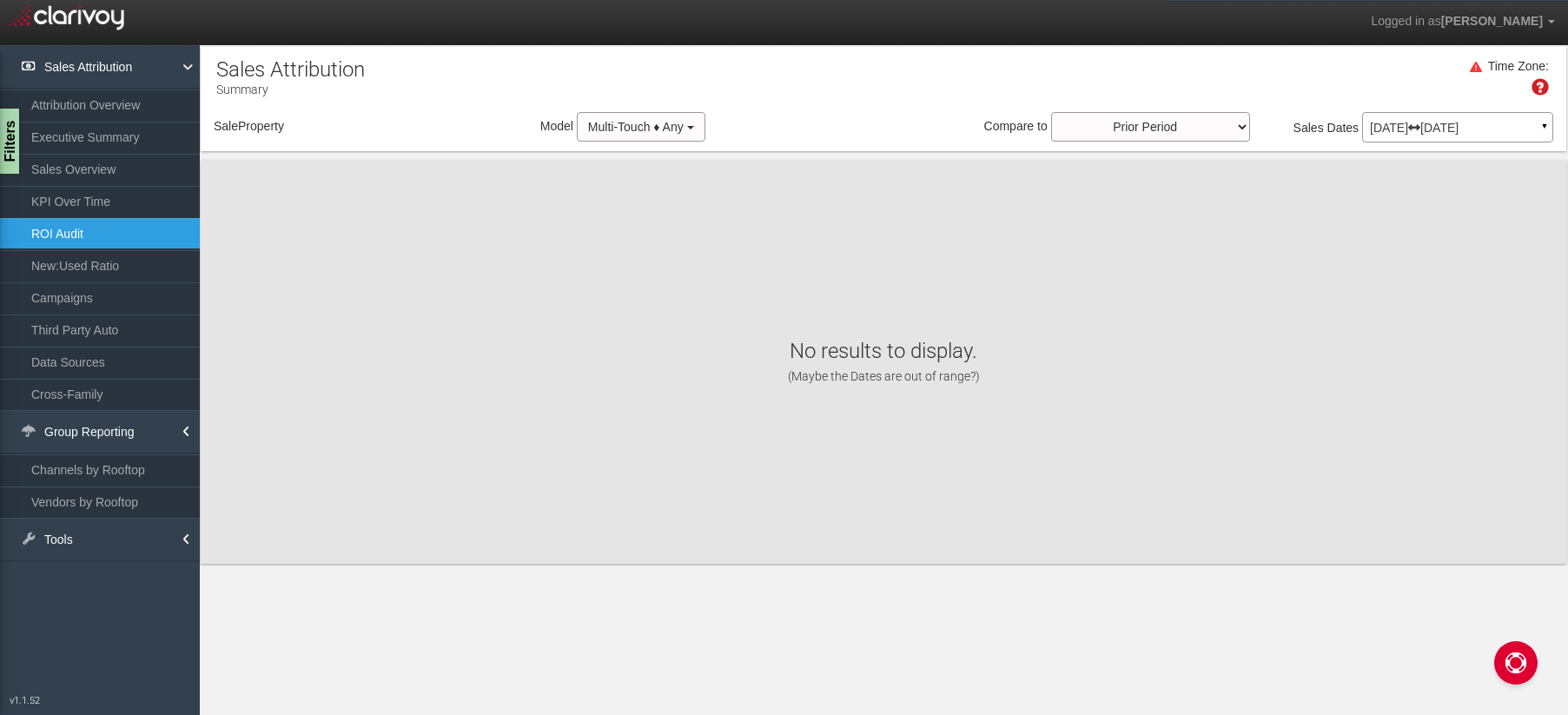 click on "ROI Audit" at bounding box center (100, 234) 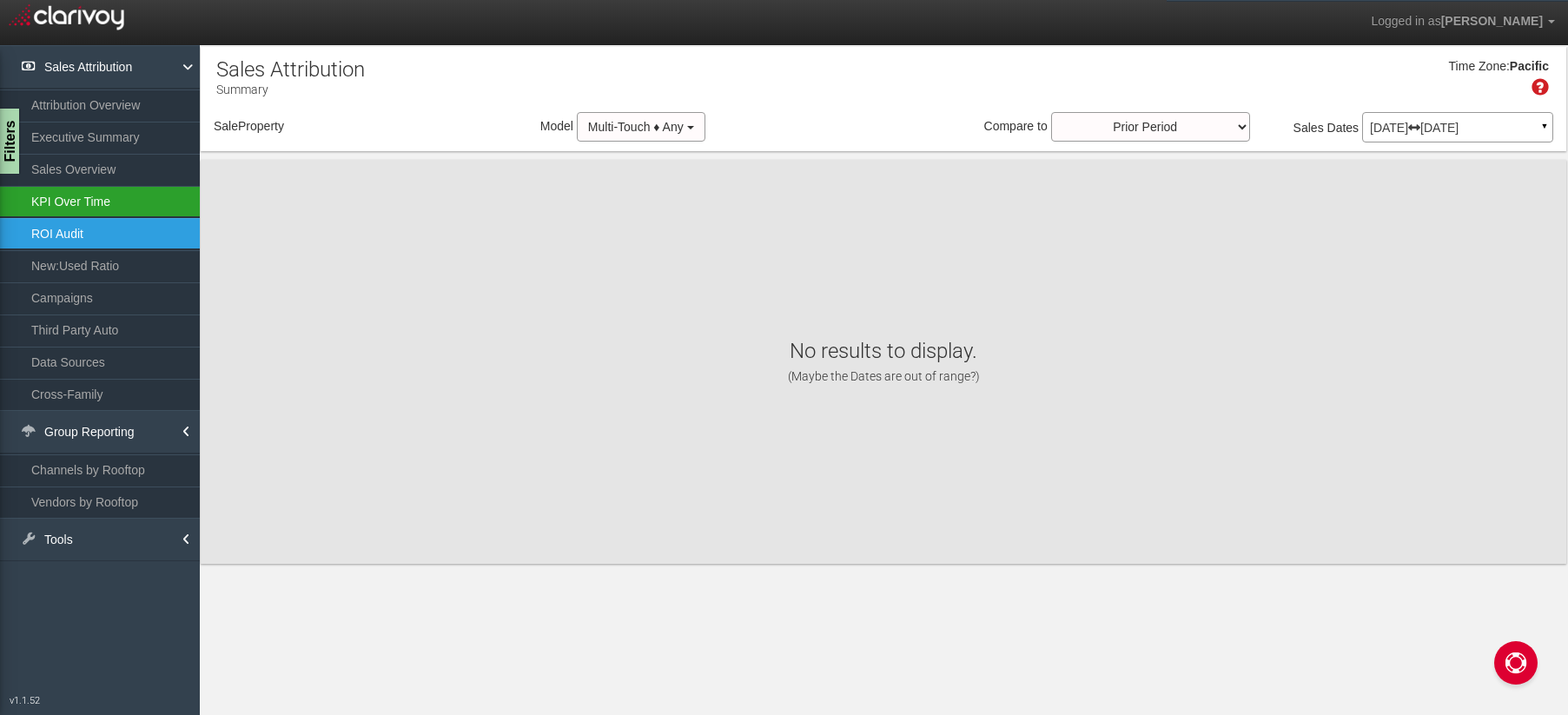 select on "object:681" 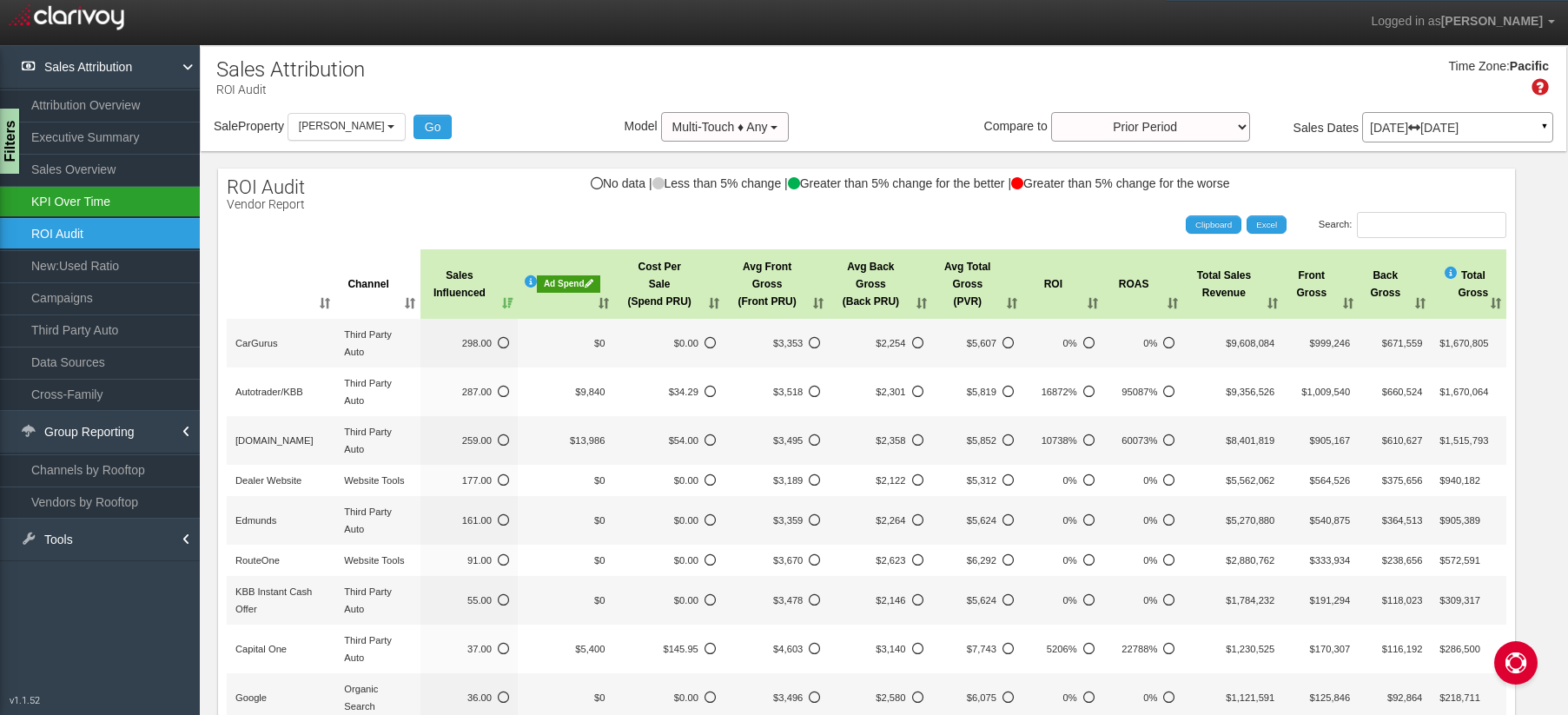 click on "KPI Over Time" at bounding box center [100, 202] 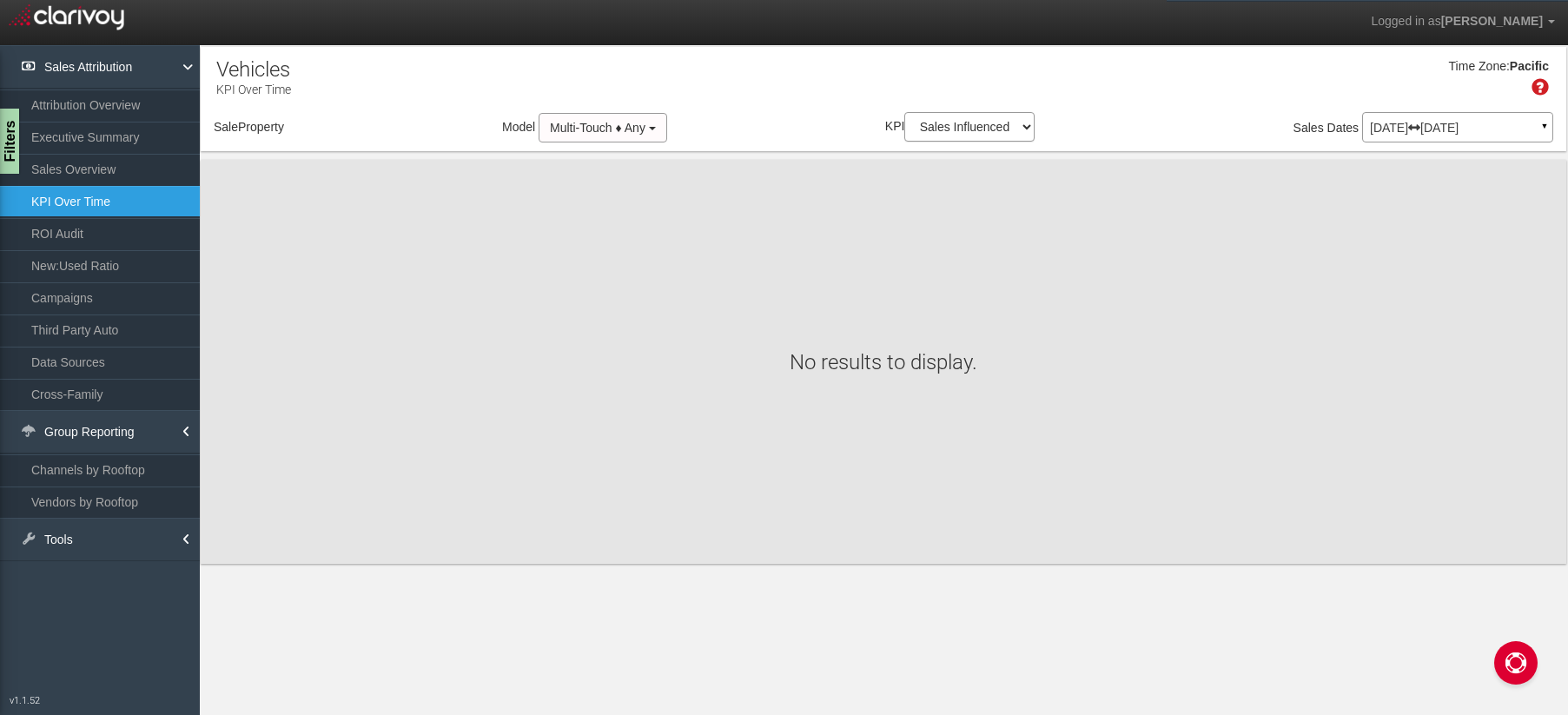 select on "object:721" 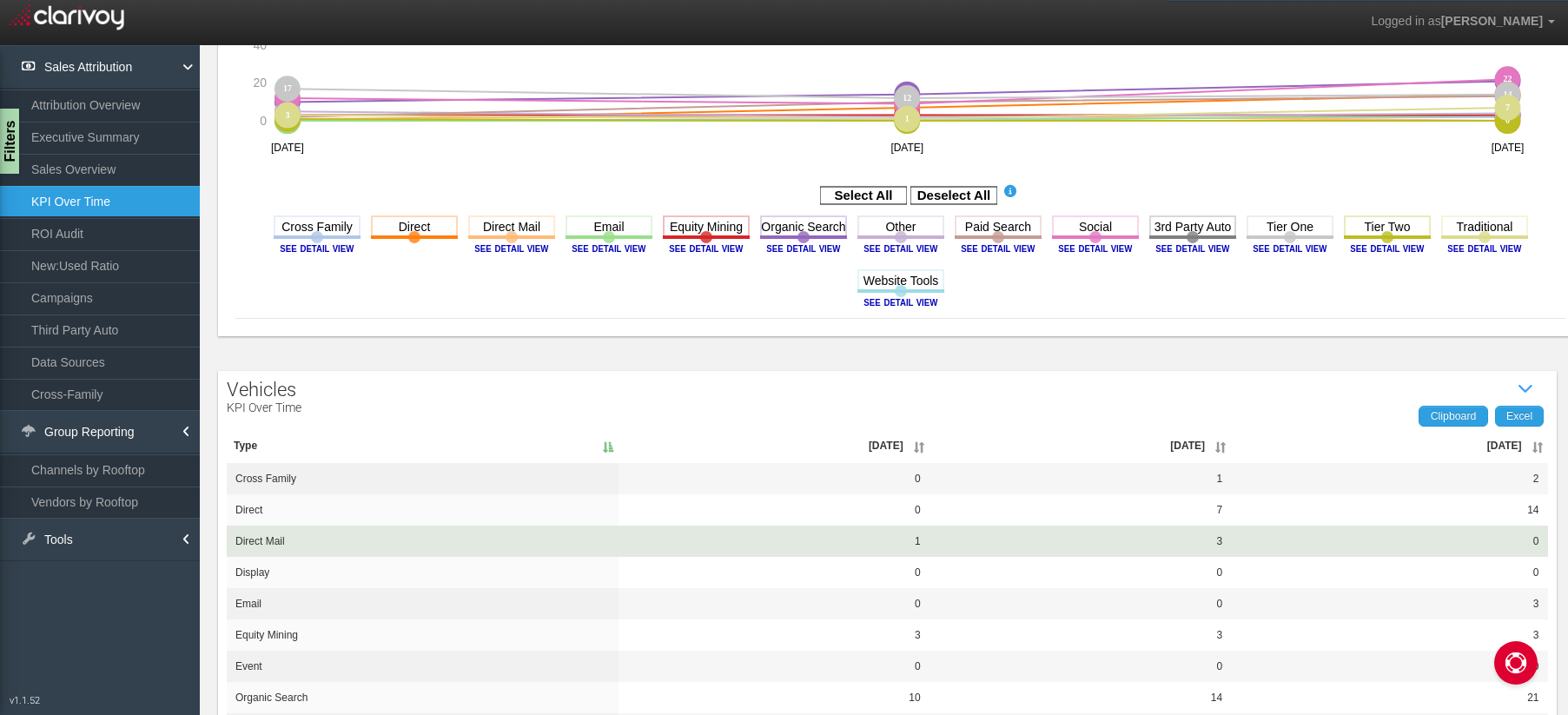 click on "direct mail" at bounding box center [422, 541] 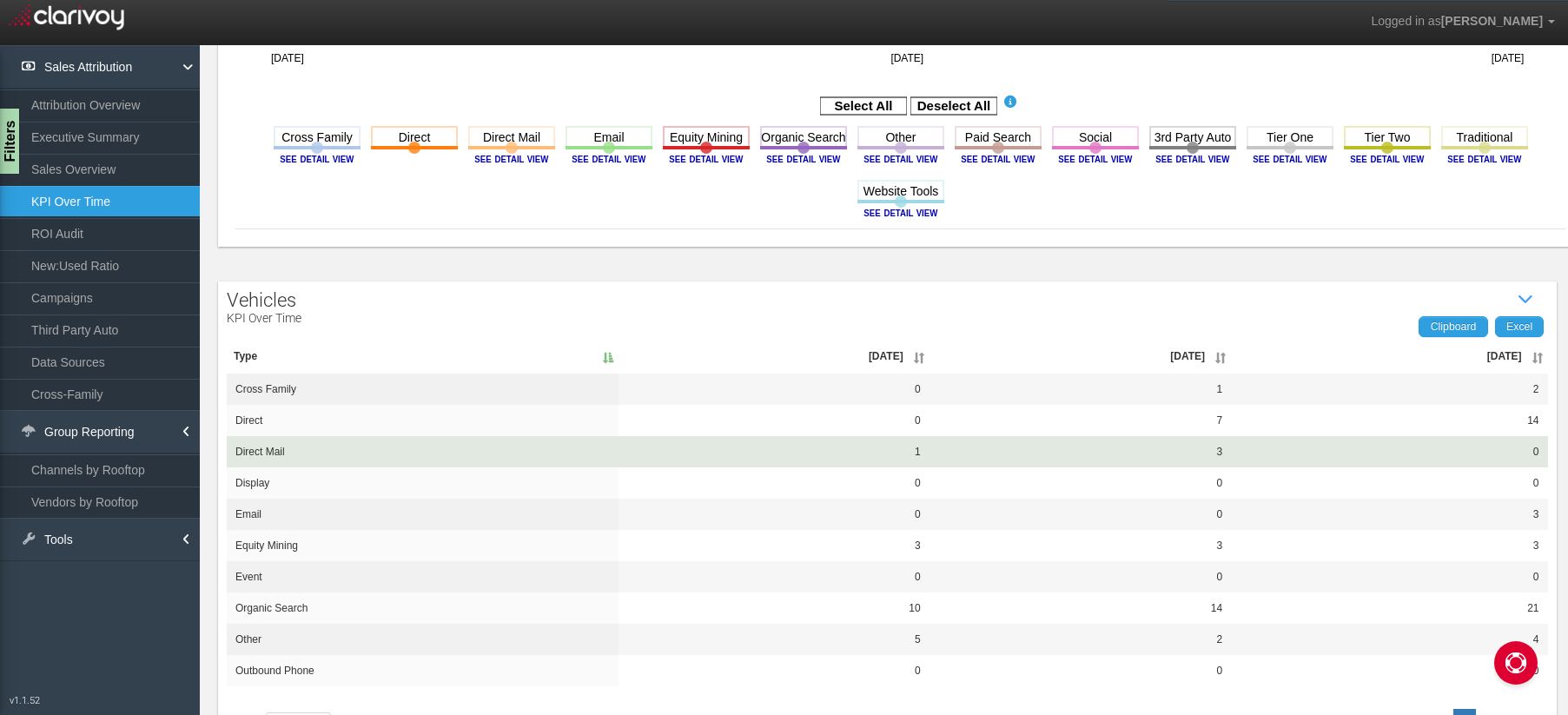 scroll, scrollTop: 513, scrollLeft: 0, axis: vertical 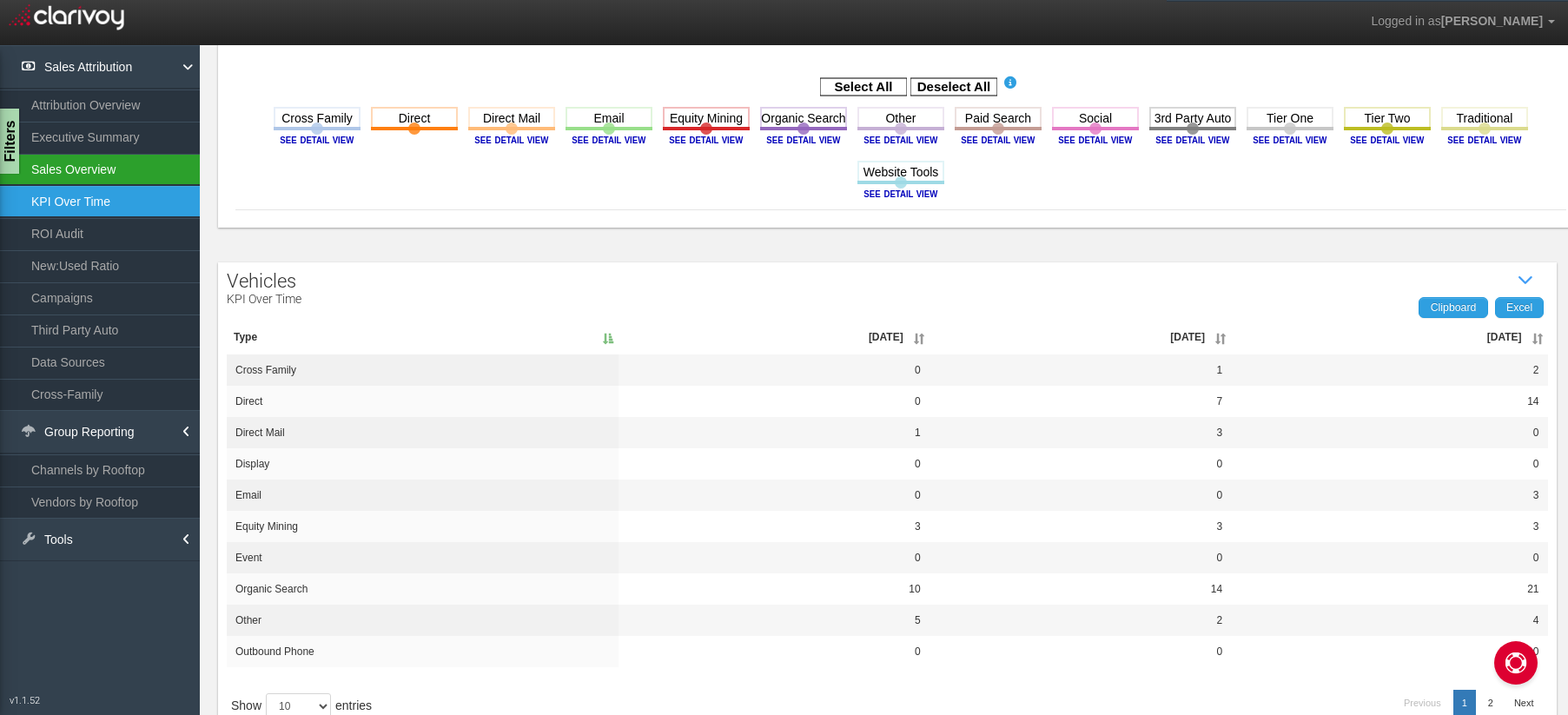 click on "Sales Overview" at bounding box center (100, 169) 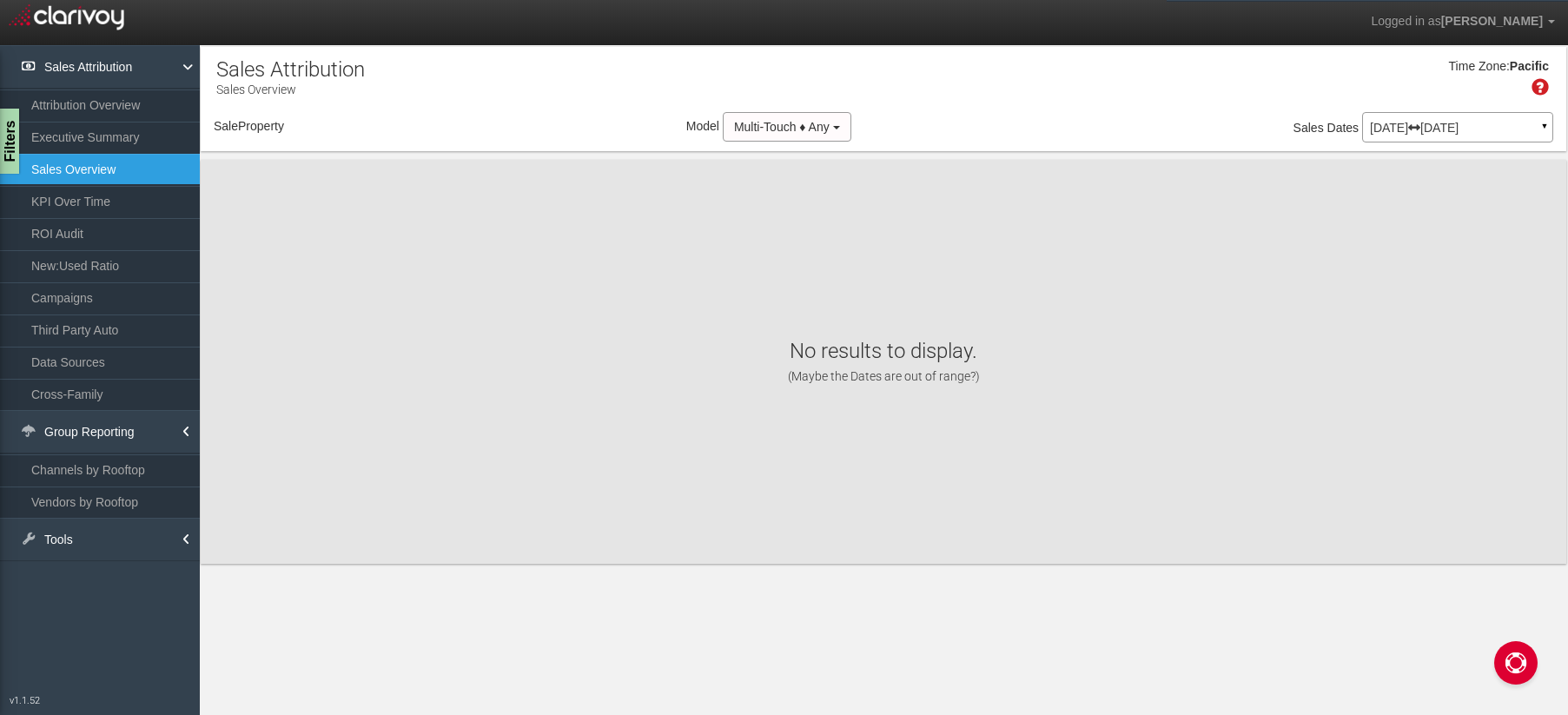 scroll, scrollTop: 0, scrollLeft: 0, axis: both 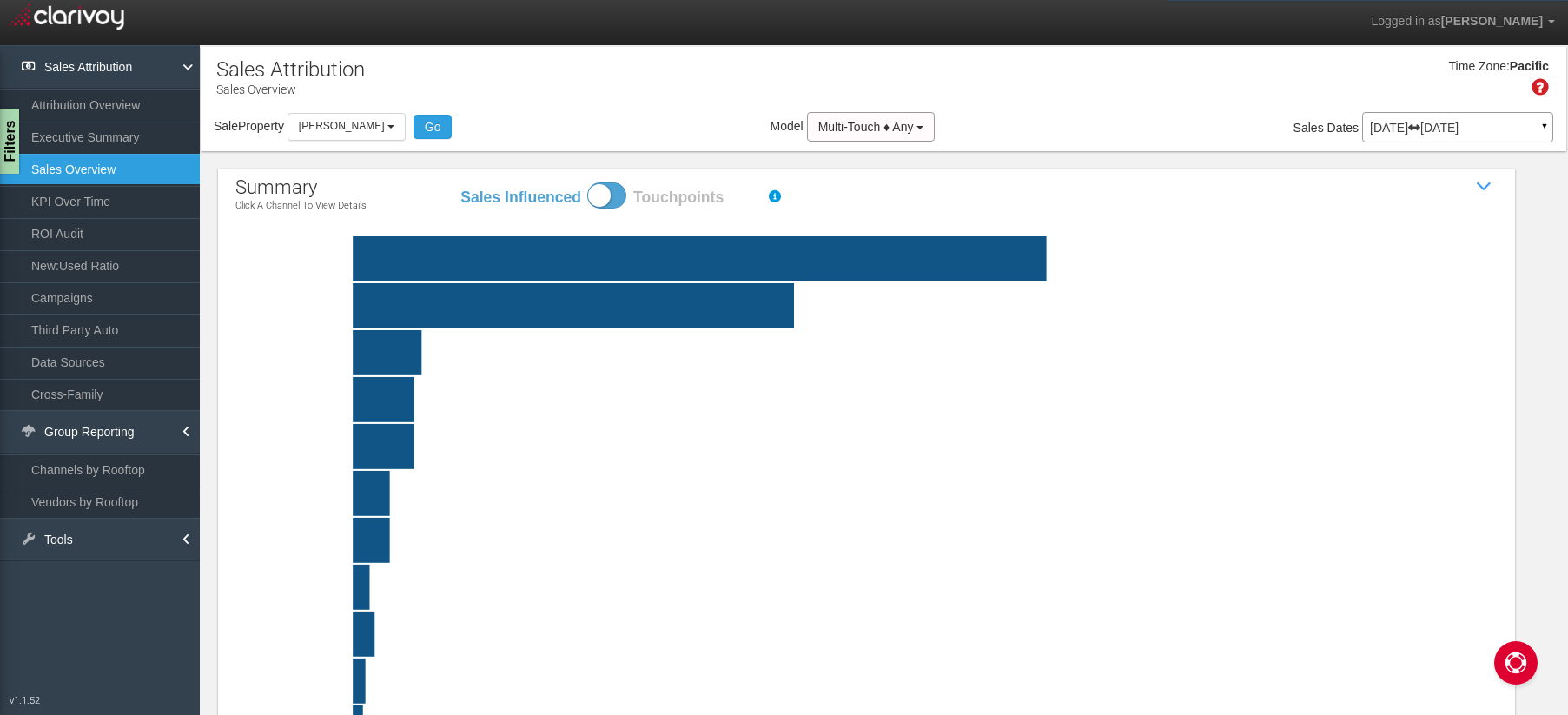 click on "third party auto   Engagement with (leads, VDP views, clicks or phone calls from) vehicle merchandising sites or from to your partenership with a vehicle merchandising plarform. Click bar to view channel details website tools   Interaction (form fills, calls to action, chats, etc.) on the dealer website before the time of purchase. Click bar to view channel details organic search   Unpaid digital sources - business listings & SEO content. Click bar to view channel details social   Paid or unpaid engagement from your social media content and advertising.  Click bar to view channel details tier one   OEM-level marketing (websites, offers, etc.). Click bar to view channel details paid search   Paid advertising engagement via search engine marketing (SEM) campaigns. Click bar to view channel details direct   URL was entered in the browser directly. Click bar to view channel details other   Unclear sources not fitting distinctly into one of the named Clarivoy channels.  Click bar to view channel details" 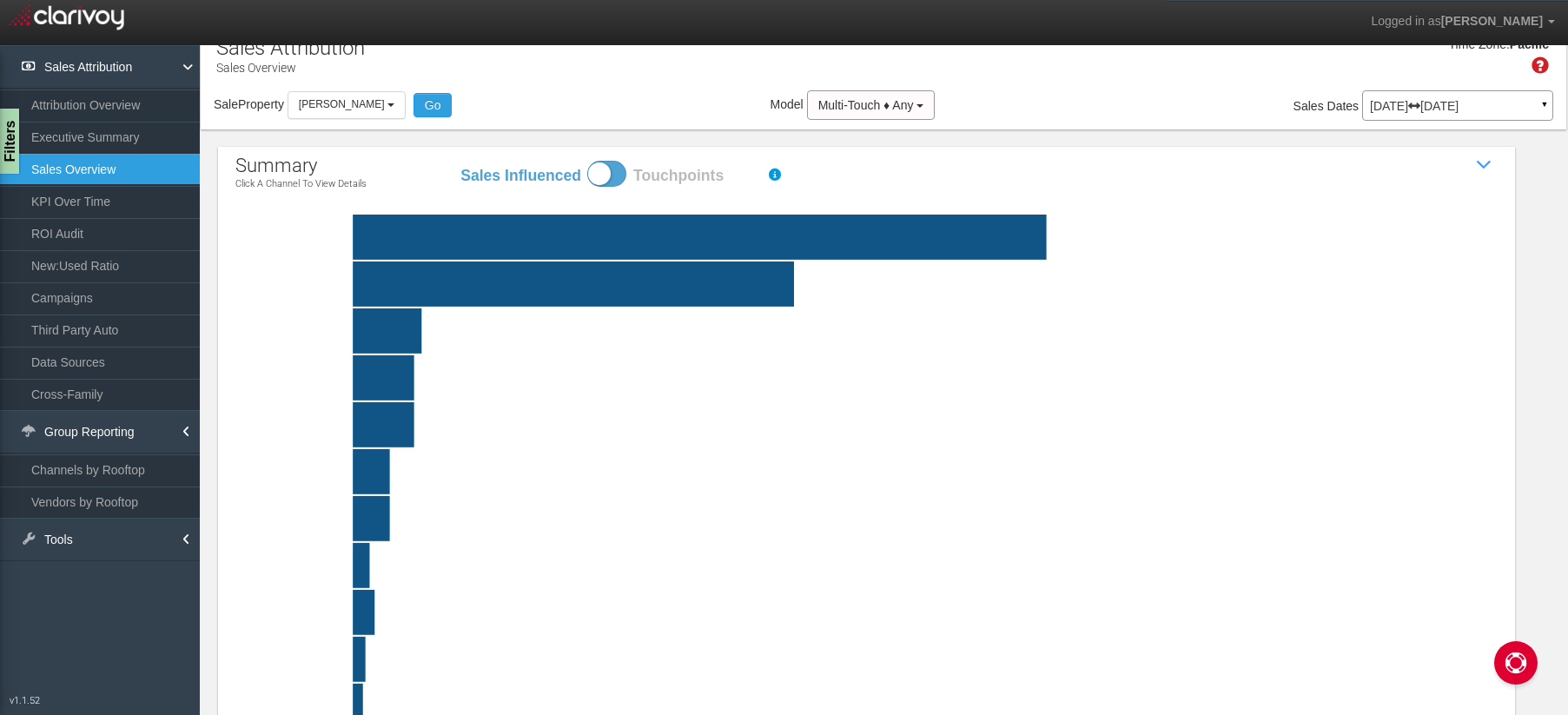 scroll, scrollTop: 25, scrollLeft: 0, axis: vertical 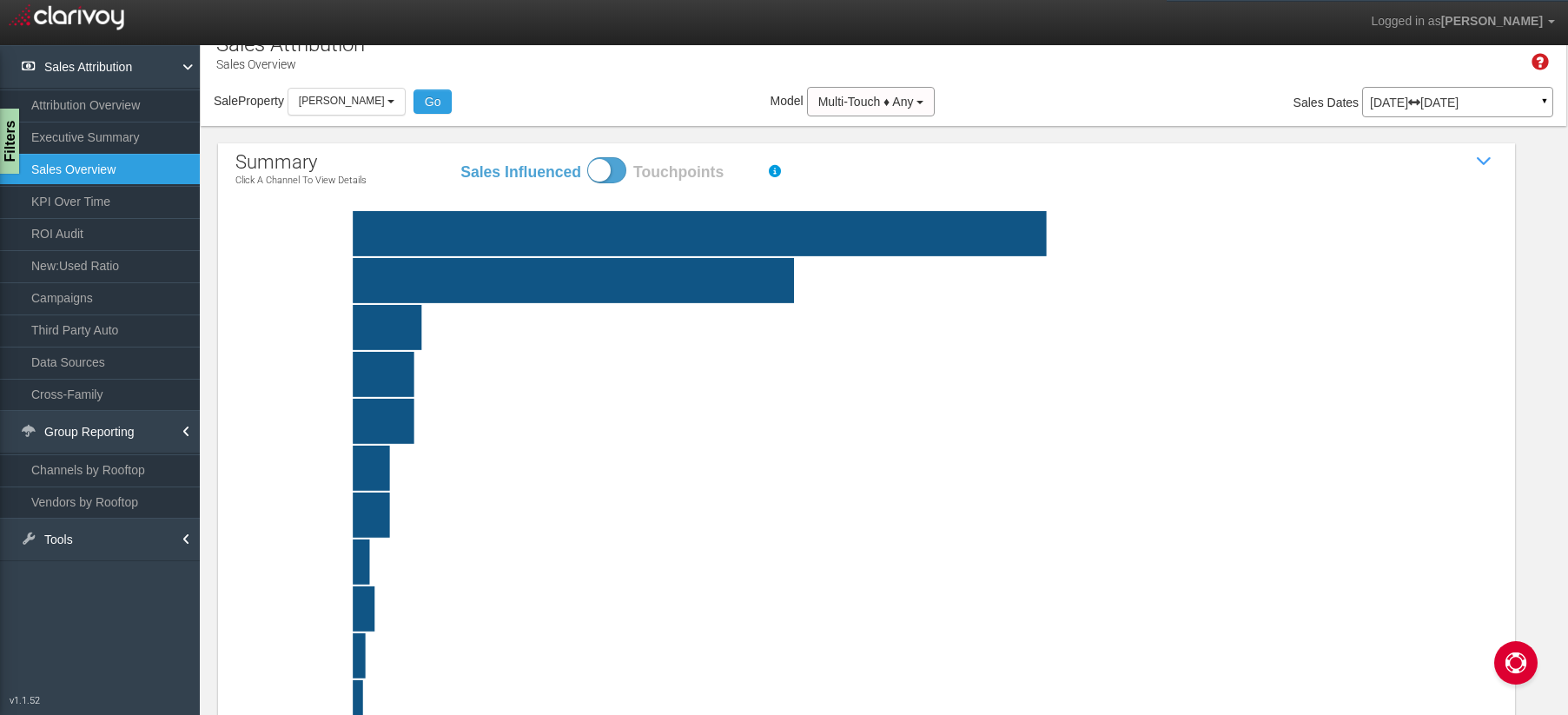 click 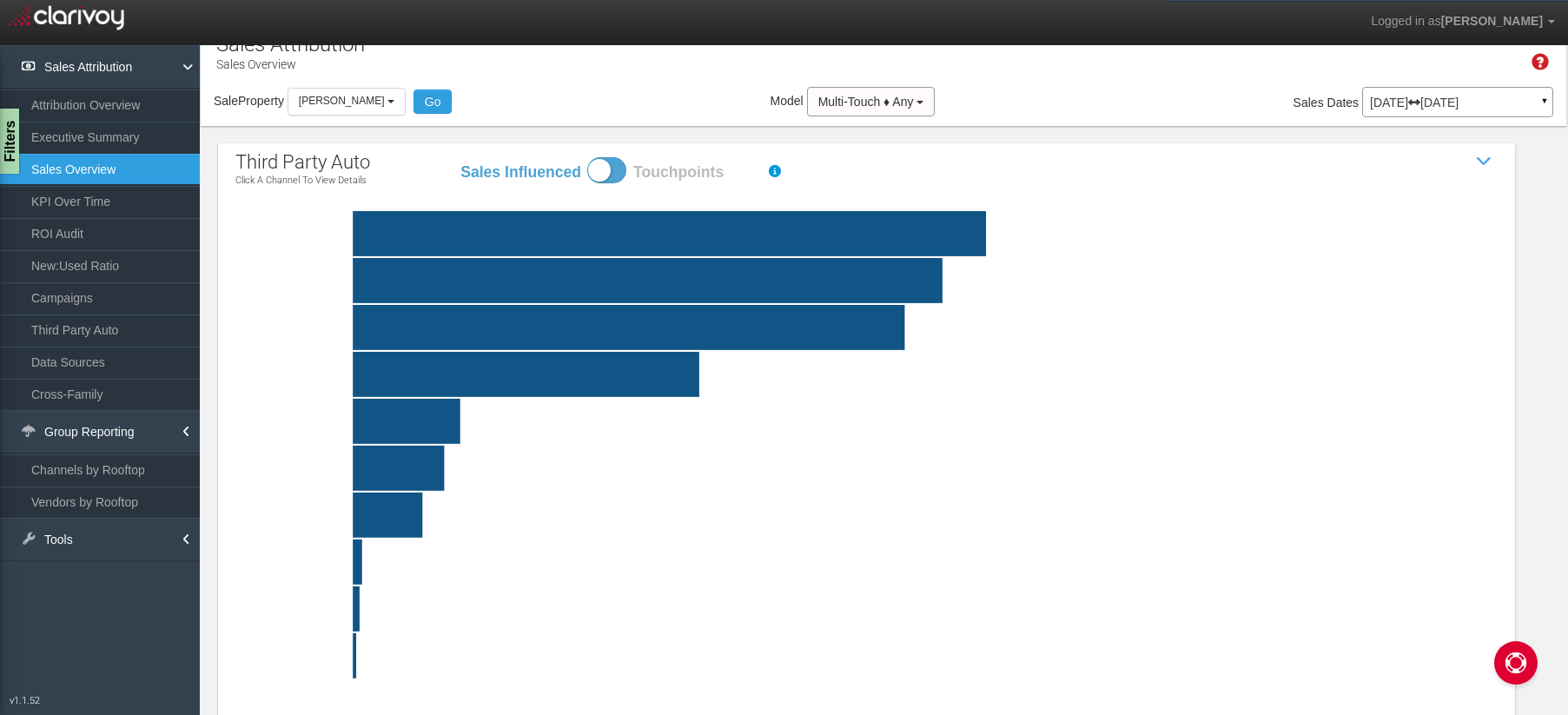 drag, startPoint x: 1532, startPoint y: 348, endPoint x: 1512, endPoint y: 352, distance: 20.396078 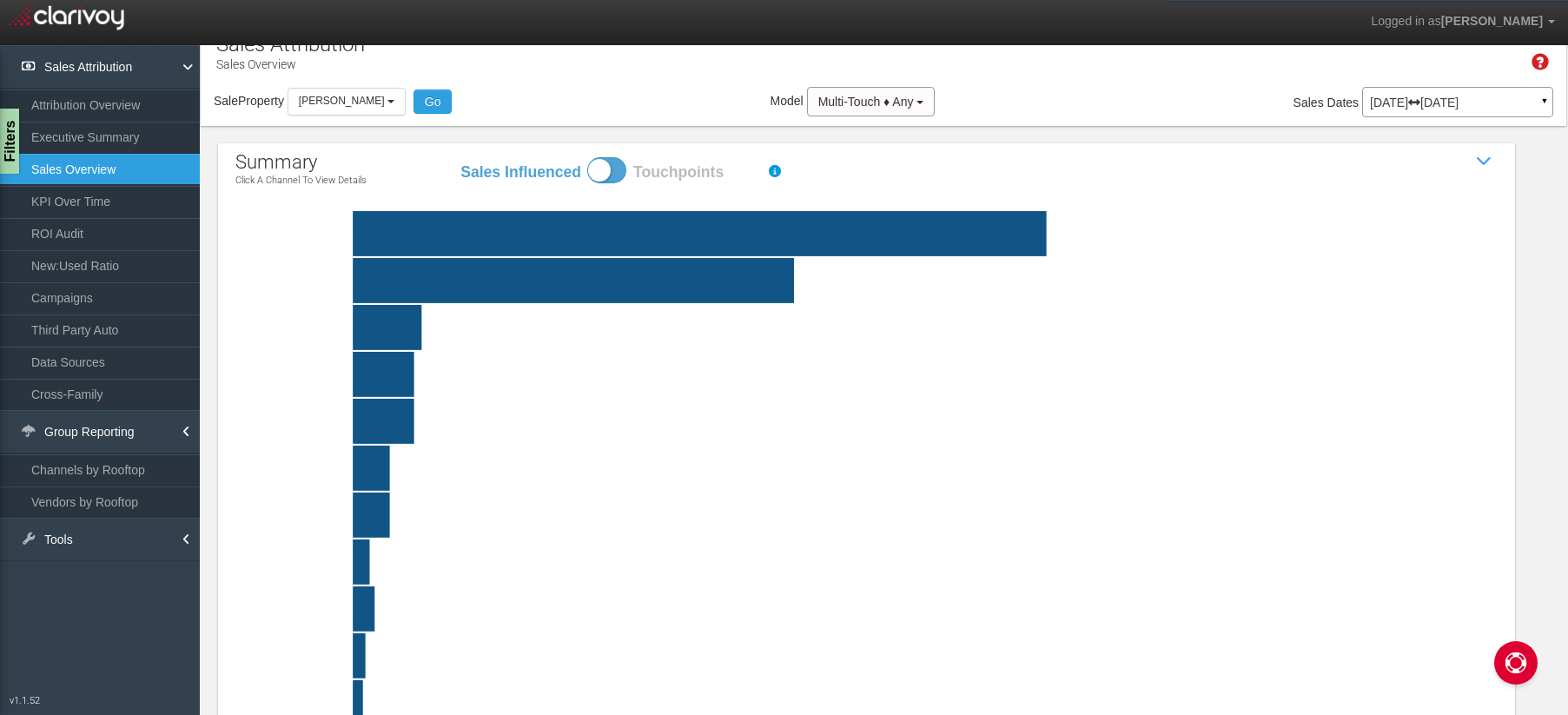 drag, startPoint x: 1443, startPoint y: 296, endPoint x: 1353, endPoint y: 303, distance: 90.27181 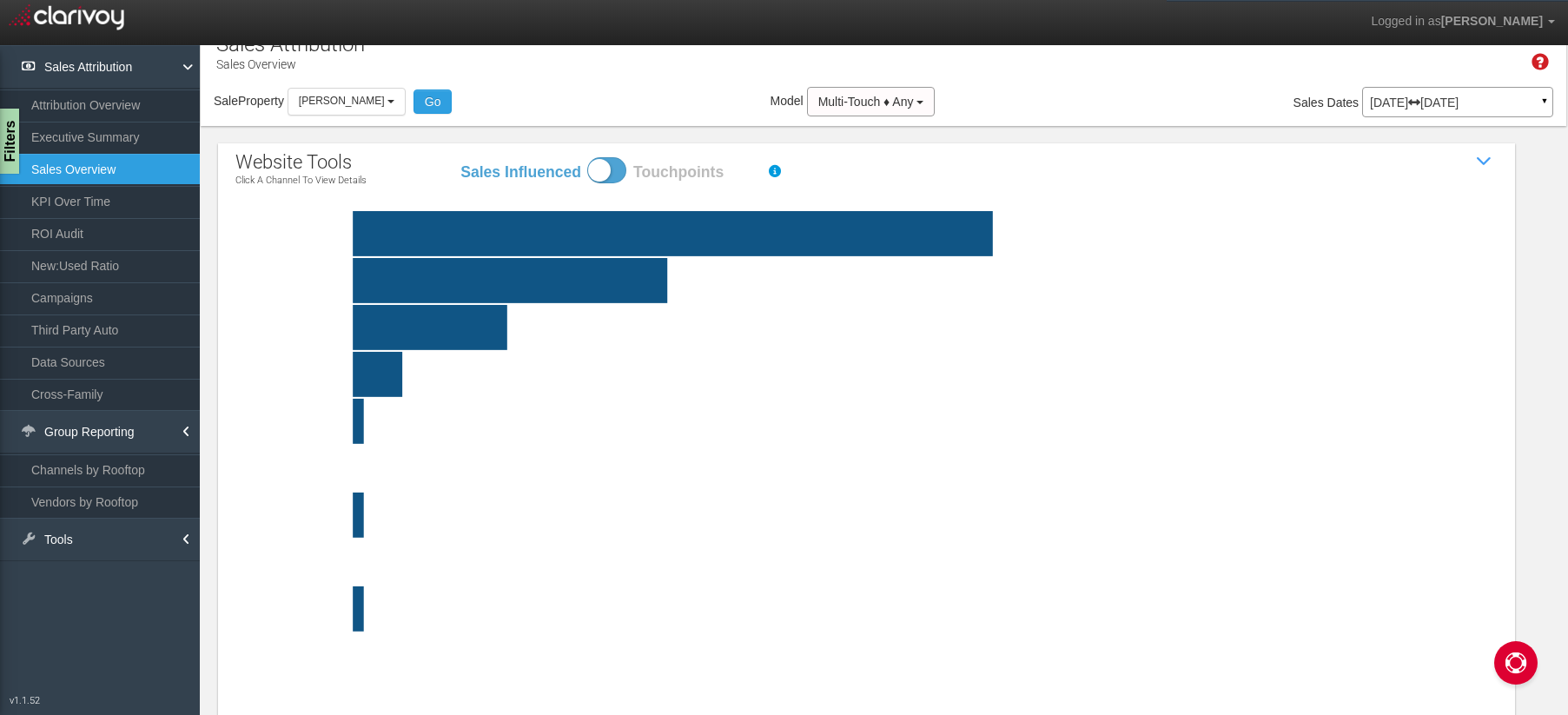 scroll, scrollTop: 21, scrollLeft: 0, axis: vertical 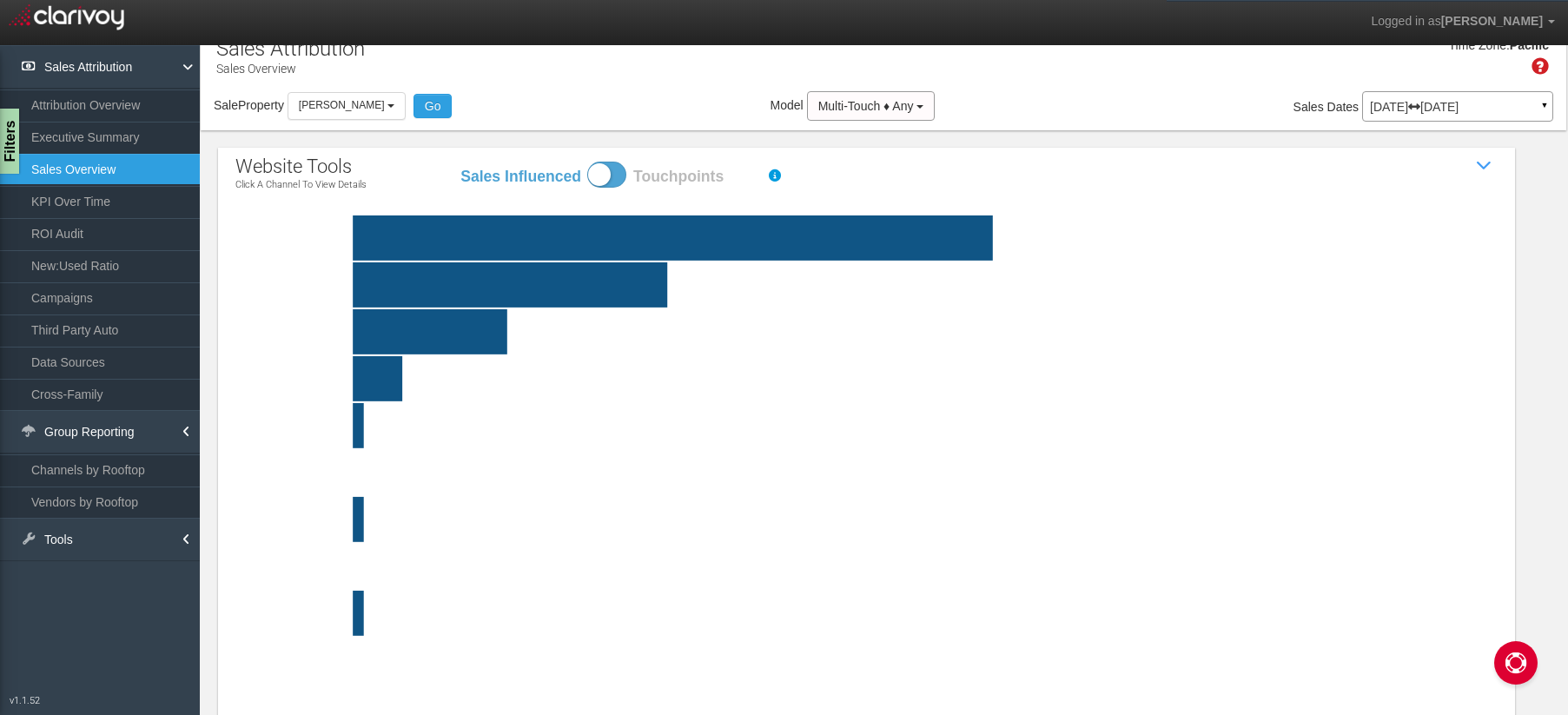 click 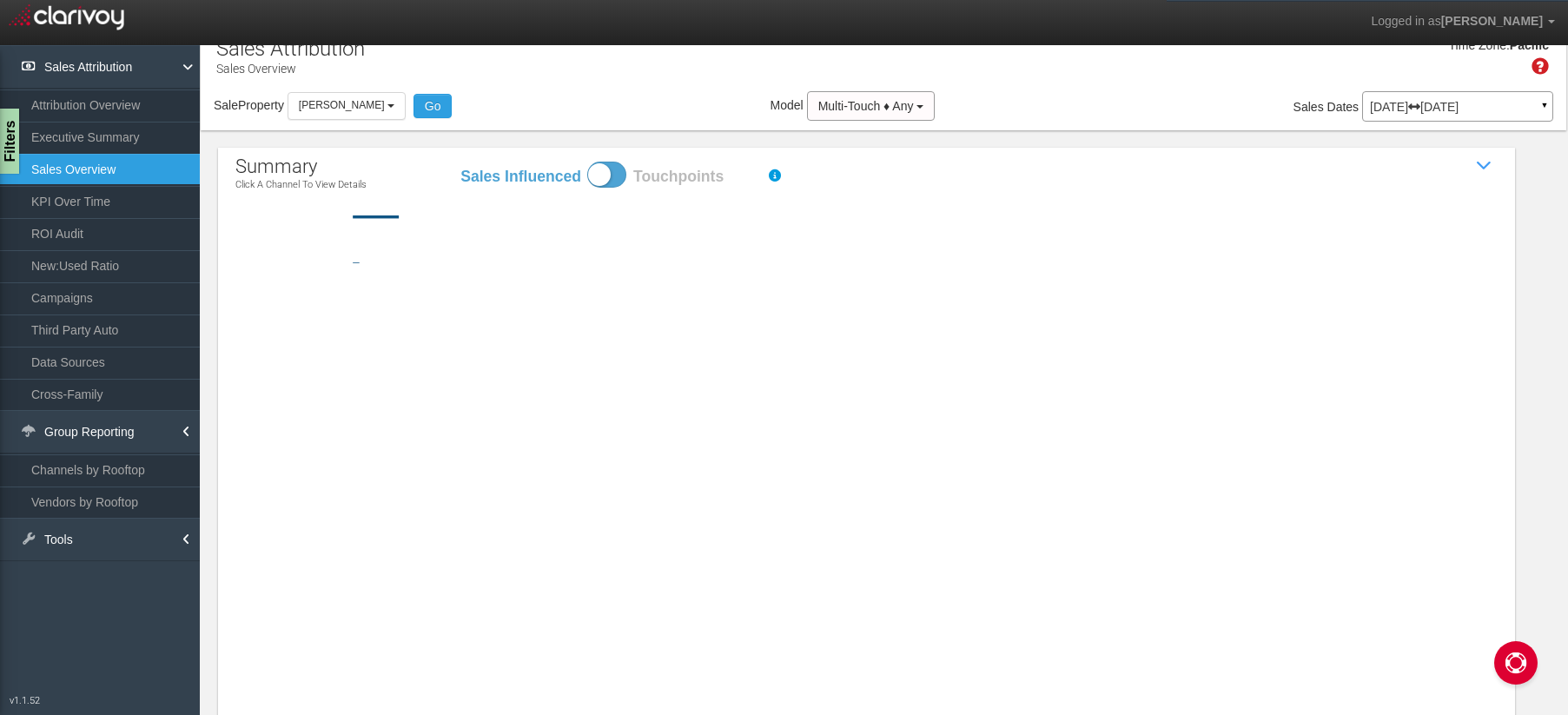 click on "summary
Click a channel to view details
Sales Influenced 			 Touchpoints
Show / Hide Sales Attribution Chart
third party auto   Engagement with (leads, VDP views, clicks or phone calls from) vehicle merchandising sites or from to your partenership with a vehicle merchandising plarform. Click bar to view channel details website tools   Interaction (form fills, calls to action, chats, etc.) on the dealer website before the time of purchase. Click bar to view channel details organic search   Unpaid digital sources - business listings & SEO content. Click bar to view channel details social   Paid or unpaid engagement from your social media content and advertising.  Click bar to view channel details tier one   OEM-level marketing (websites, offers, etc.). Click bar to view channel details paid search   Click bar to view channel details direct   other   traditional" at bounding box center [866, 553] 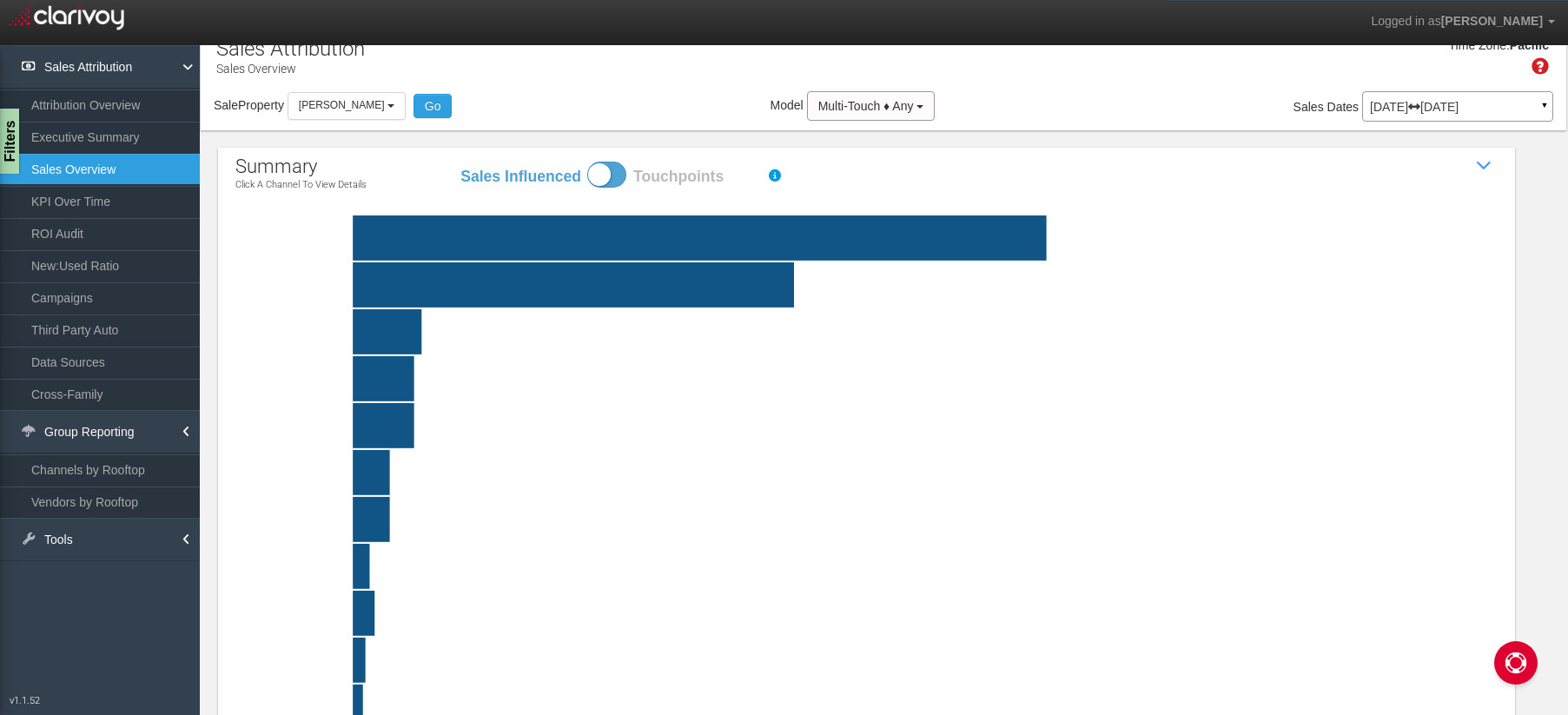 click on "summary
Click a channel to view details
Sales Influenced 			 Touchpoints
Show / Hide Sales Attribution Chart
third party auto   Engagement with (leads, VDP views, clicks or phone calls from) vehicle merchandising sites or from to your partenership with a vehicle merchandising plarform. Click bar to view channel details website tools   Interaction (form fills, calls to action, chats, etc.) on the dealer website before the time of purchase. Click bar to view channel details organic search   Unpaid digital sources - business listings & SEO content. Click bar to view channel details social   Paid or unpaid engagement from your social media content and advertising.  Click bar to view channel details tier one   OEM-level marketing (websites, offers, etc.). Click bar to view channel details paid search   Click bar to view channel details direct   other   traditional" at bounding box center [883, 544] 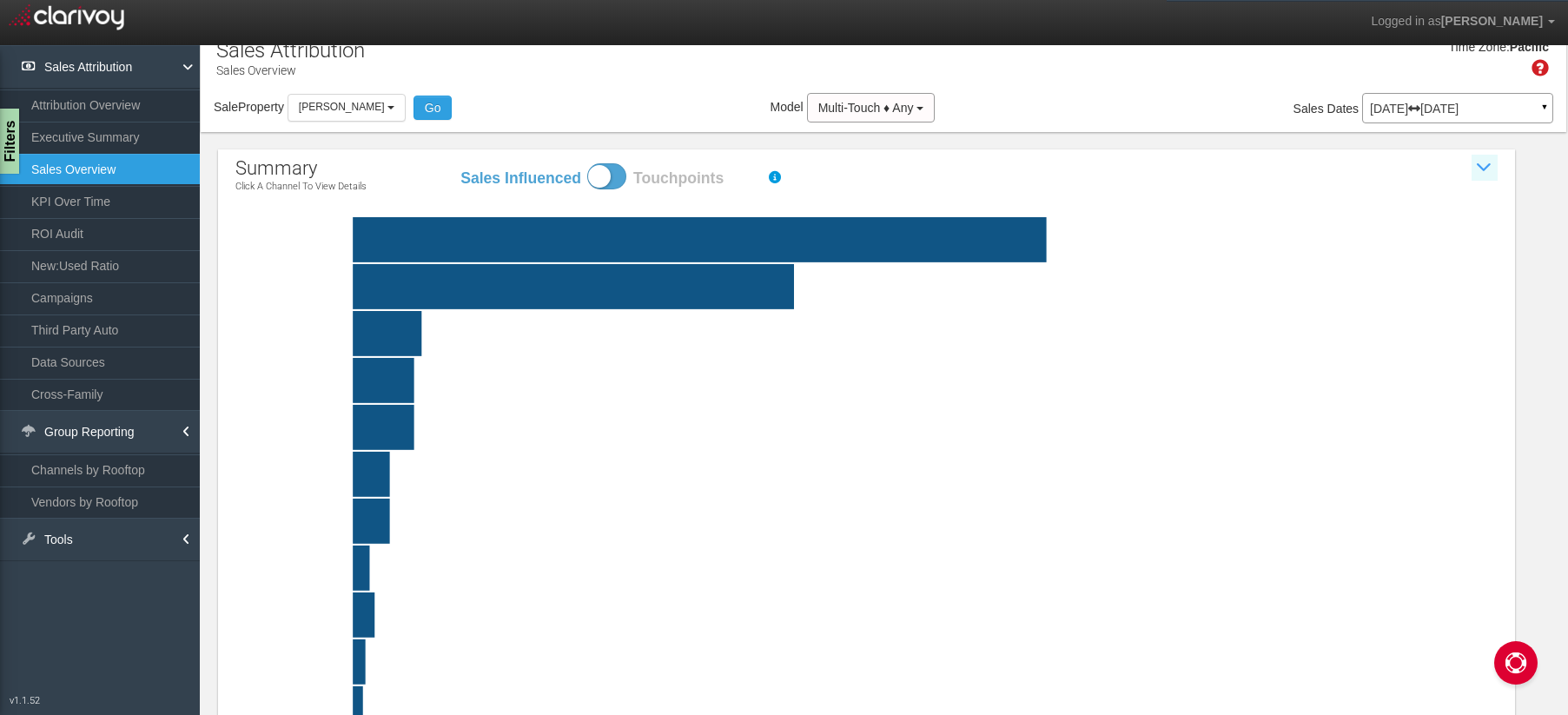 click at bounding box center [1485, 168] 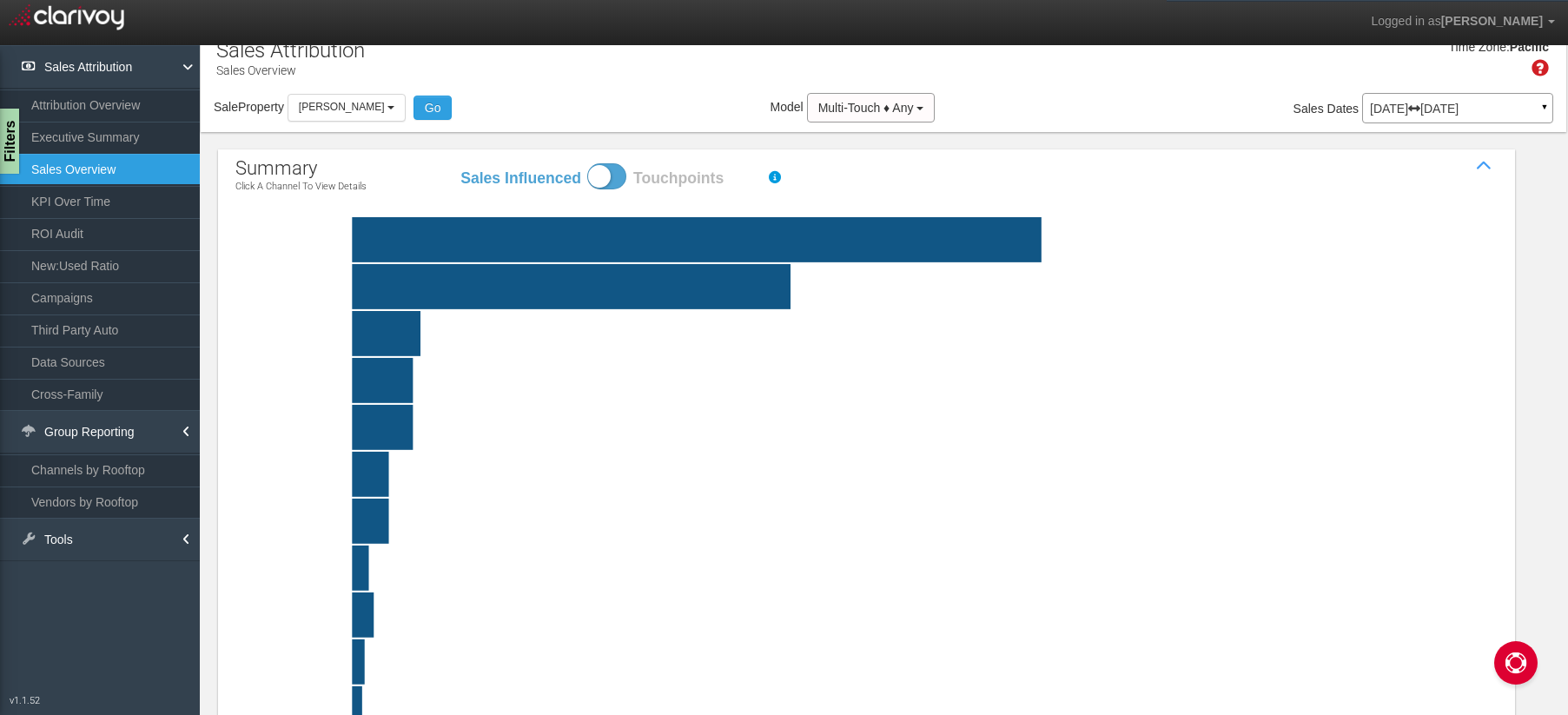 scroll, scrollTop: 0, scrollLeft: 0, axis: both 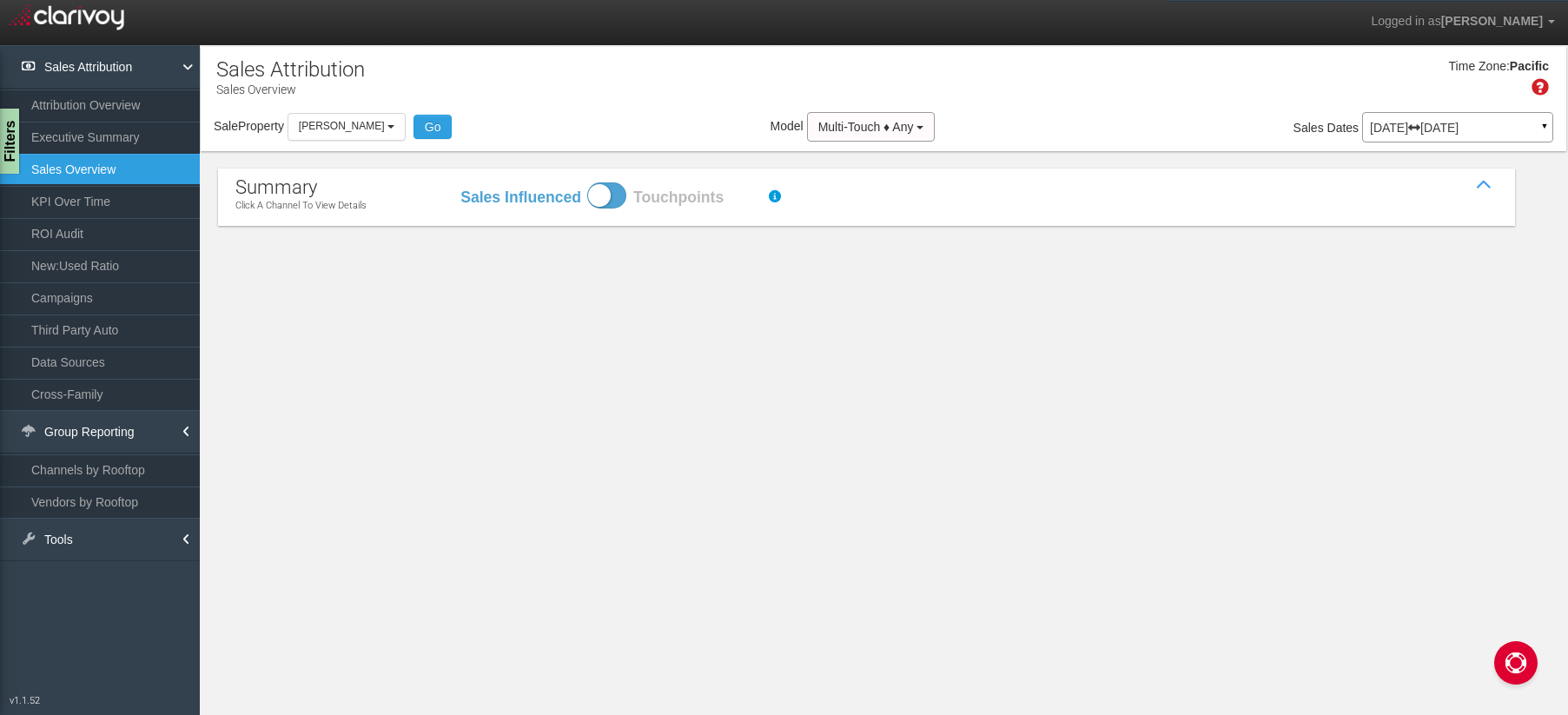 click on "summary
Click a channel to view details
Sales Influenced 			 Touchpoints
Show / Hide Sales Attribution Chart
third party auto   Engagement with (leads, VDP views, clicks or phone calls from) vehicle merchandising sites or from to your partenership with a vehicle merchandising plarform. Click bar to view channel details website tools   Interaction (form fills, calls to action, chats, etc.) on the dealer website before the time of purchase. Click bar to view channel details organic search   Unpaid digital sources - business listings & SEO content. Click bar to view channel details social   Paid or unpaid engagement from your social media content and advertising.  Click bar to view channel details tier one   OEM-level marketing (websites, offers, etc.). Click bar to view channel details paid search   Click bar to view channel details direct   other   traditional" at bounding box center [883, 189] 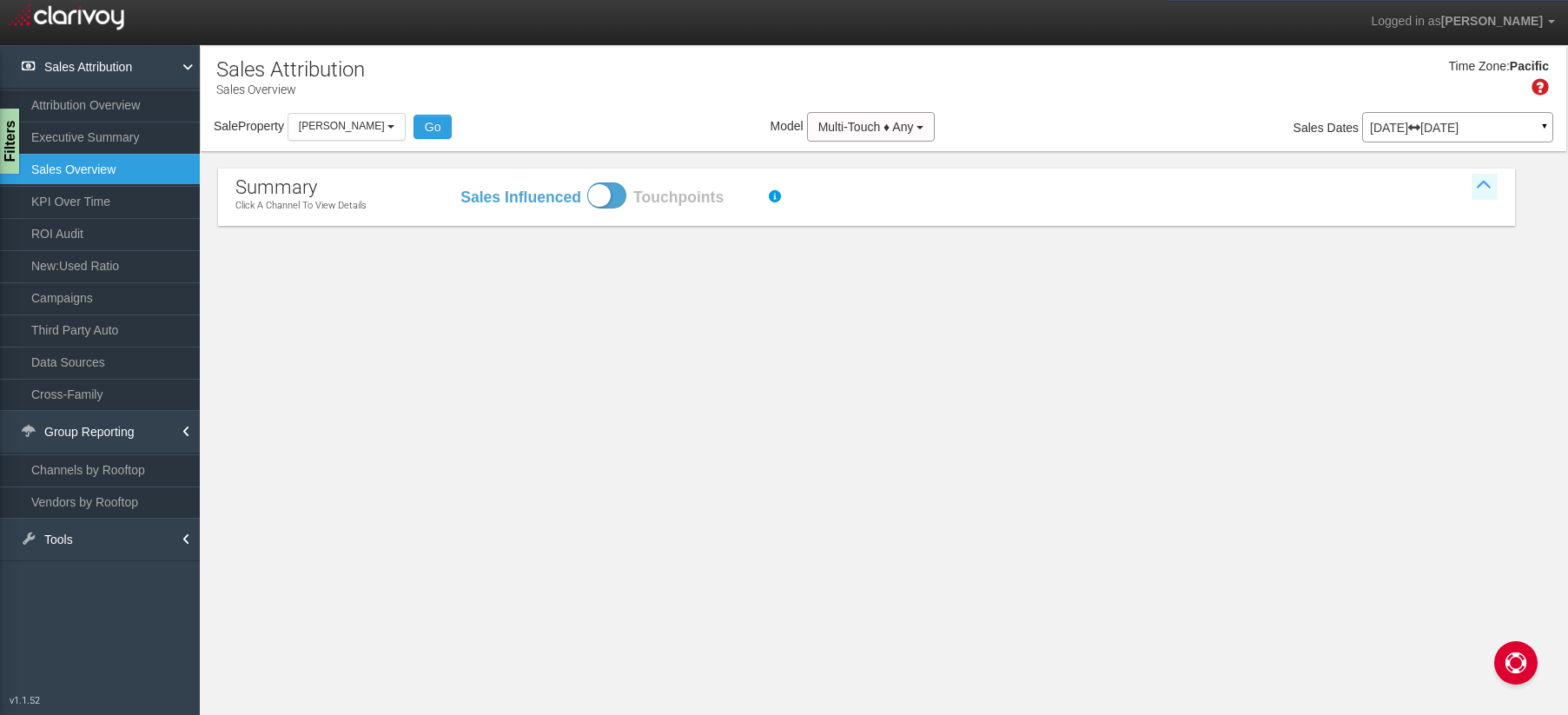 click at bounding box center (1485, 187) 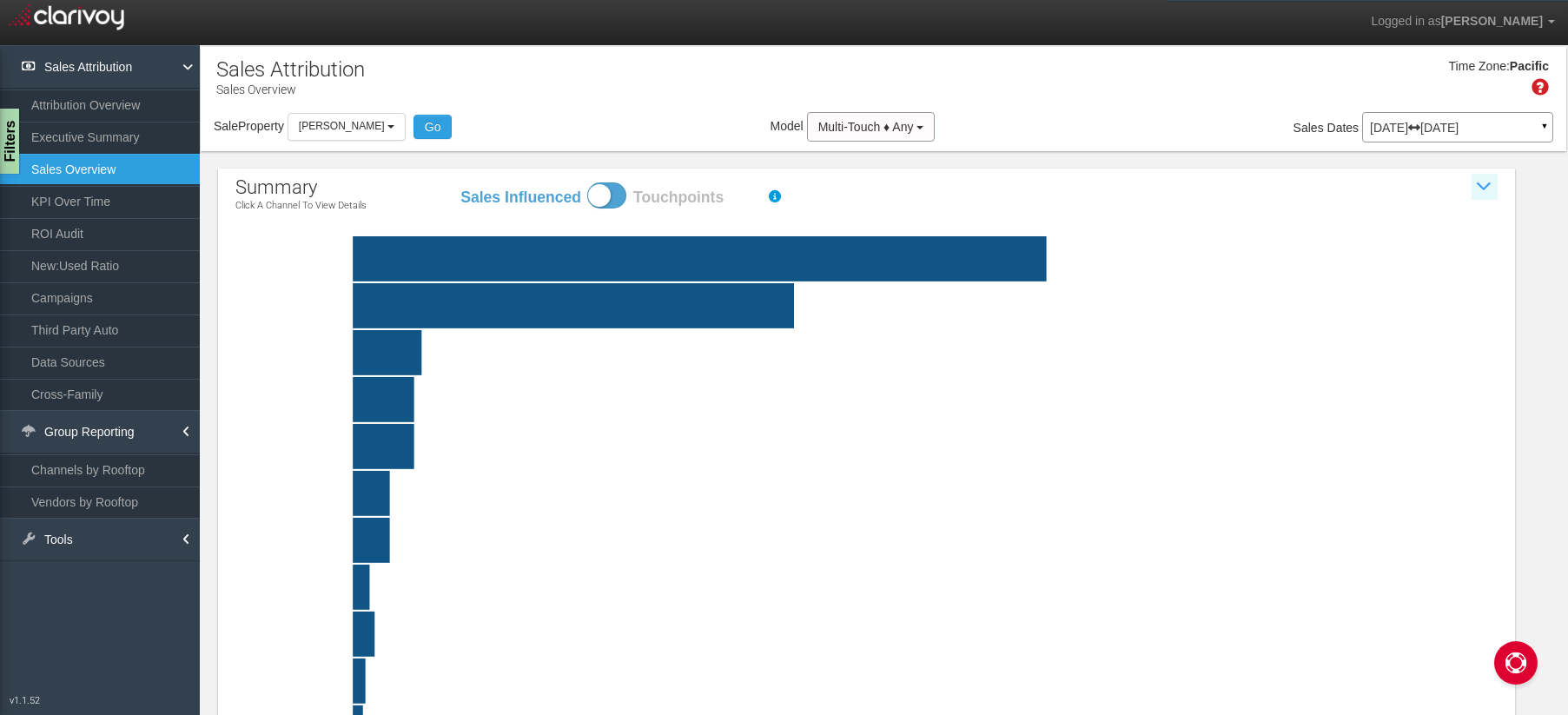 click at bounding box center (1485, 187) 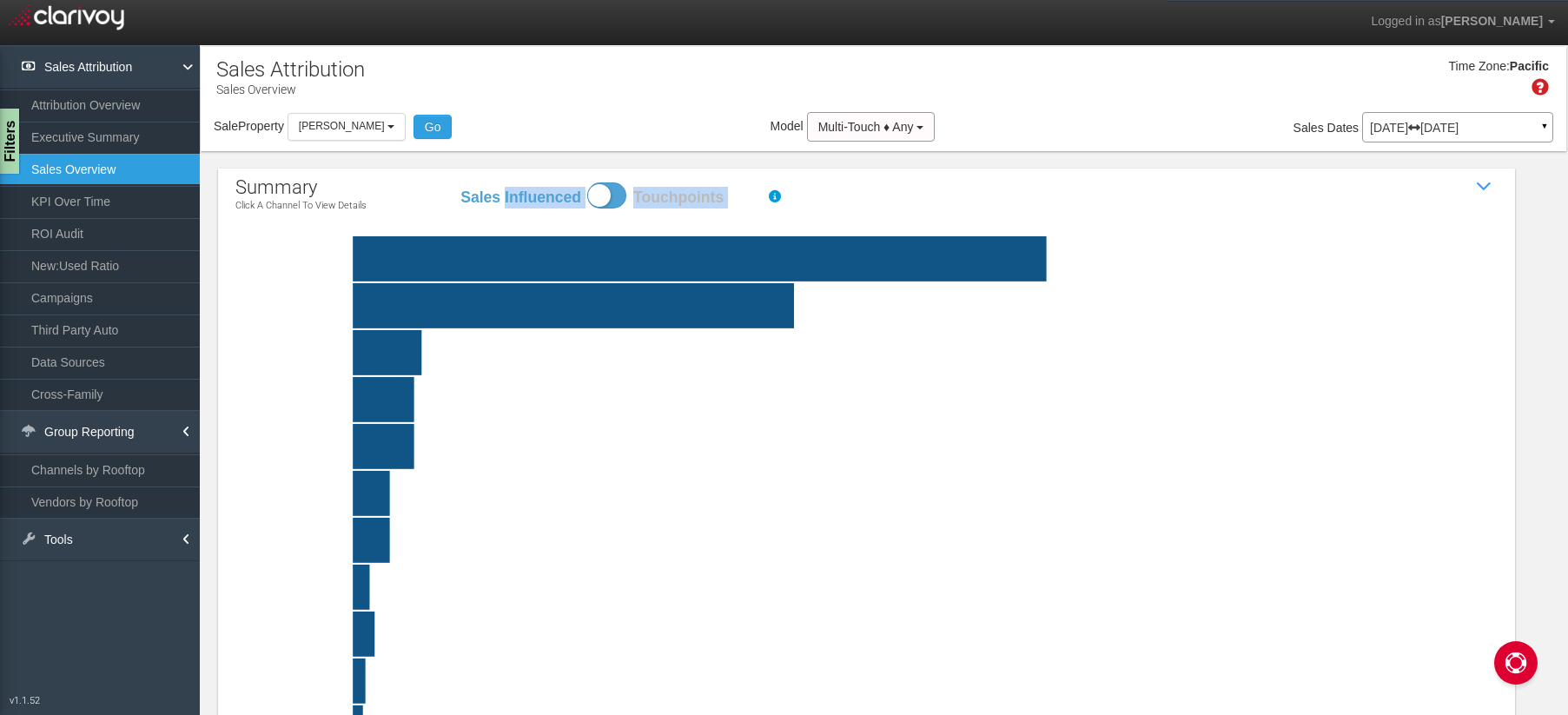 drag, startPoint x: 1491, startPoint y: 181, endPoint x: 1465, endPoint y: 182, distance: 26.019224 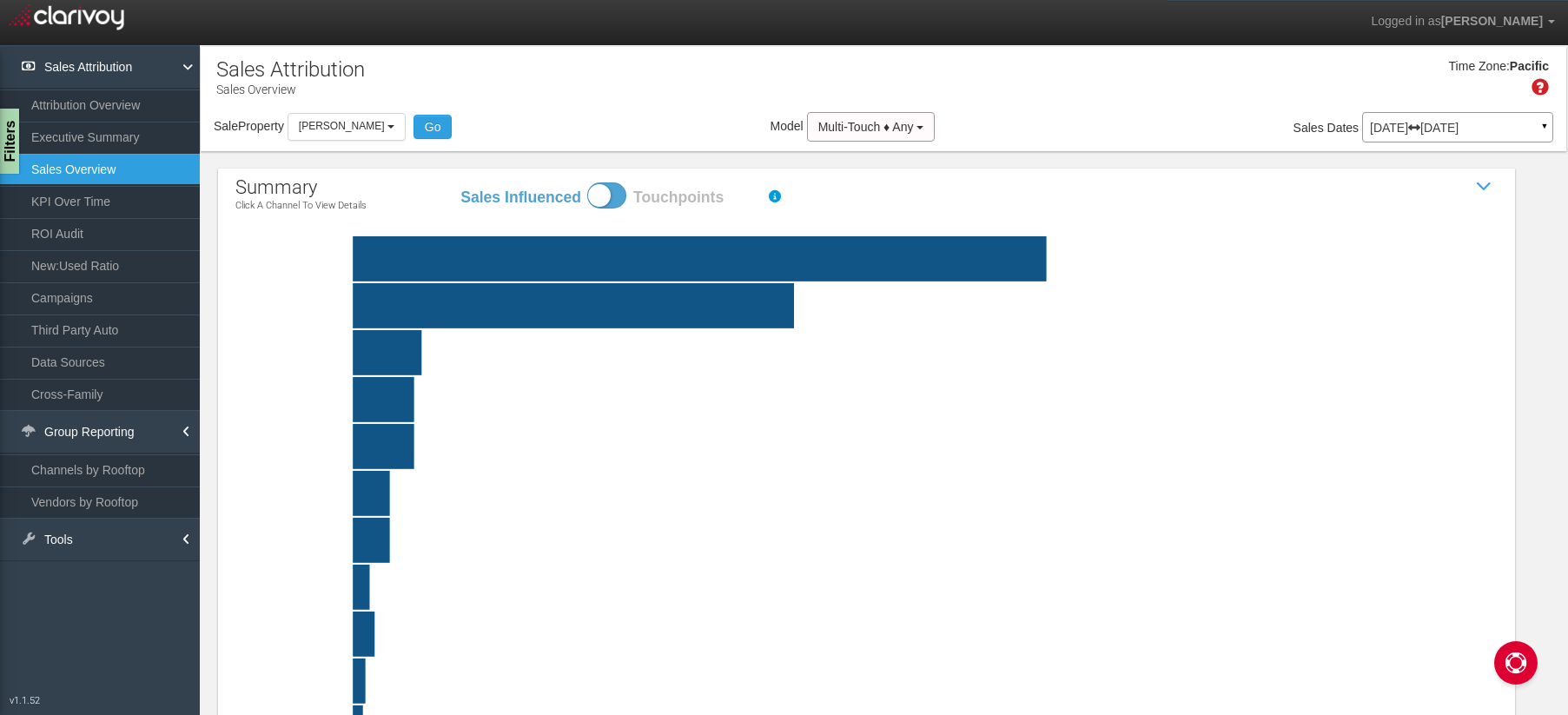 drag, startPoint x: 1341, startPoint y: 155, endPoint x: 1380, endPoint y: 165, distance: 40.261644 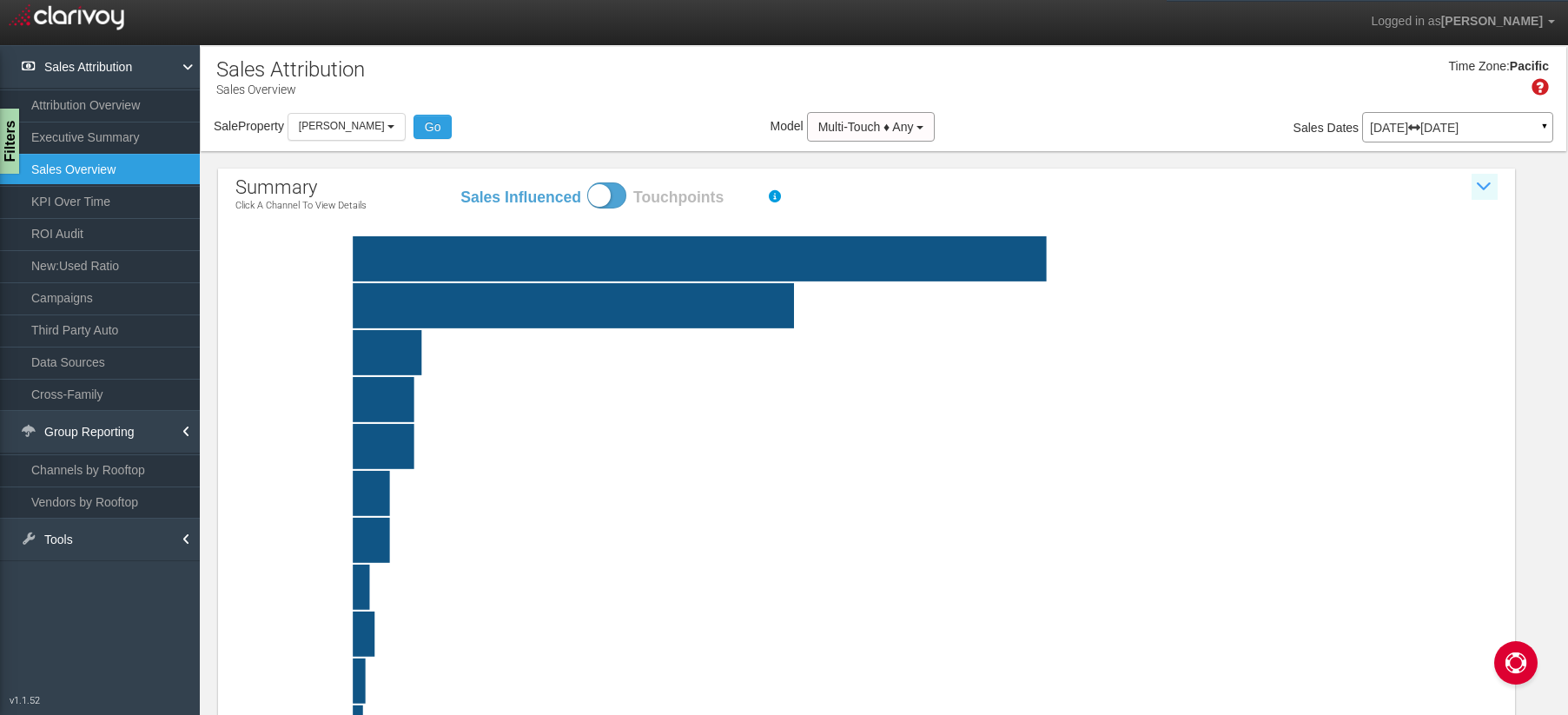 click at bounding box center (1485, 187) 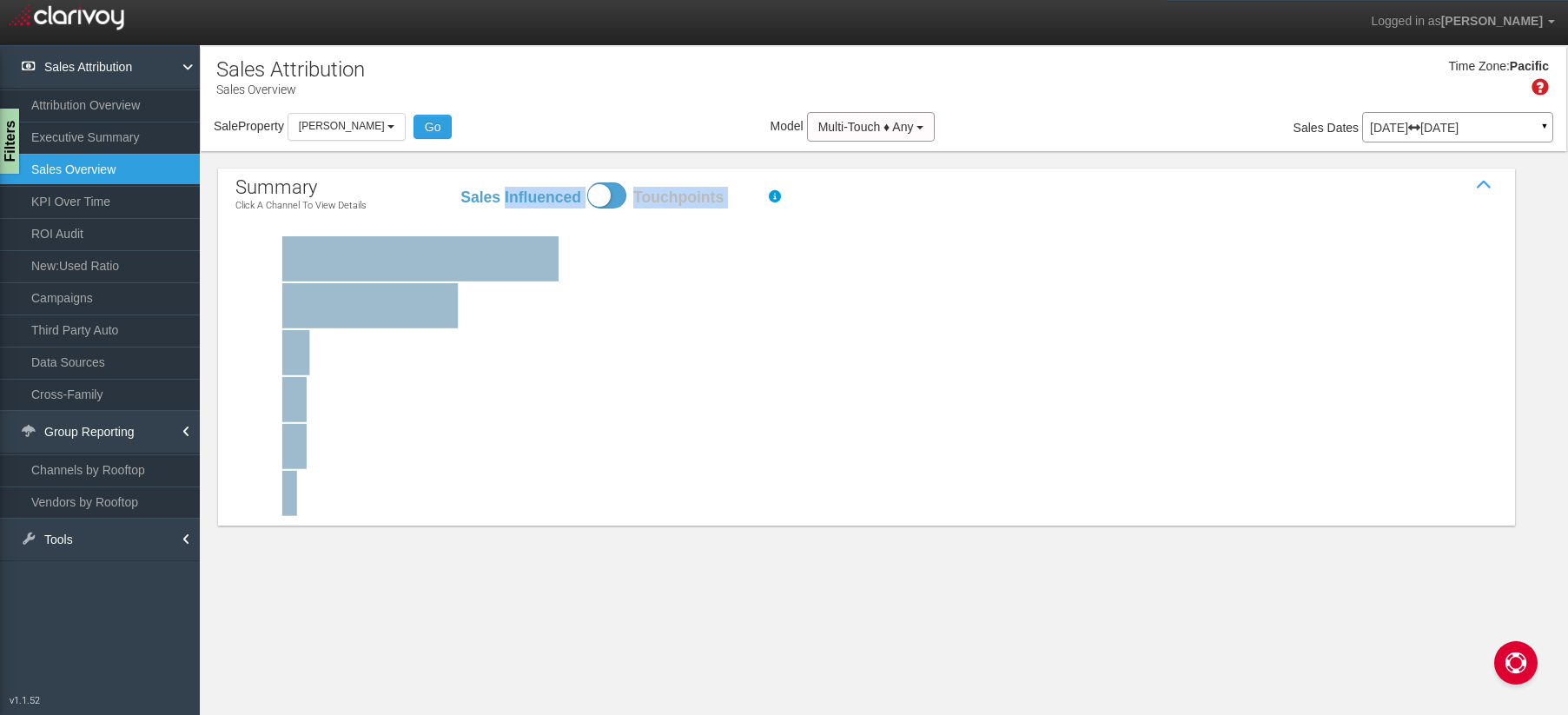 drag, startPoint x: 1485, startPoint y: 180, endPoint x: 1362, endPoint y: 161, distance: 124.459 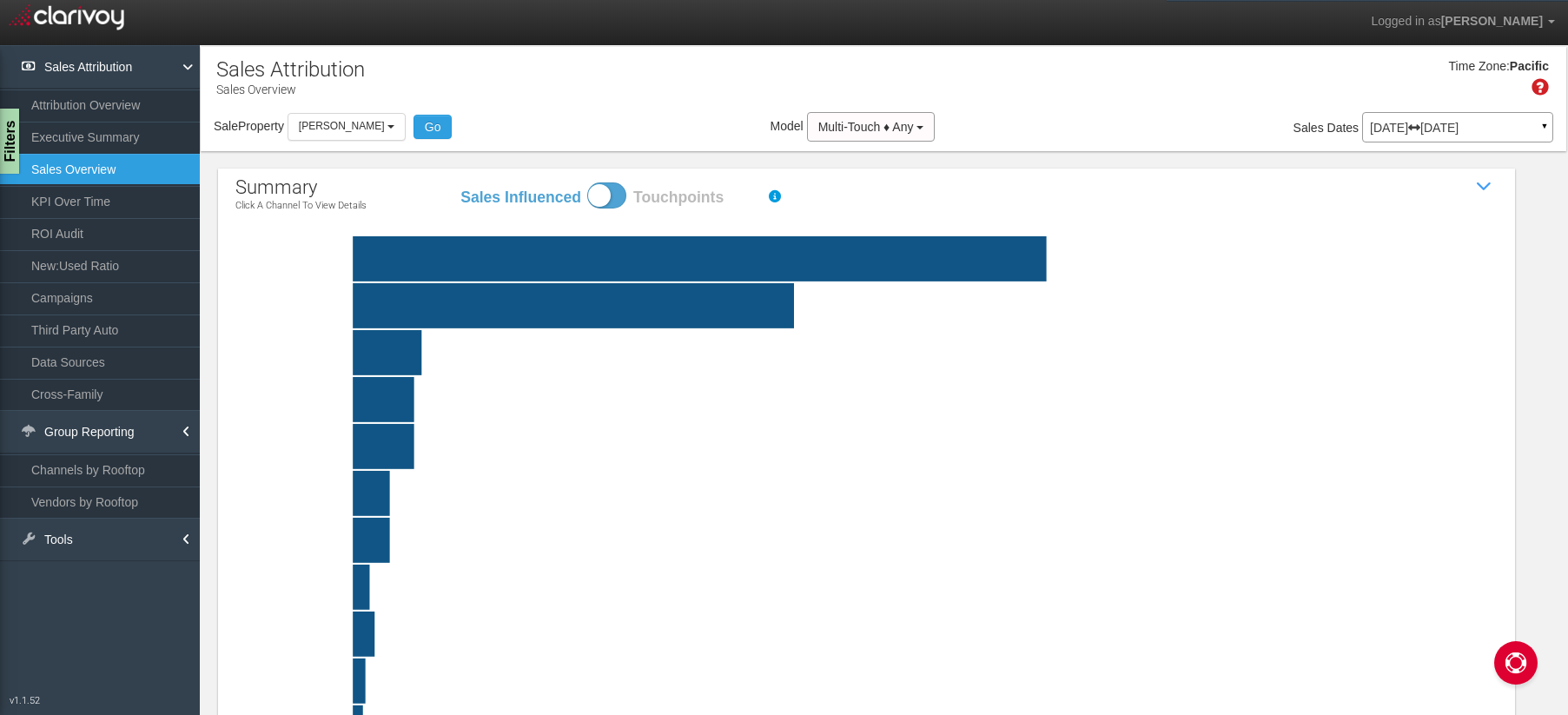 click on "summary
Click a channel to view details
Sales Influenced 			 Touchpoints
Show / Hide Sales Attribution Chart
third party auto   Engagement with (leads, VDP views, clicks or phone calls from) vehicle merchandising sites or from to your partenership with a vehicle merchandising plarform. Click bar to view channel details website tools   Interaction (form fills, calls to action, chats, etc.) on the dealer website before the time of purchase. Click bar to view channel details organic search   Unpaid digital sources - business listings & SEO content. Click bar to view channel details social   Paid or unpaid engagement from your social media content and advertising.  Click bar to view channel details tier one   OEM-level marketing (websites, offers, etc.). Click bar to view channel details paid search   Click bar to view channel details direct   other   traditional" at bounding box center (883, 565) 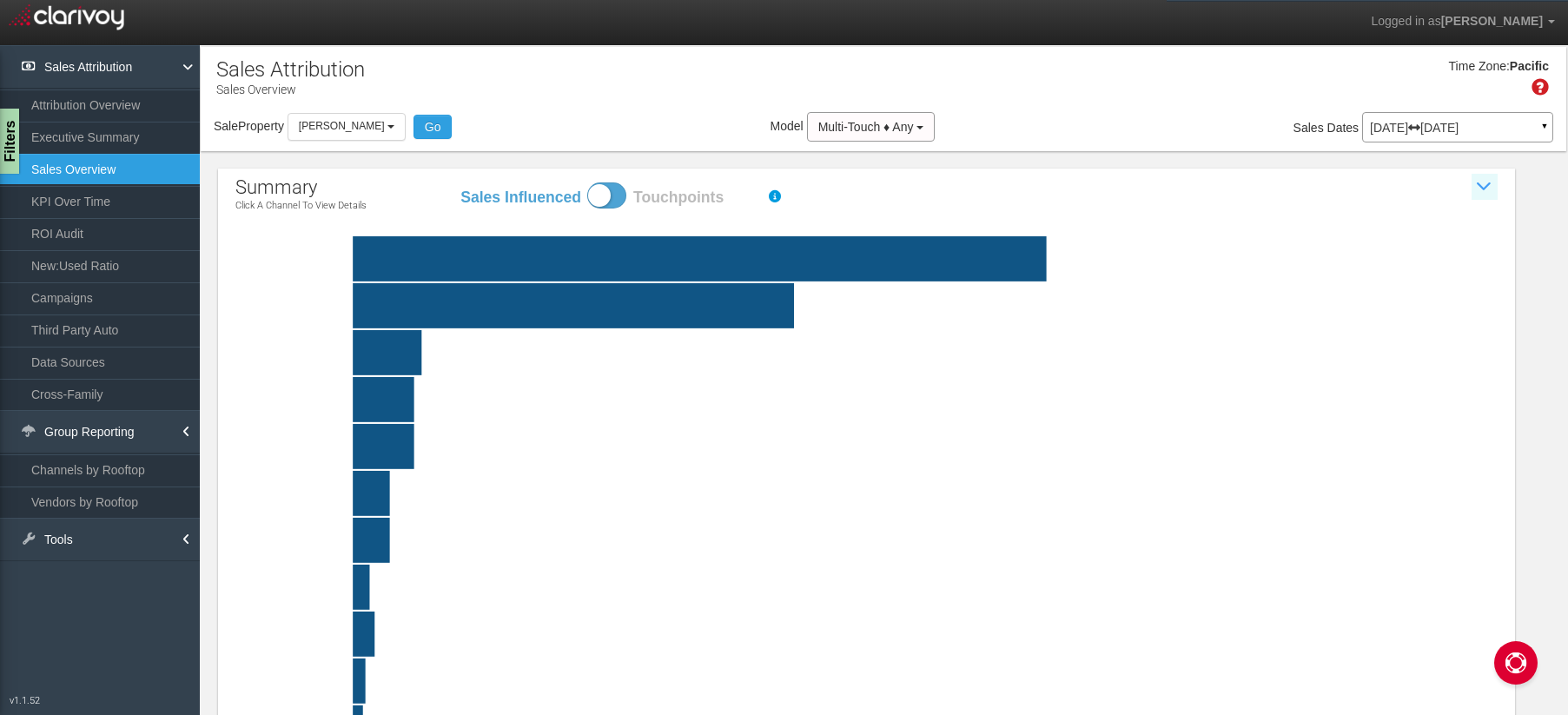 click at bounding box center (1485, 187) 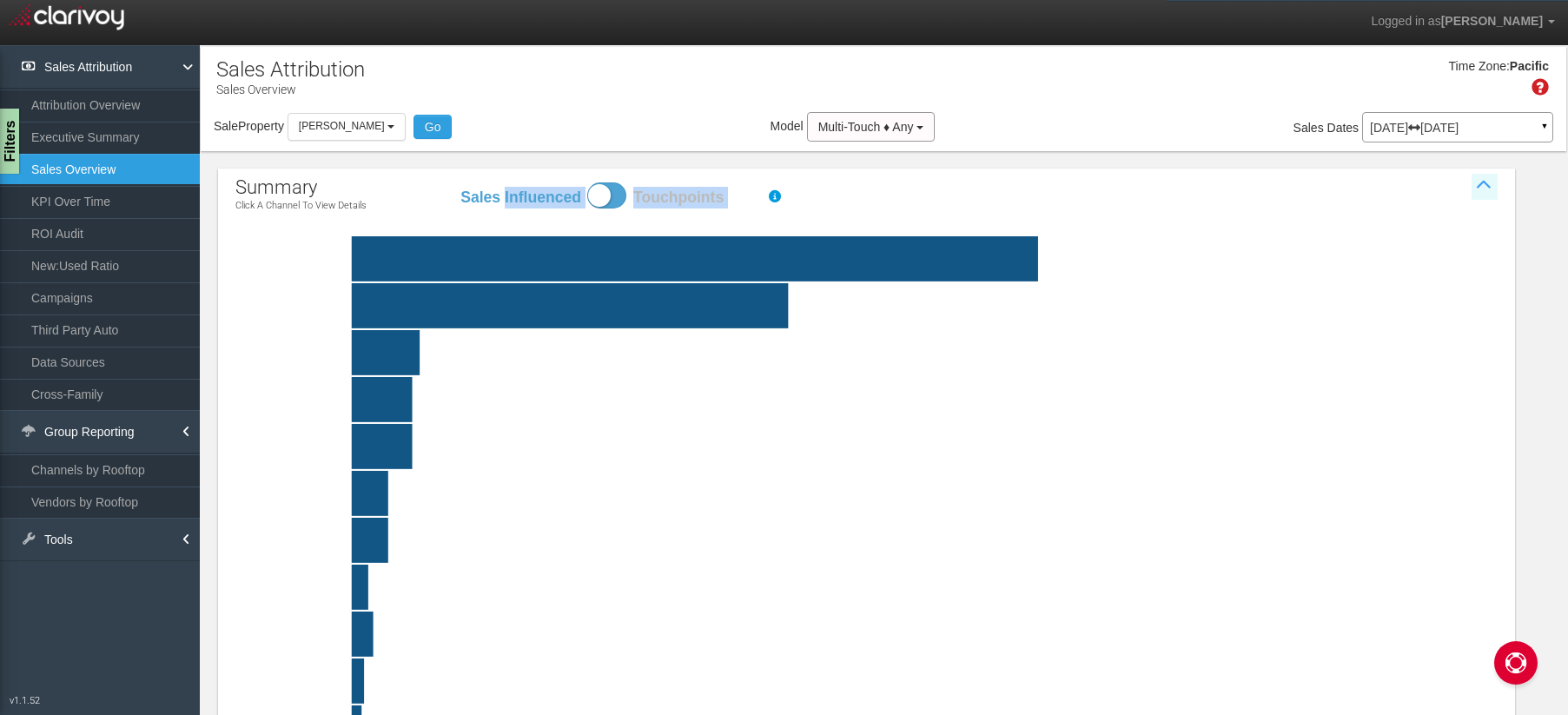 drag, startPoint x: 1485, startPoint y: 185, endPoint x: 1474, endPoint y: 185, distance: 11 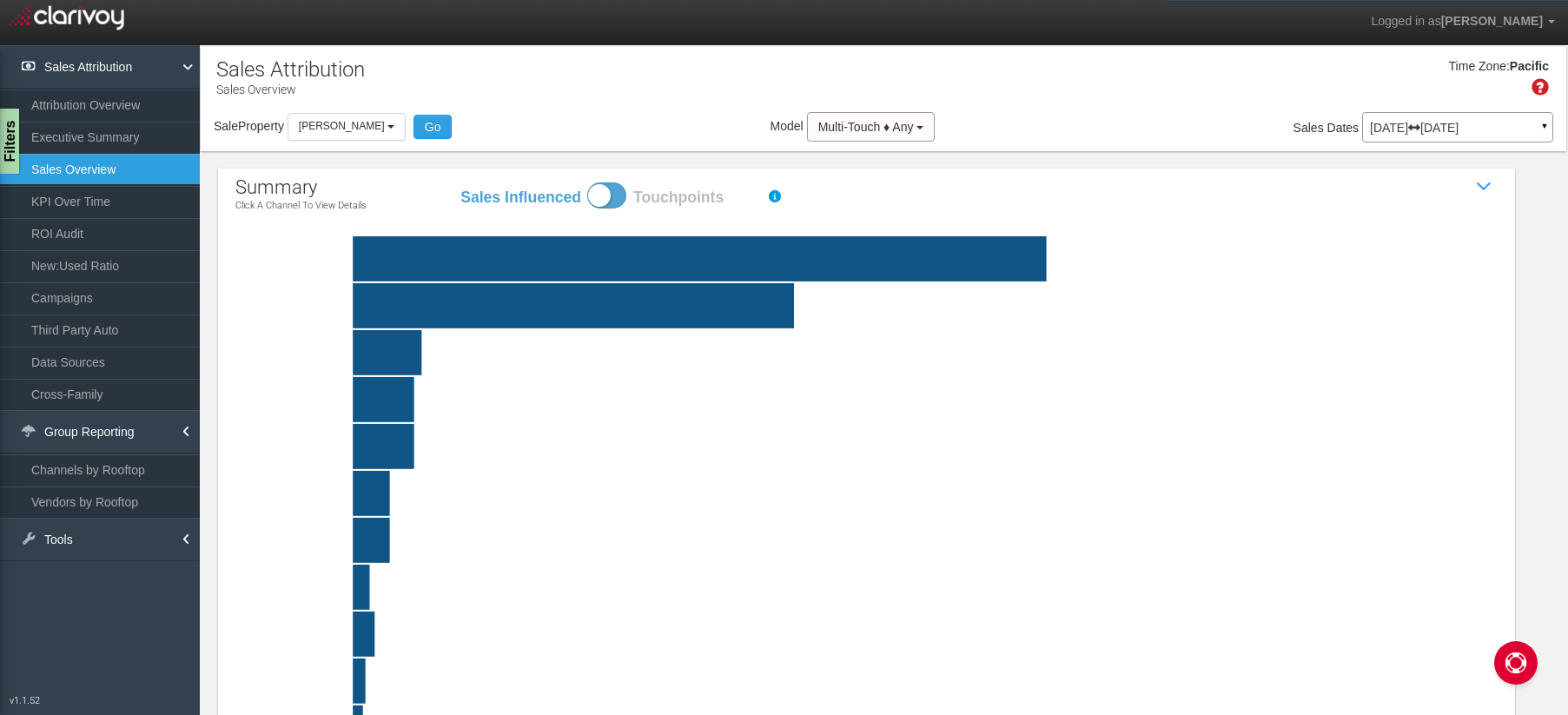 click on "summary
Click a channel to view details
Sales Influenced 			 Touchpoints
Show / Hide Sales Attribution Chart
third party auto   Engagement with (leads, VDP views, clicks or phone calls from) vehicle merchandising sites or from to your partenership with a vehicle merchandising plarform. Click bar to view channel details website tools   Interaction (form fills, calls to action, chats, etc.) on the dealer website before the time of purchase. Click bar to view channel details organic search   Unpaid digital sources - business listings & SEO content. Click bar to view channel details social   Paid or unpaid engagement from your social media content and advertising.  Click bar to view channel details tier one   OEM-level marketing (websites, offers, etc.). Click bar to view channel details paid search   Click bar to view channel details direct   other   traditional" at bounding box center [883, 565] 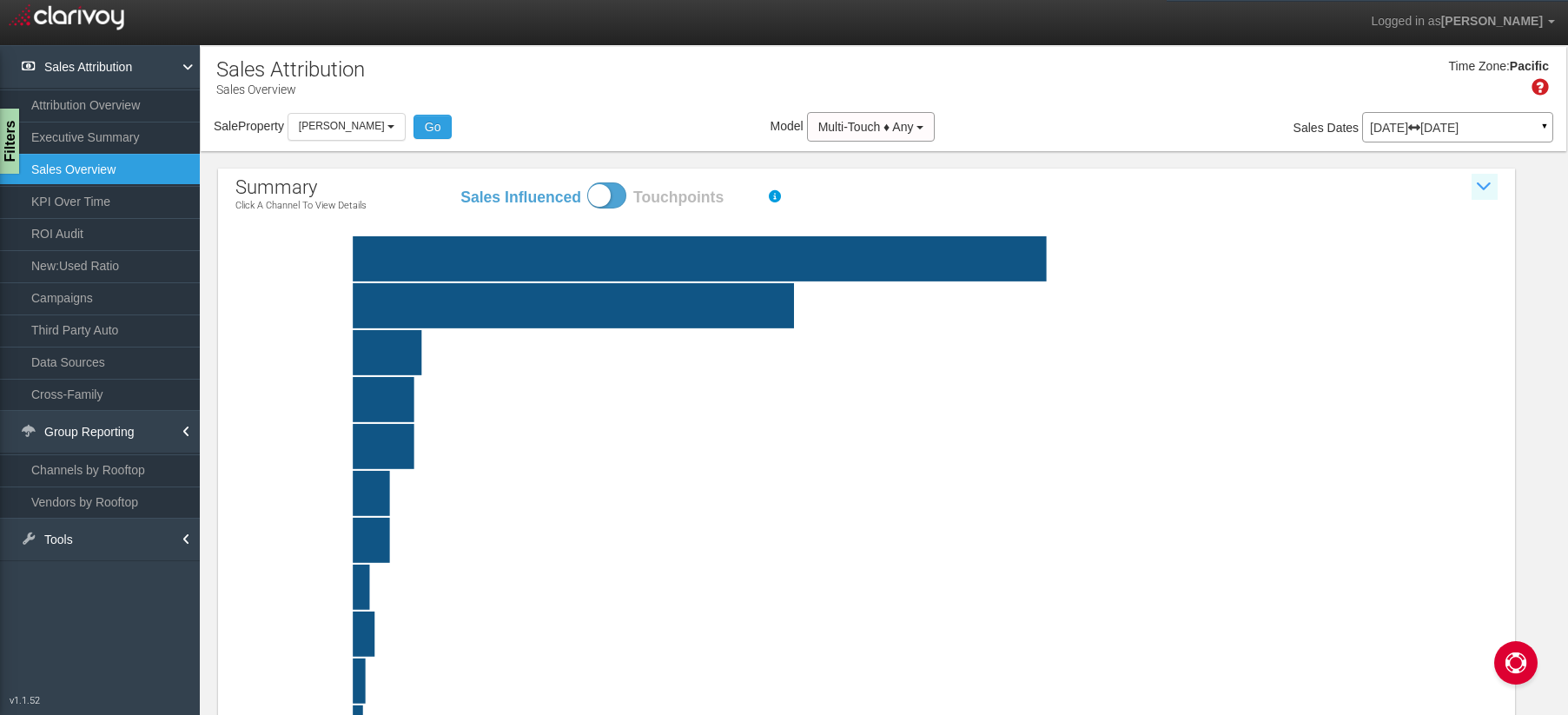 click at bounding box center (1485, 187) 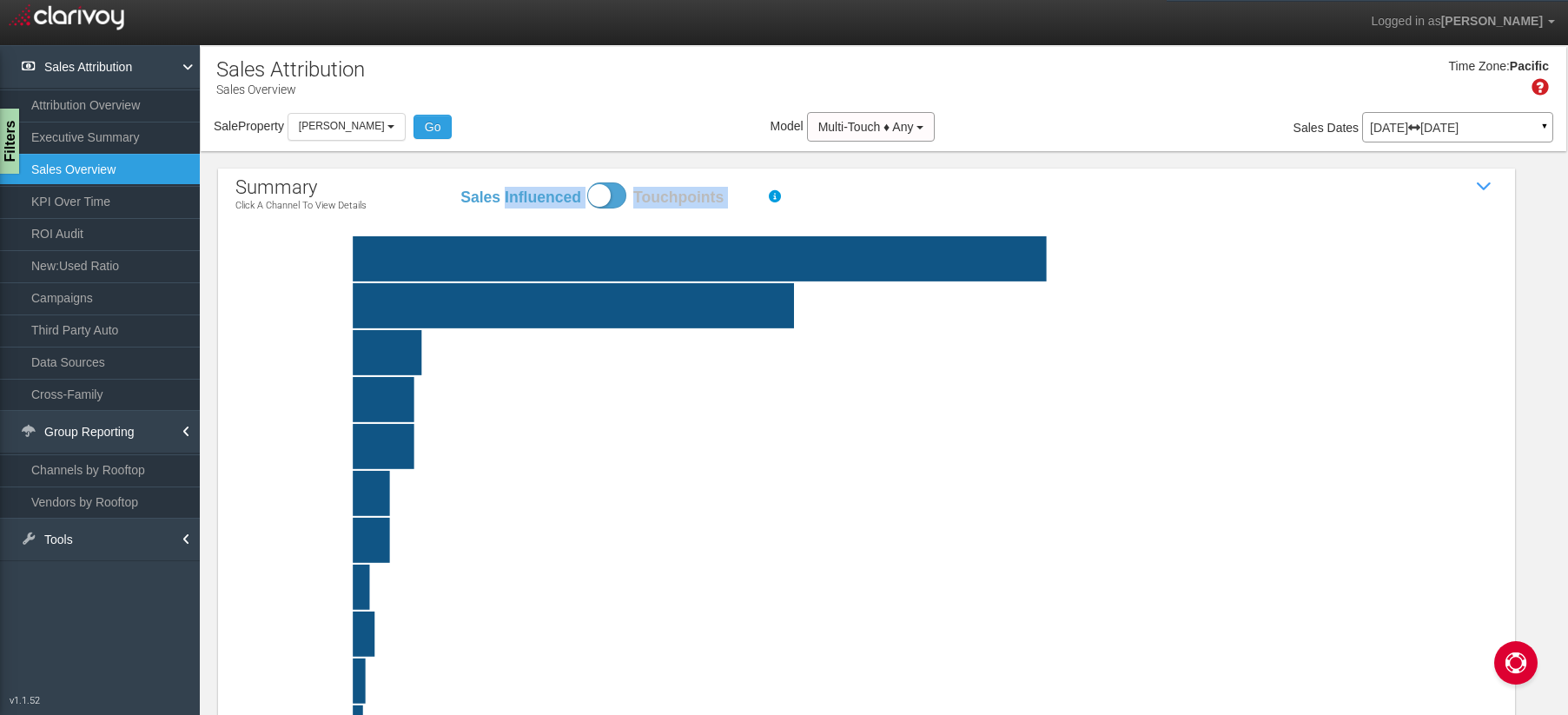 drag, startPoint x: 1489, startPoint y: 189, endPoint x: 1413, endPoint y: 177, distance: 76.941536 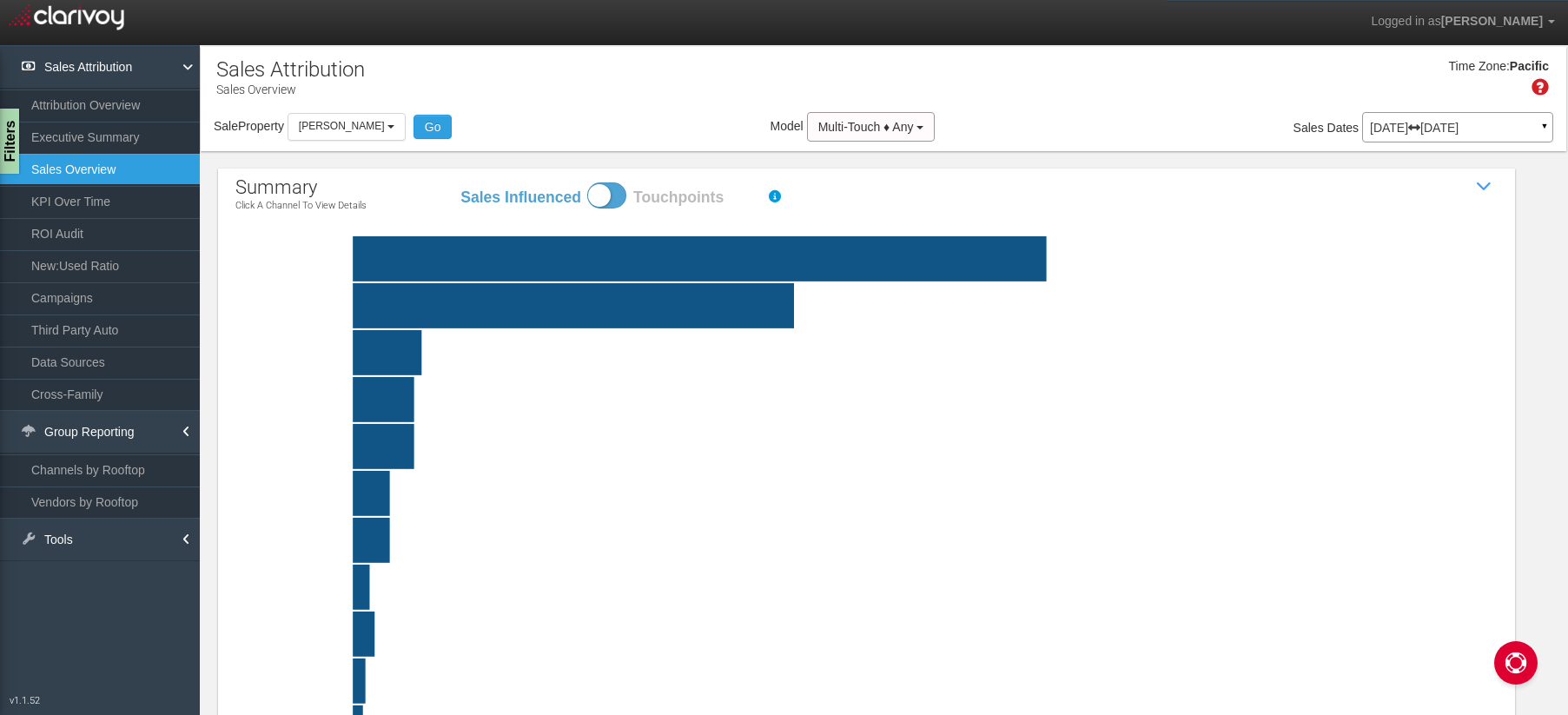 click on "summary
Click a channel to view details
Sales Influenced 			 Touchpoints
Show / Hide Sales Attribution Chart
third party auto   Engagement with (leads, VDP views, clicks or phone calls from) vehicle merchandising sites or from to your partenership with a vehicle merchandising plarform. Click bar to view channel details website tools   Interaction (form fills, calls to action, chats, etc.) on the dealer website before the time of purchase. Click bar to view channel details organic search   Unpaid digital sources - business listings & SEO content. Click bar to view channel details social   Paid or unpaid engagement from your social media content and advertising.  Click bar to view channel details tier one   OEM-level marketing (websites, offers, etc.). Click bar to view channel details paid search   Click bar to view channel details direct   other   traditional" at bounding box center [866, 573] 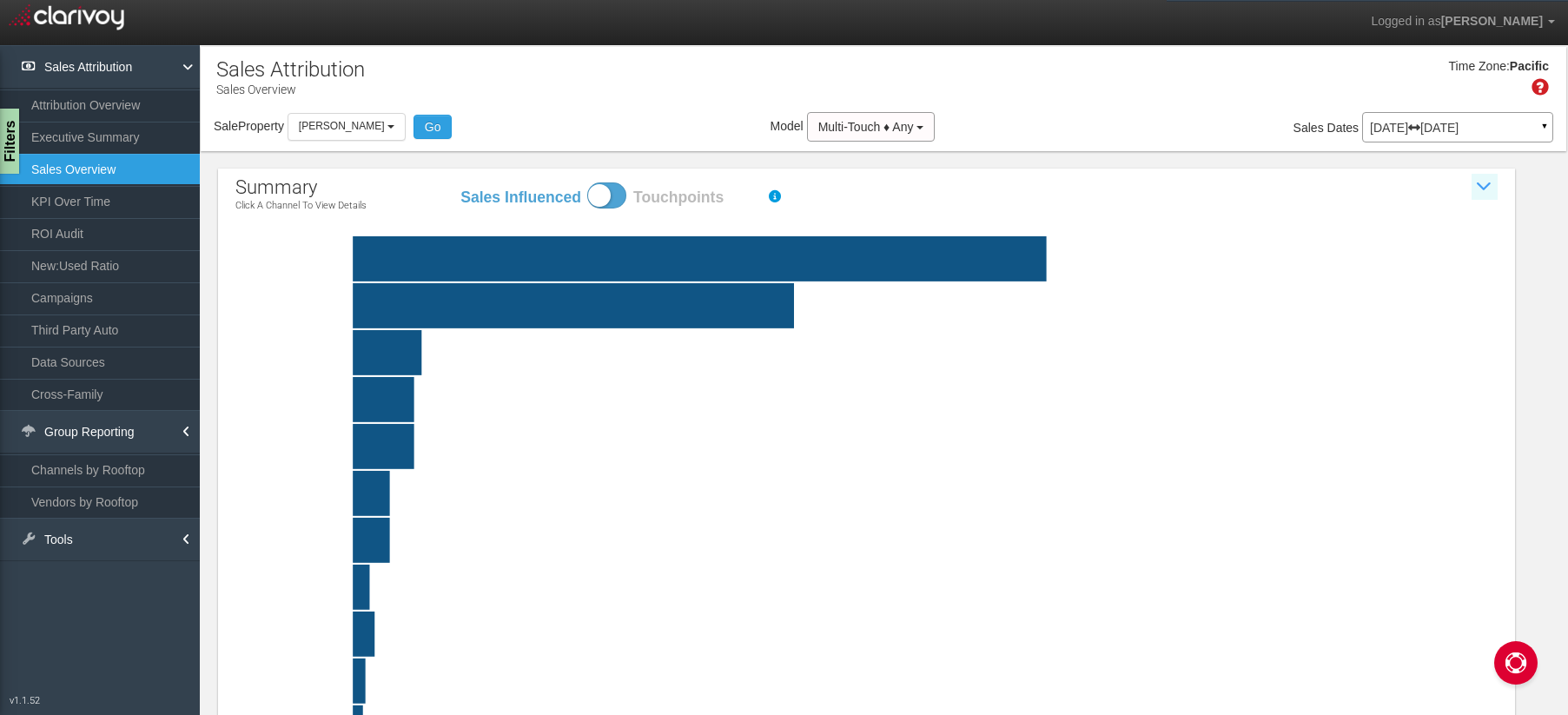drag, startPoint x: 1350, startPoint y: 169, endPoint x: 1479, endPoint y: 195, distance: 131.59407 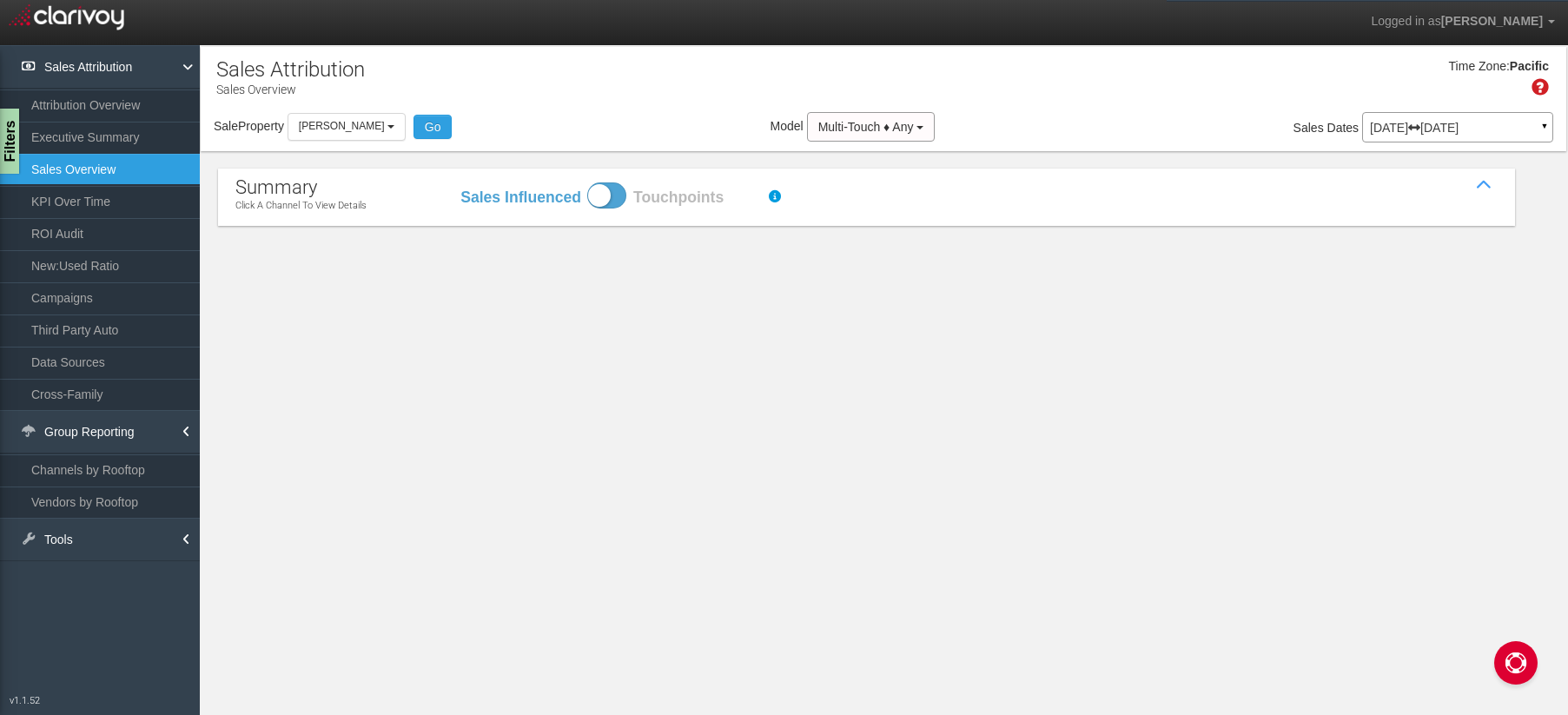 click on "summary
Click a channel to view details
Sales Influenced 			 Touchpoints
Show / Hide Sales Attribution Chart
third party auto   Engagement with (leads, VDP views, clicks or phone calls from) vehicle merchandising sites or from to your partenership with a vehicle merchandising plarform. Click bar to view channel details website tools   Interaction (form fills, calls to action, chats, etc.) on the dealer website before the time of purchase. Click bar to view channel details organic search   Unpaid digital sources - business listings & SEO content. Click bar to view channel details social   Paid or unpaid engagement from your social media content and advertising.  Click bar to view channel details tier one   OEM-level marketing (websites, offers, etc.). Click bar to view channel details paid search   Click bar to view channel details direct   other   traditional" at bounding box center (866, 197) 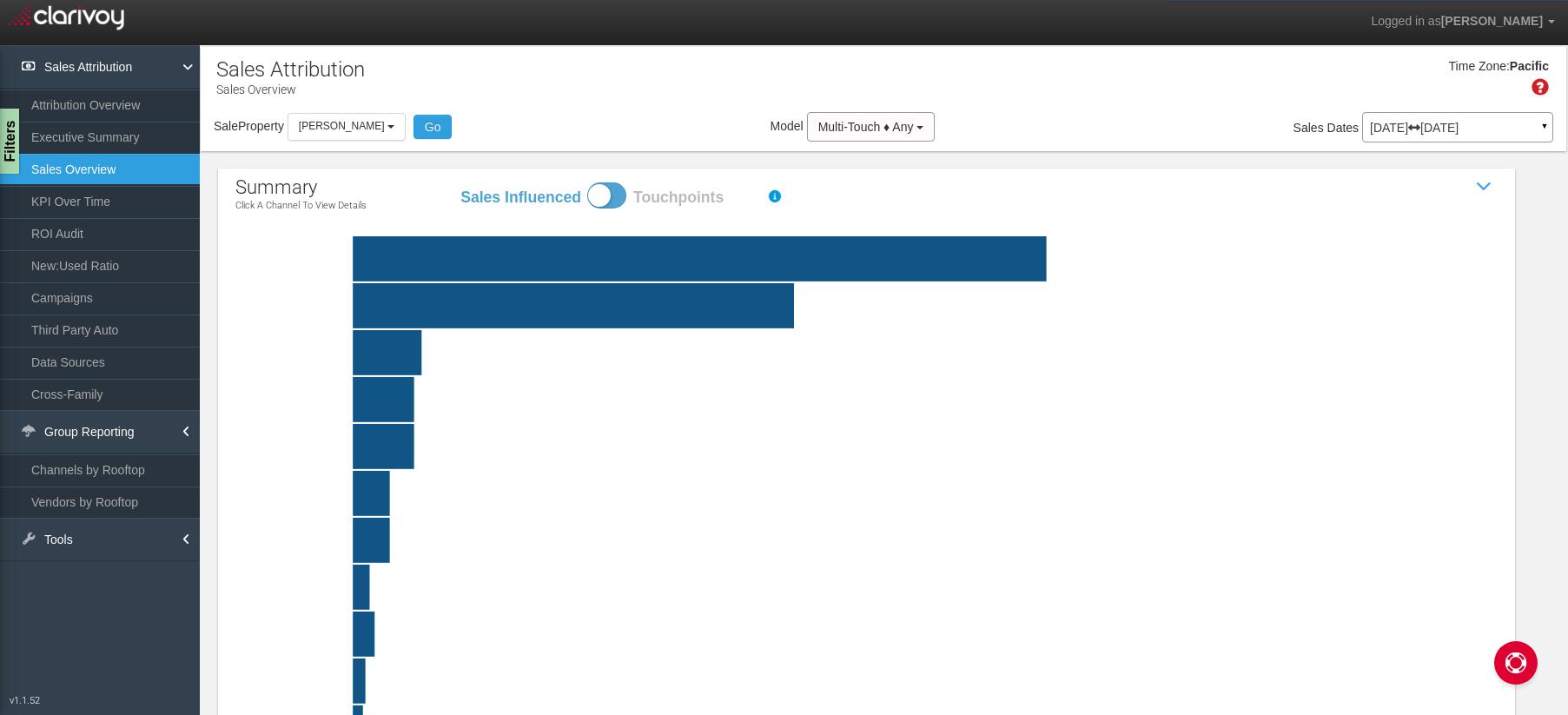 drag, startPoint x: 683, startPoint y: 417, endPoint x: 705, endPoint y: 526, distance: 111.19802 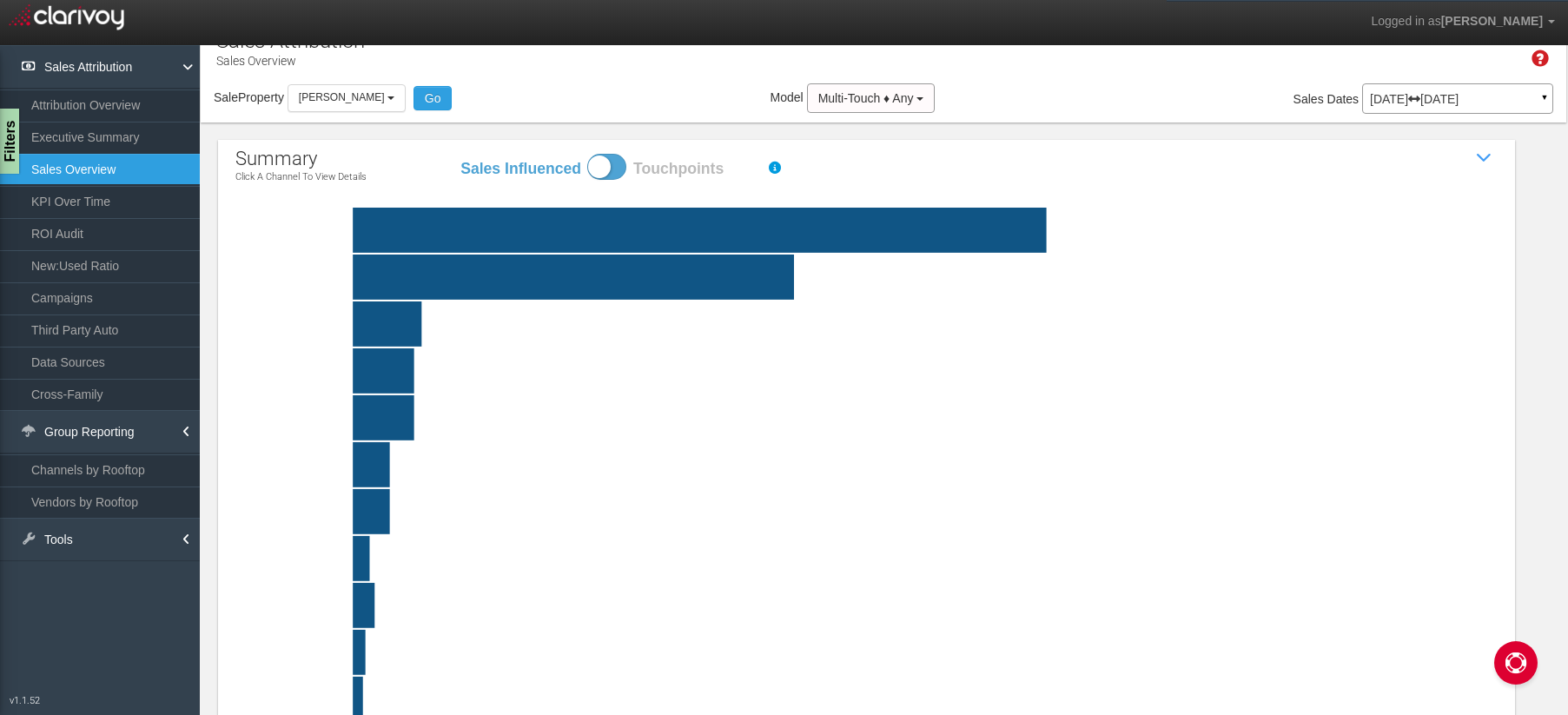 scroll, scrollTop: 0, scrollLeft: 0, axis: both 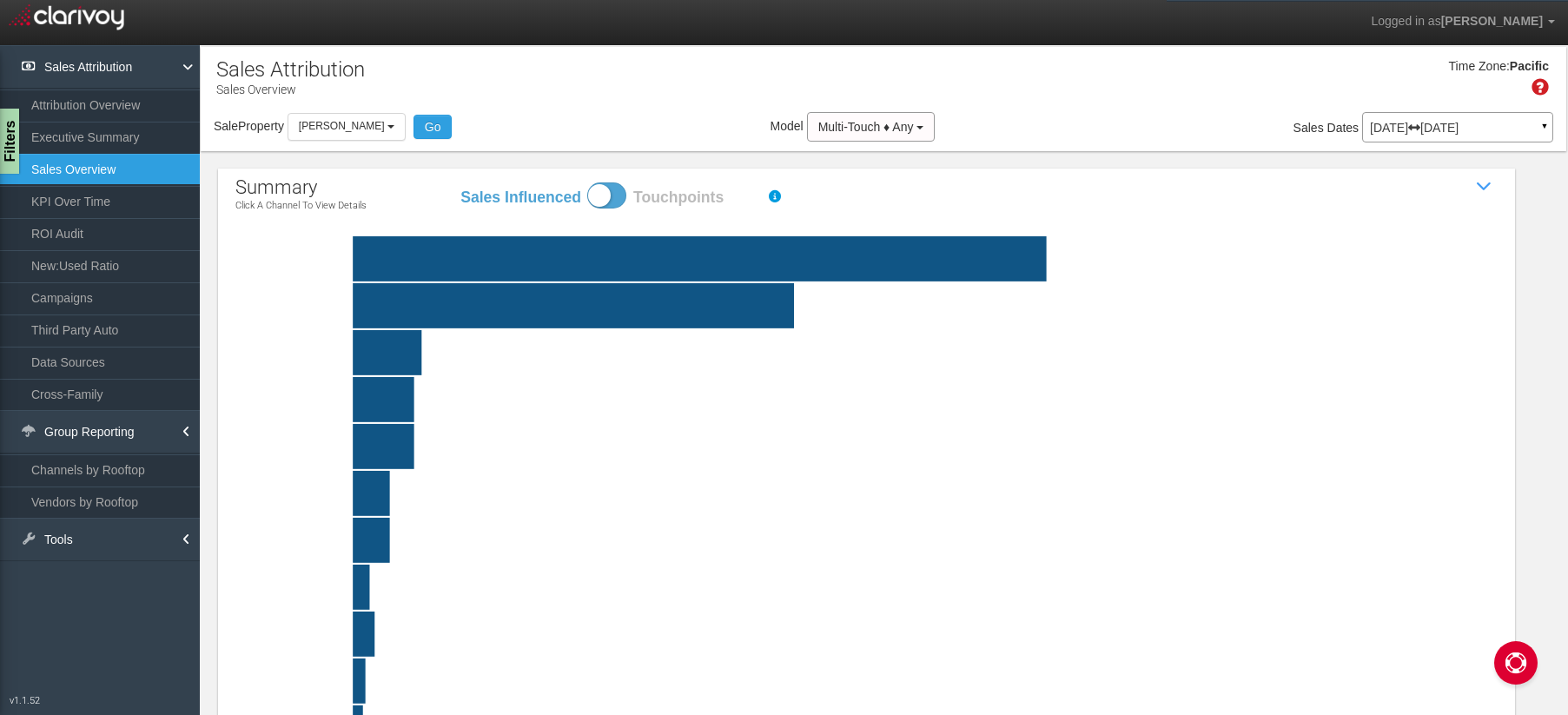 drag, startPoint x: 1137, startPoint y: 465, endPoint x: 1072, endPoint y: 444, distance: 68.30813 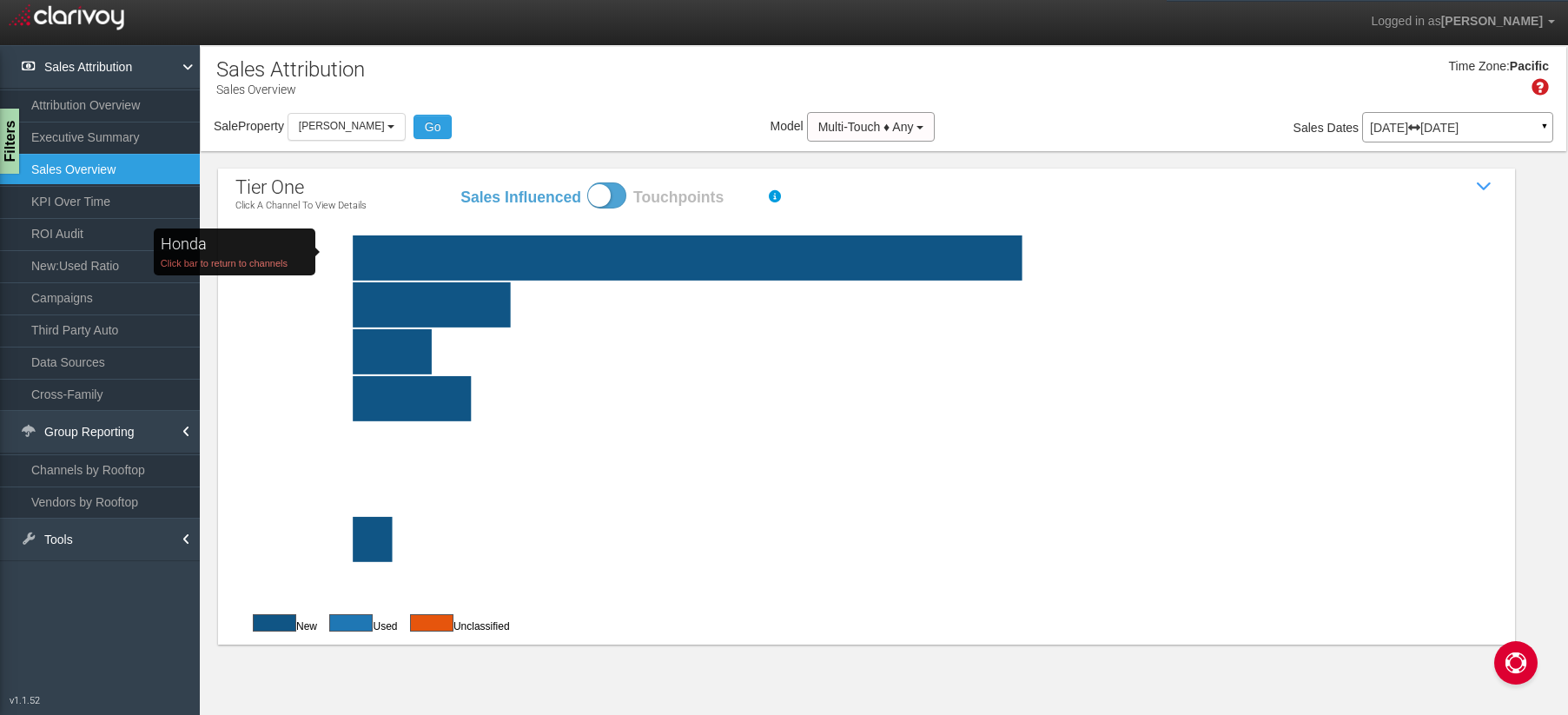 click on "Honda   Click bar to return to channels" 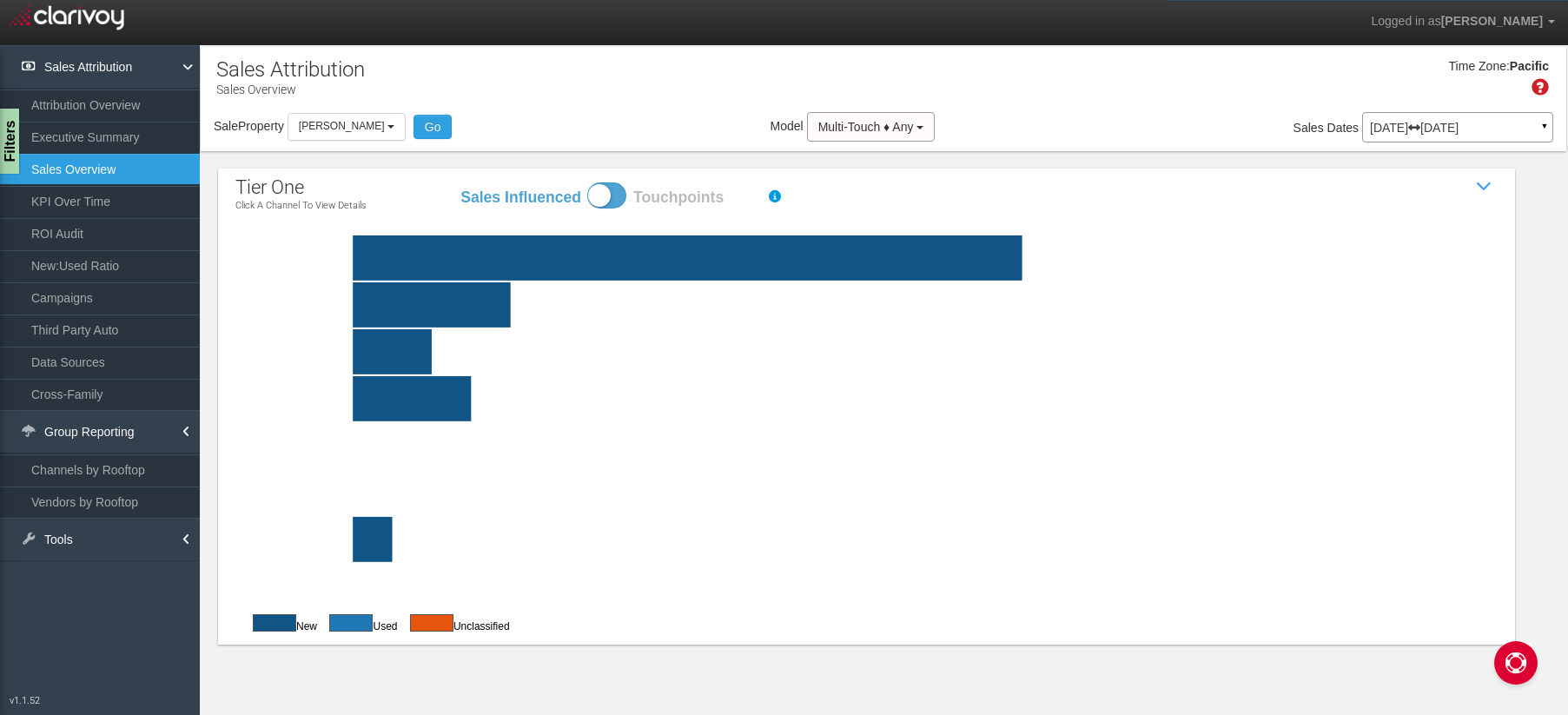click 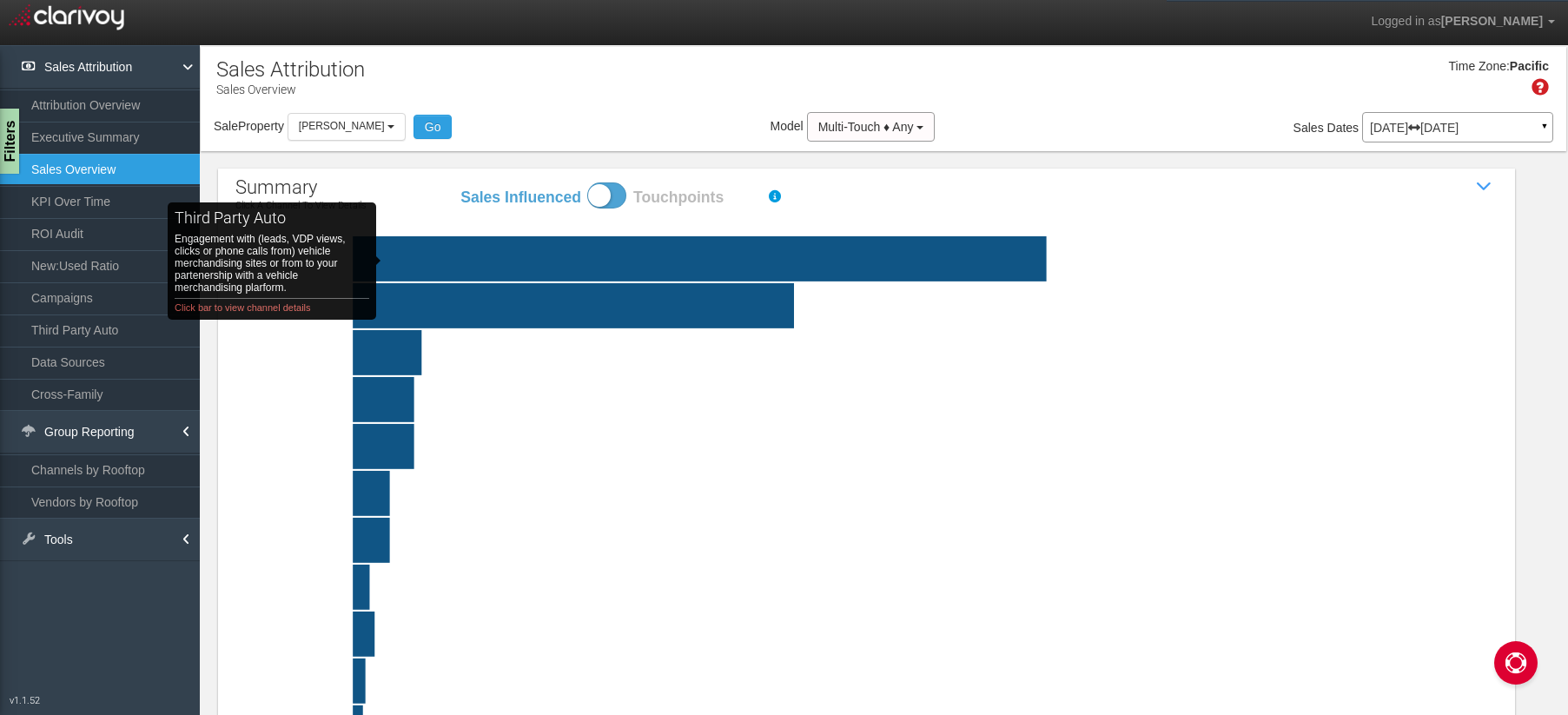 click on "third party auto   Engagement with (leads, VDP views, clicks or phone calls from) vehicle merchandising sites or from to your partenership with a vehicle merchandising plarform. Click bar to view channel details" 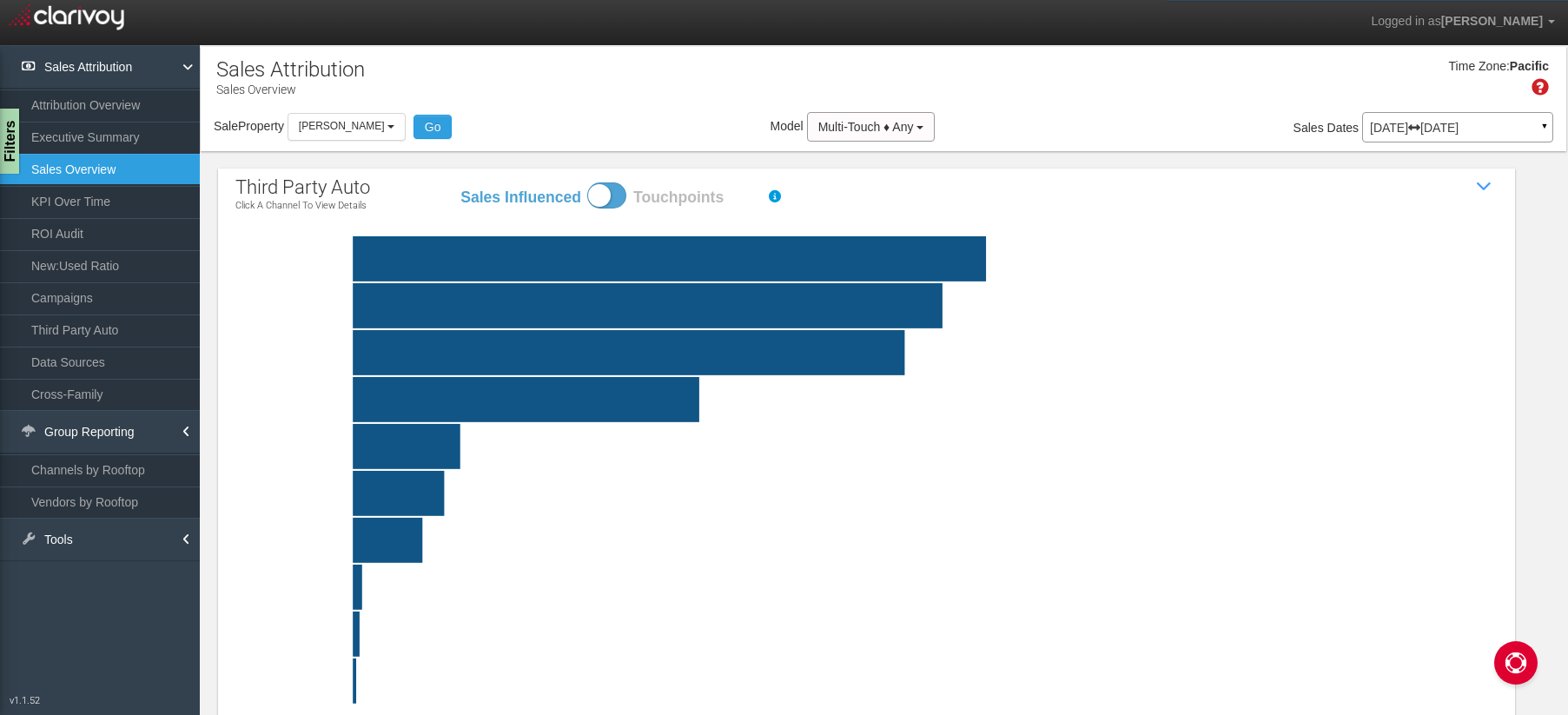drag, startPoint x: 1464, startPoint y: 295, endPoint x: 1408, endPoint y: 292, distance: 56.0803 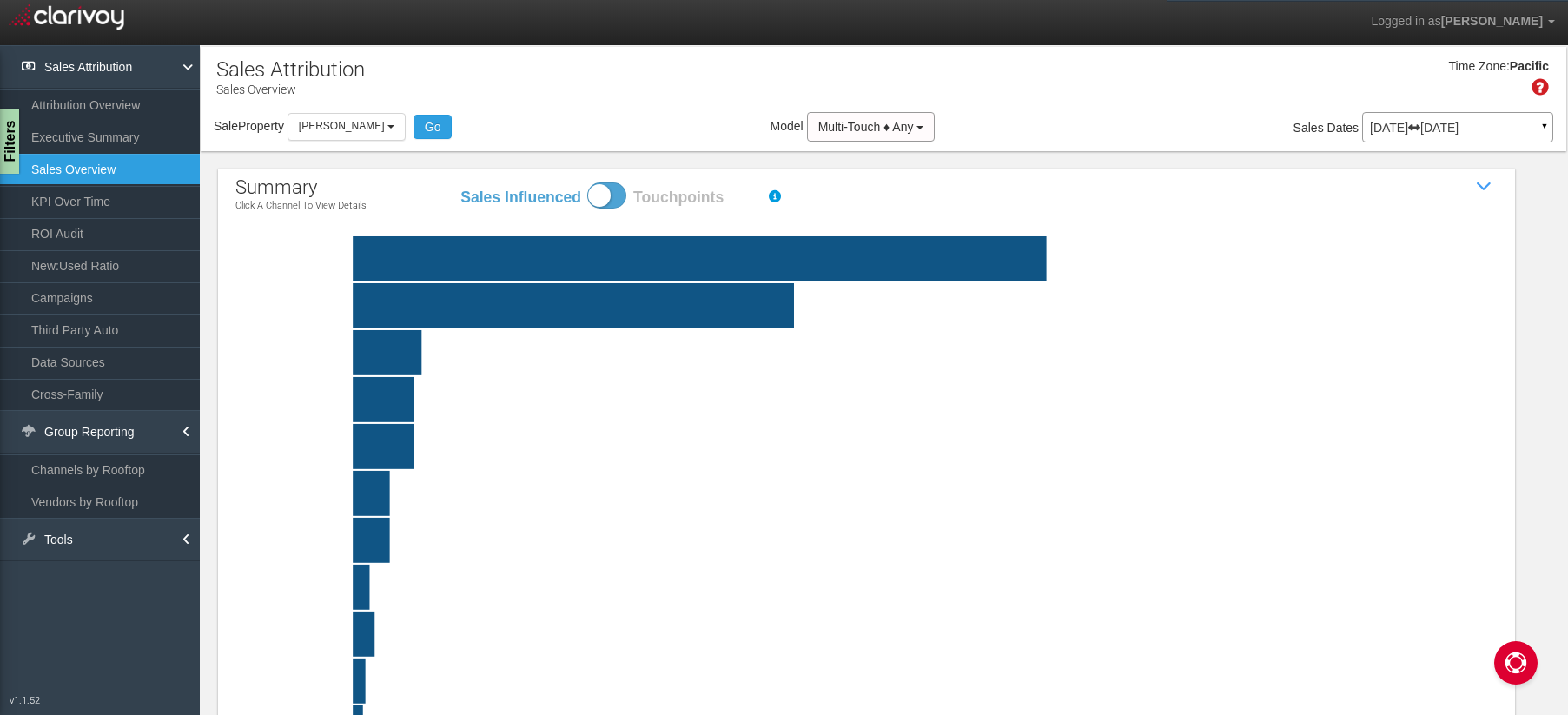 drag, startPoint x: 562, startPoint y: 261, endPoint x: 1102, endPoint y: 337, distance: 545.3219 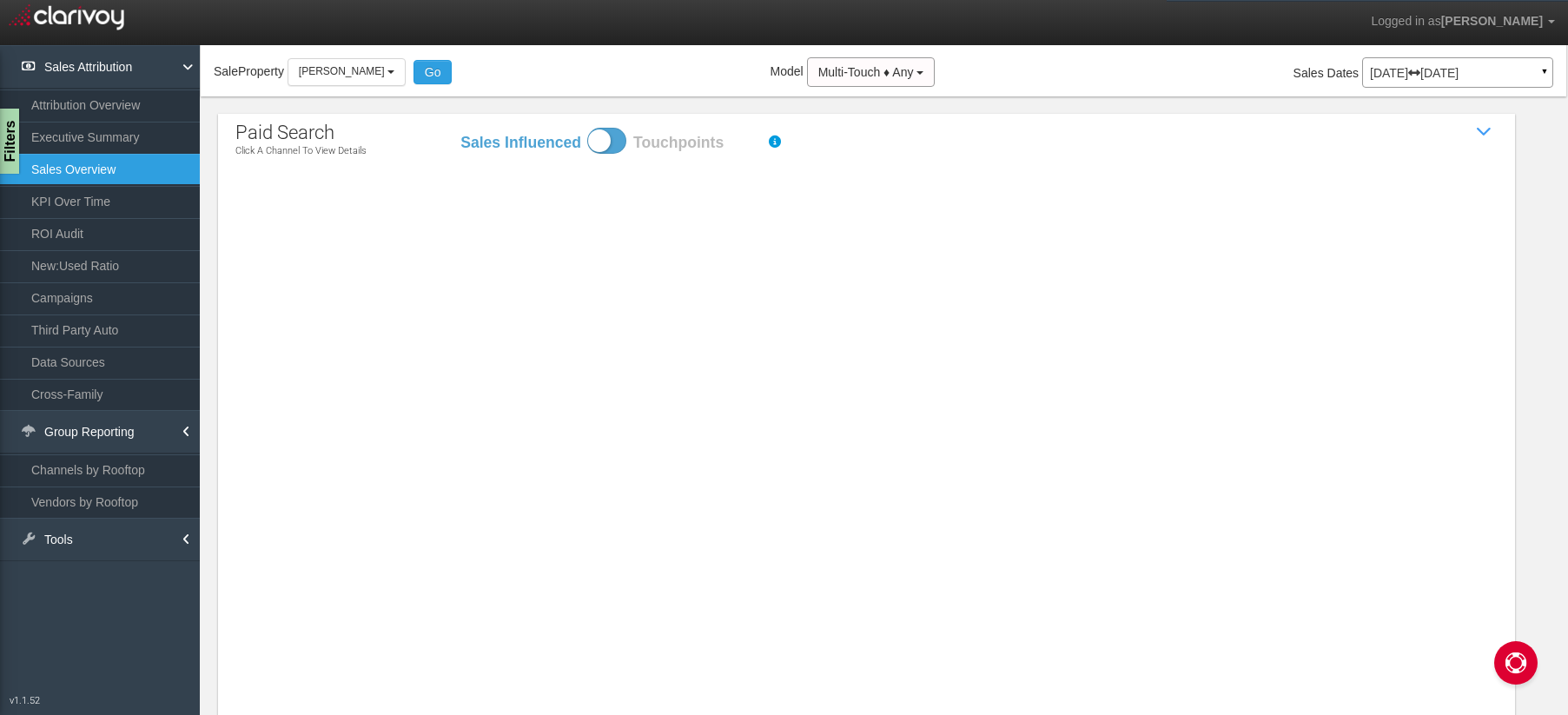 scroll, scrollTop: 0, scrollLeft: 0, axis: both 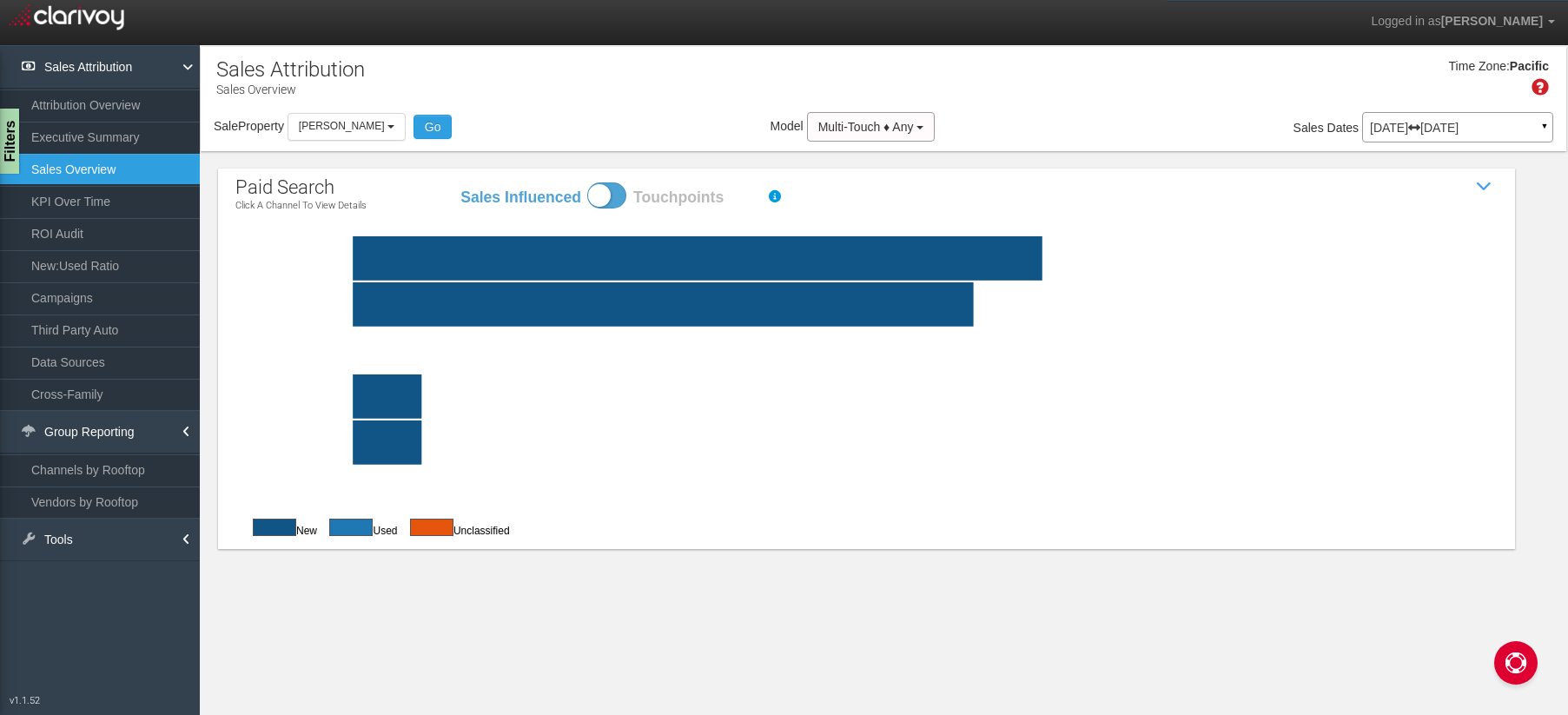 drag, startPoint x: 910, startPoint y: 303, endPoint x: 979, endPoint y: 310, distance: 69.354 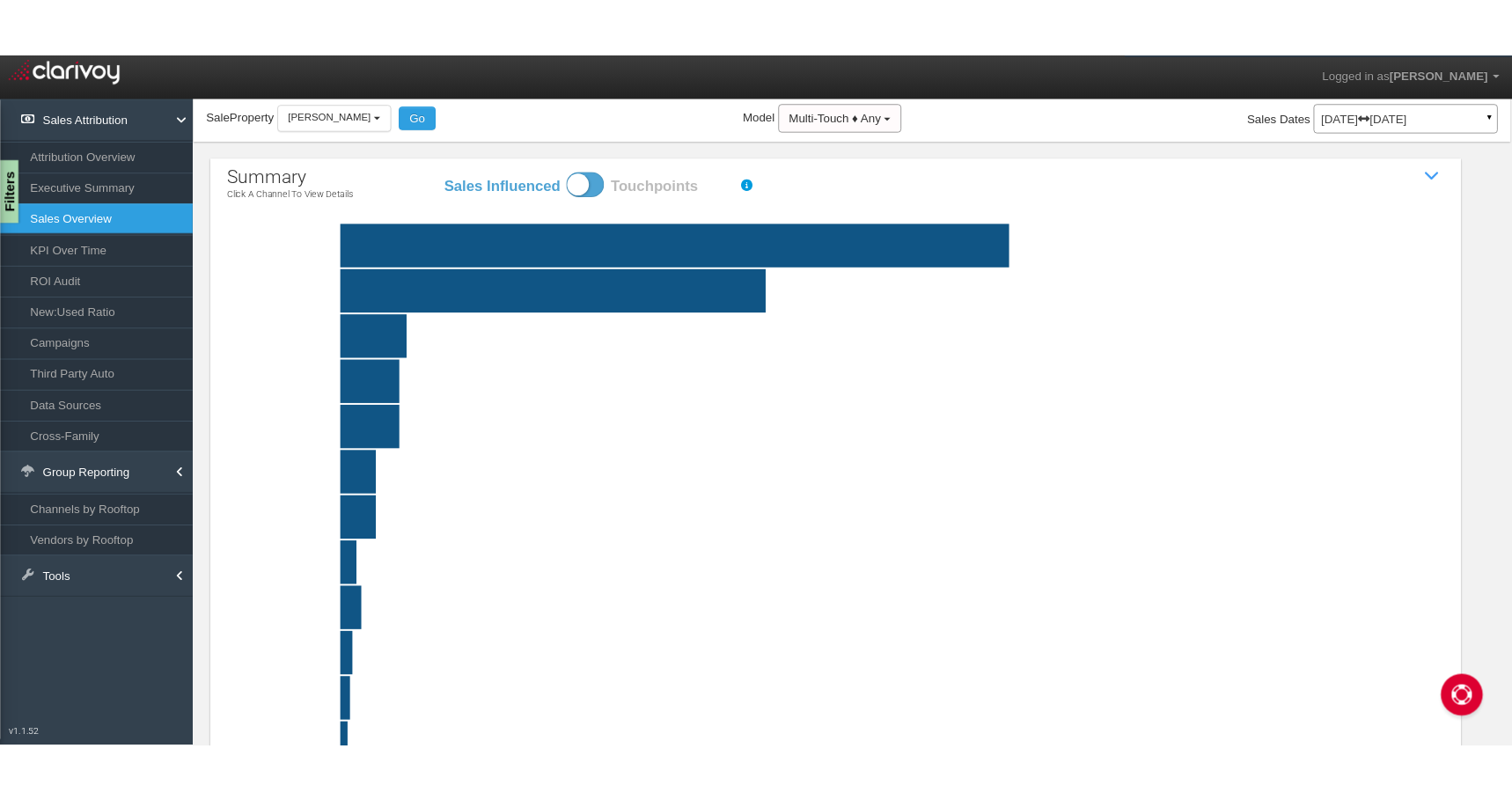 scroll, scrollTop: 69, scrollLeft: 0, axis: vertical 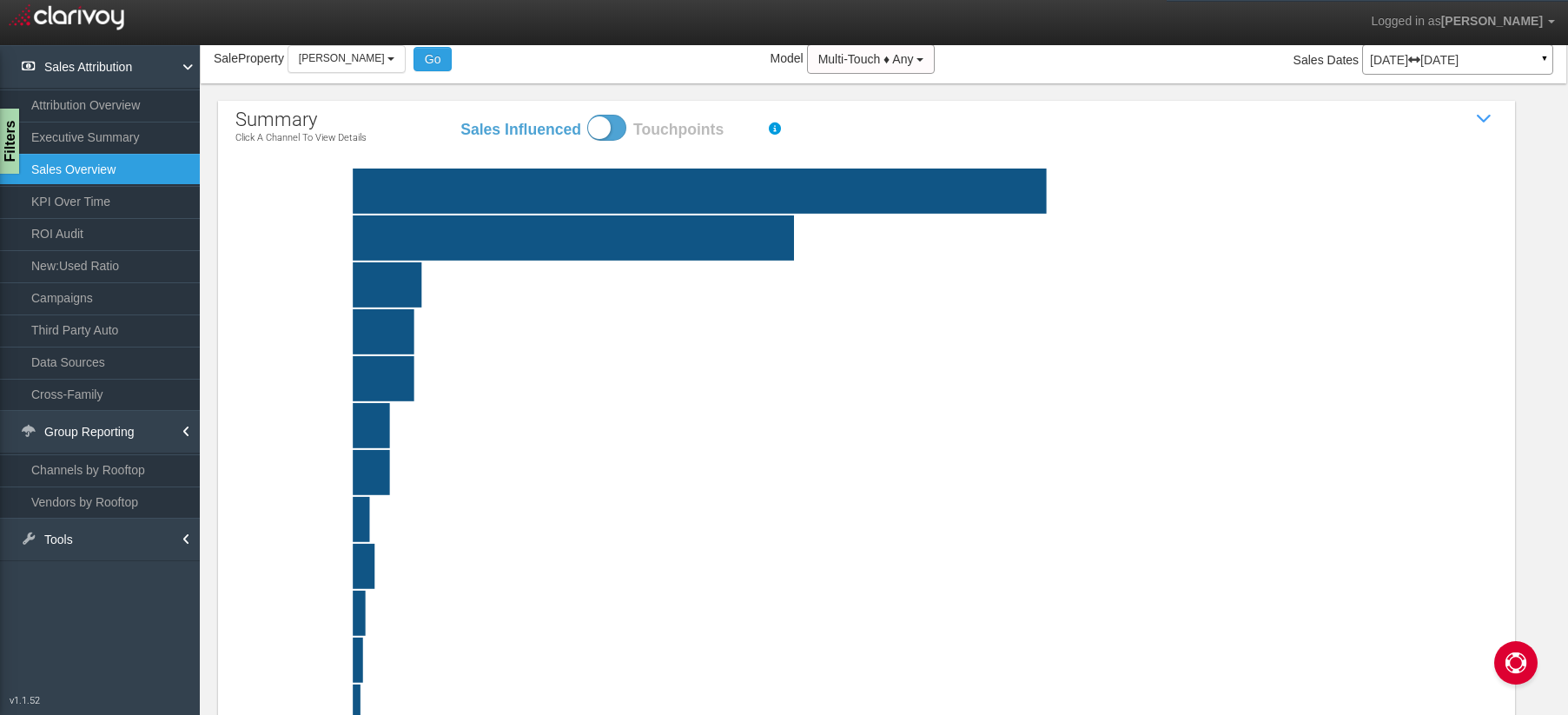 drag, startPoint x: 442, startPoint y: 112, endPoint x: 443, endPoint y: 122, distance: 10.049876 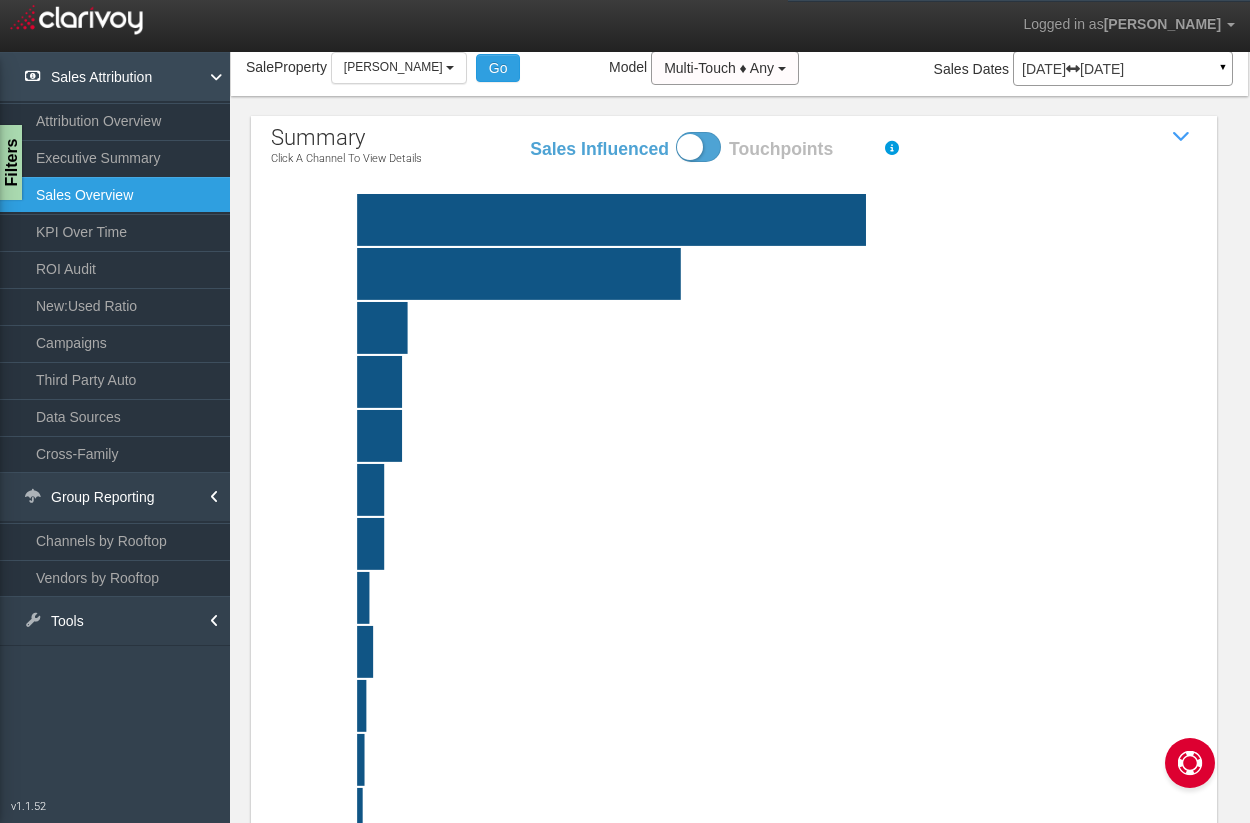 click on "Sales Attribution" at bounding box center (115, 77) 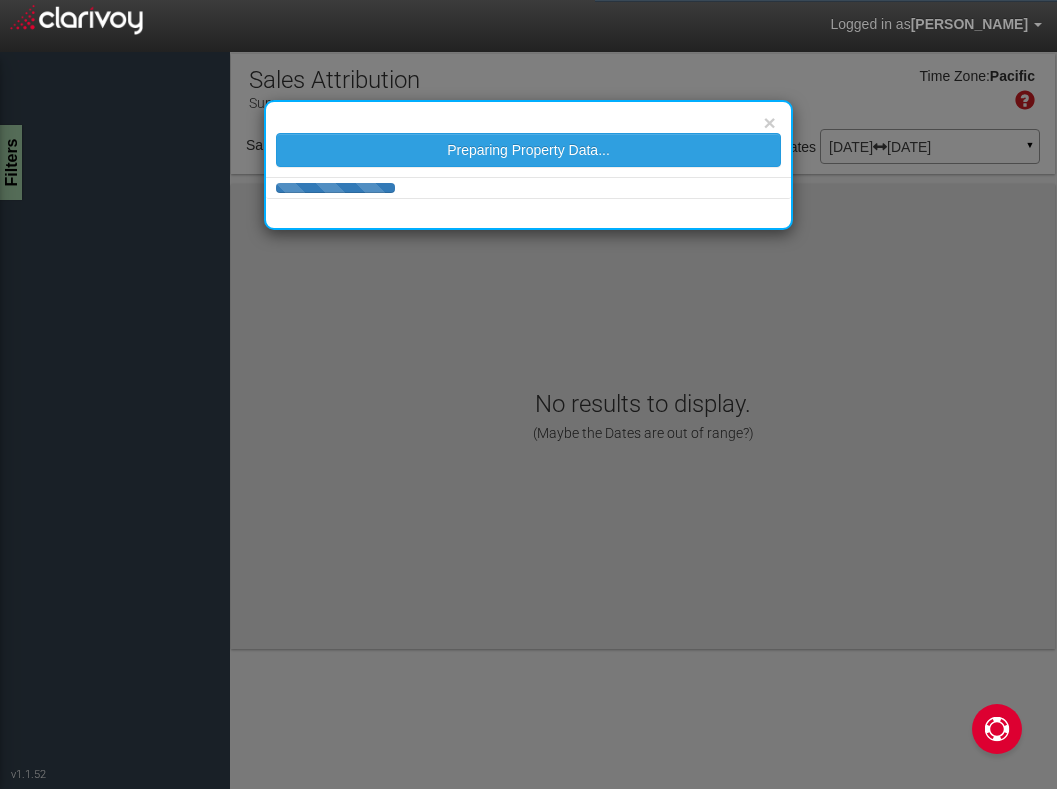 select on "object:40" 